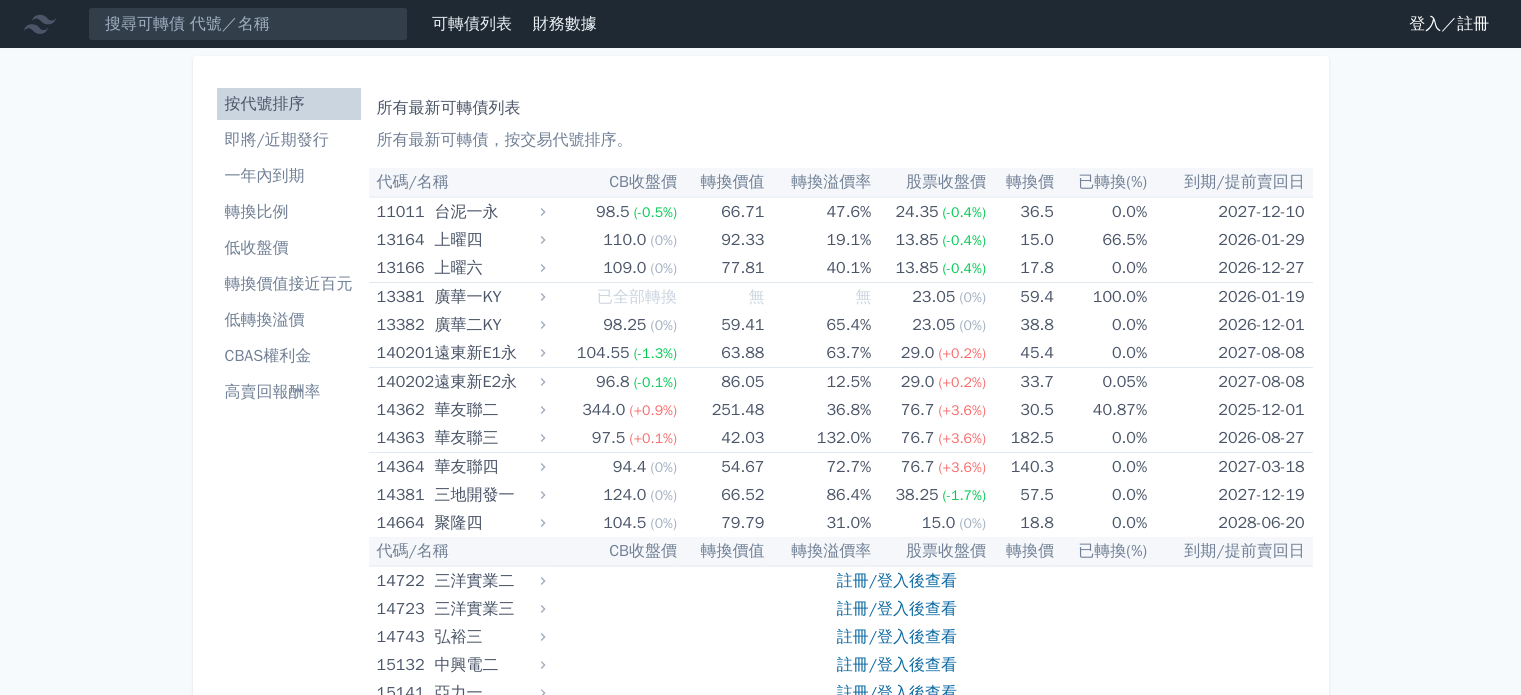 scroll, scrollTop: 200, scrollLeft: 0, axis: vertical 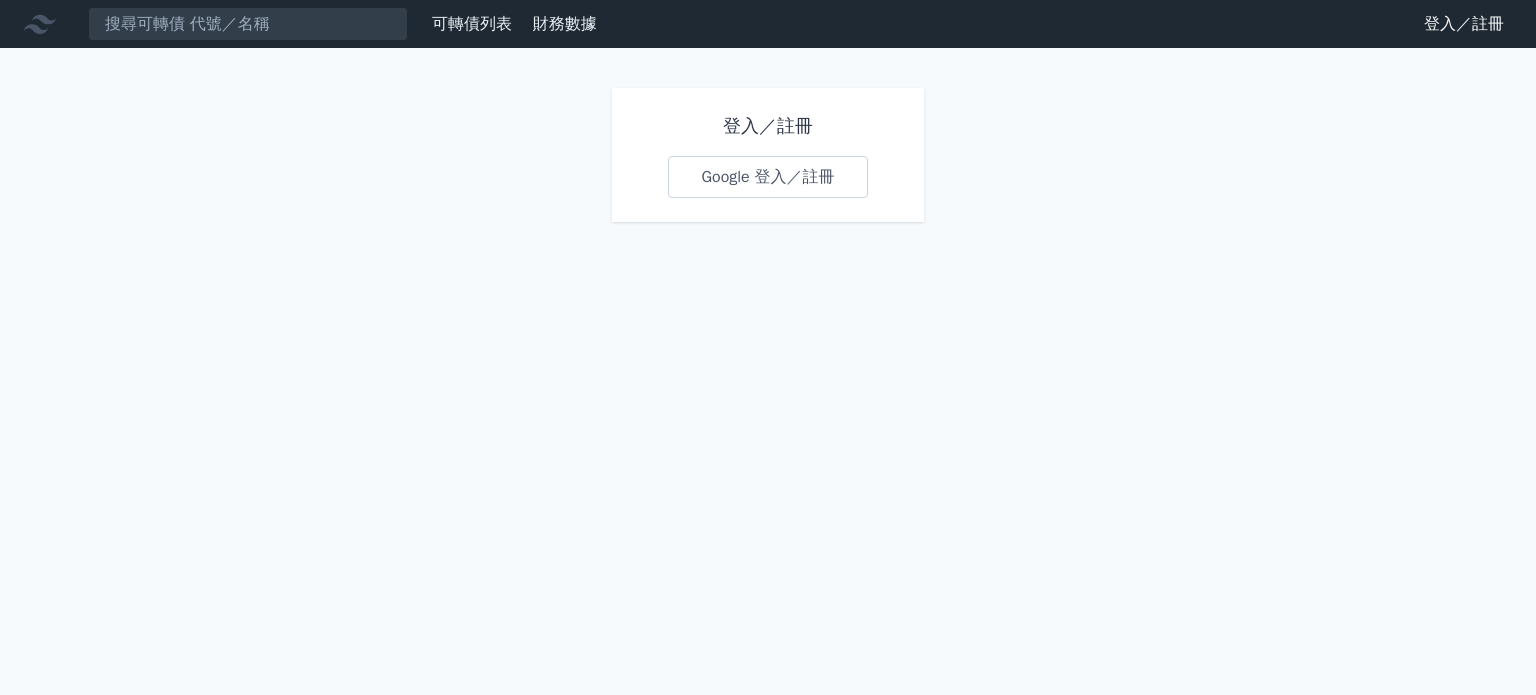 click on "Google 登入／註冊" at bounding box center (767, 177) 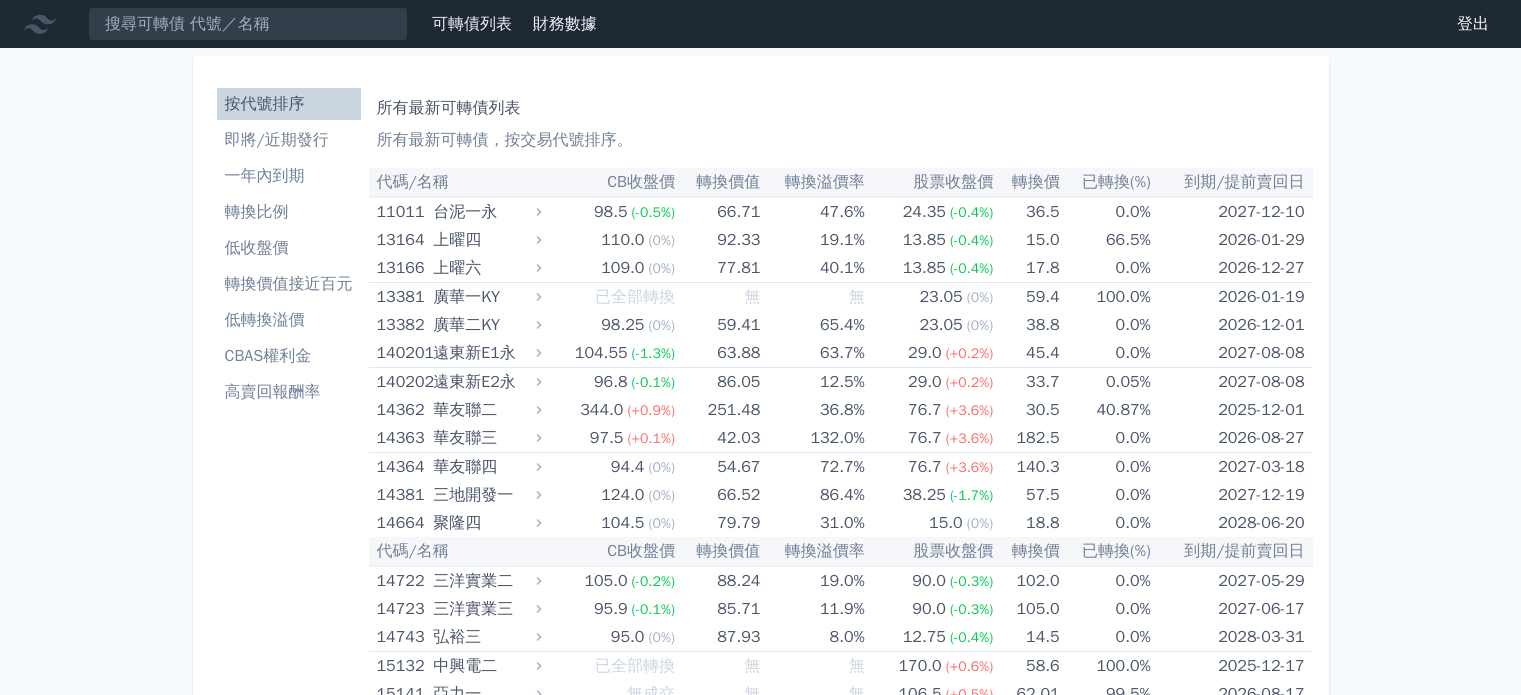 scroll, scrollTop: 0, scrollLeft: 0, axis: both 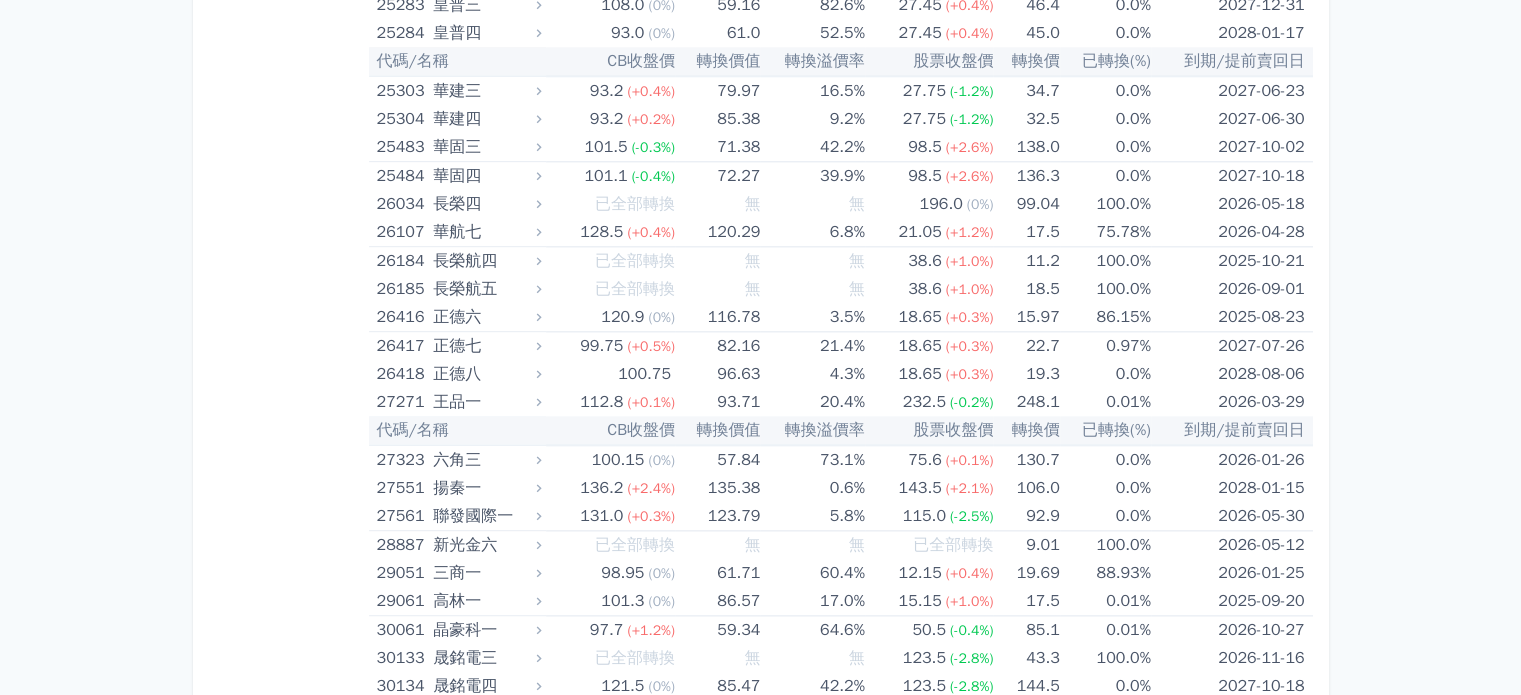drag, startPoint x: 1527, startPoint y: 28, endPoint x: 1534, endPoint y: 126, distance: 98.24968 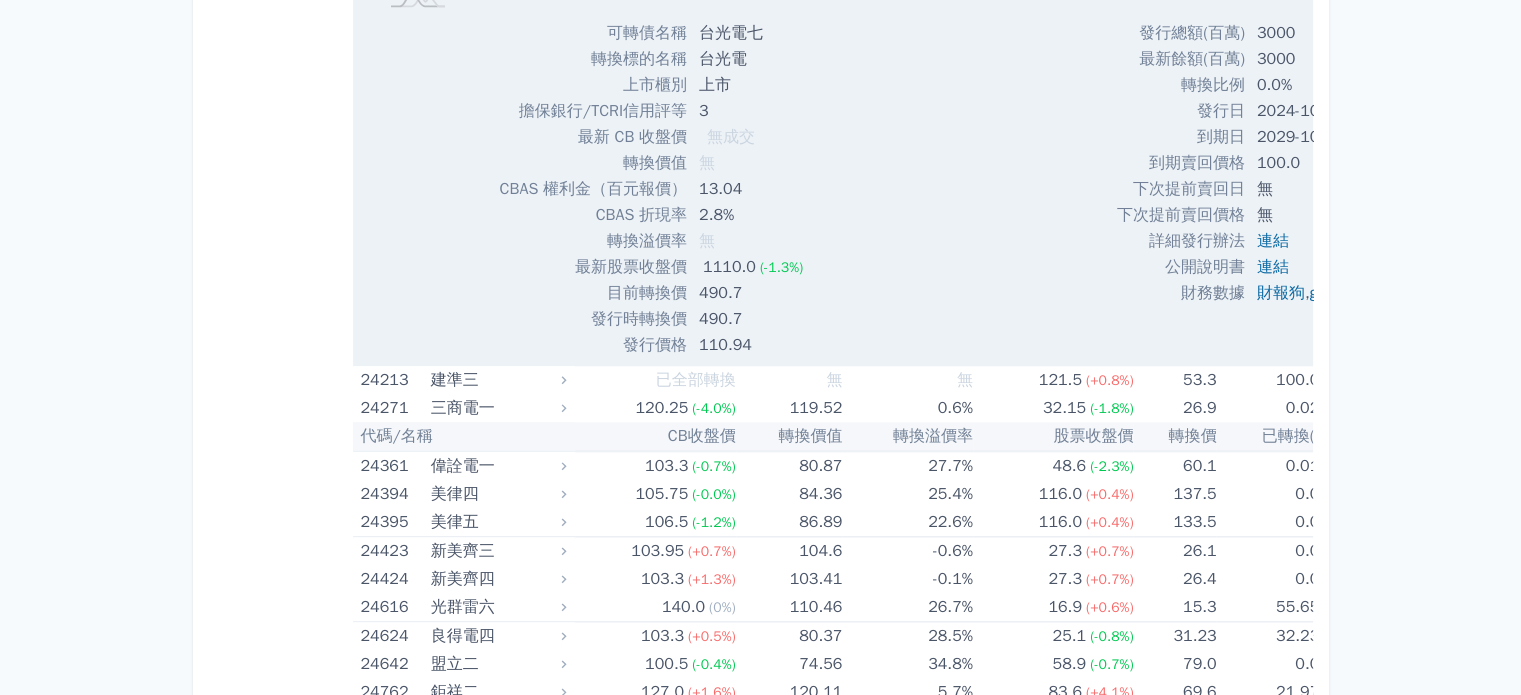 scroll, scrollTop: 2222, scrollLeft: 0, axis: vertical 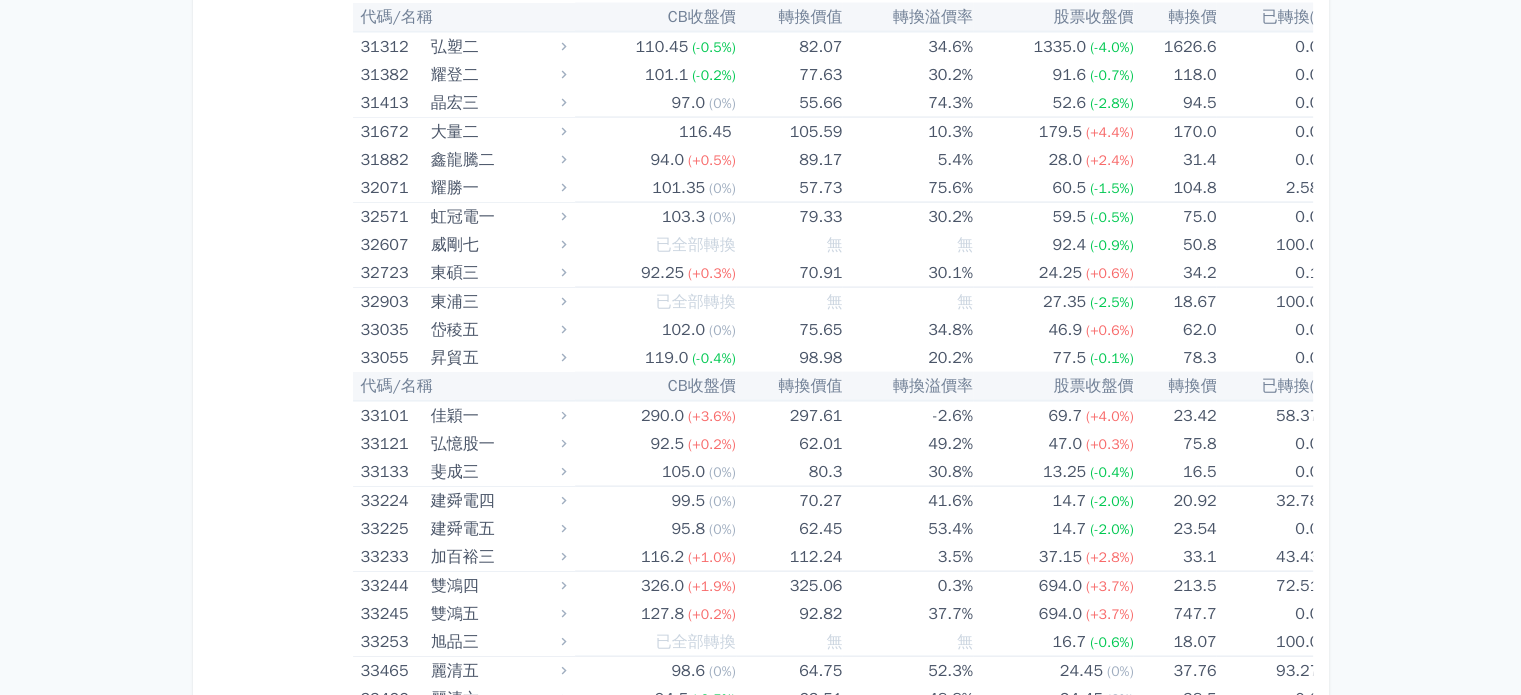 click on "42.2%" at bounding box center (907, -465) 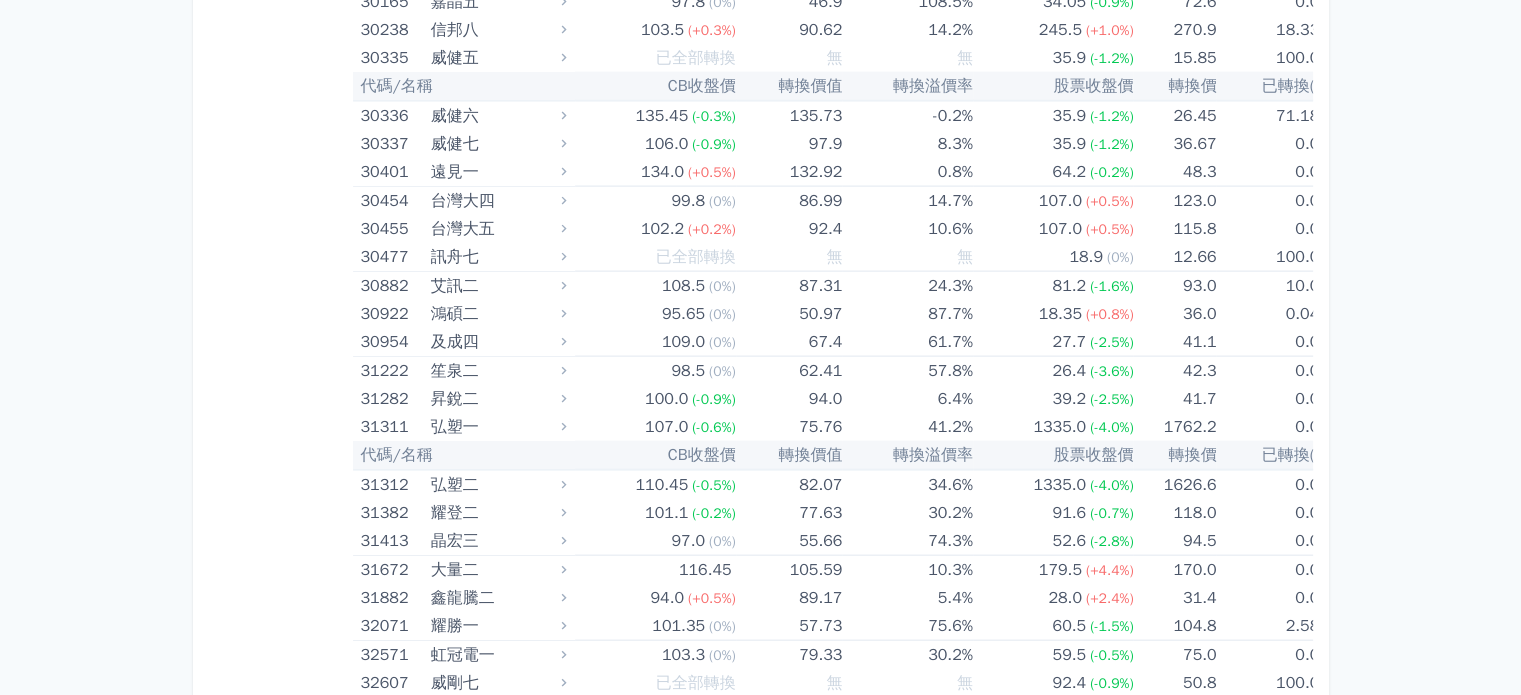scroll, scrollTop: 4328, scrollLeft: 0, axis: vertical 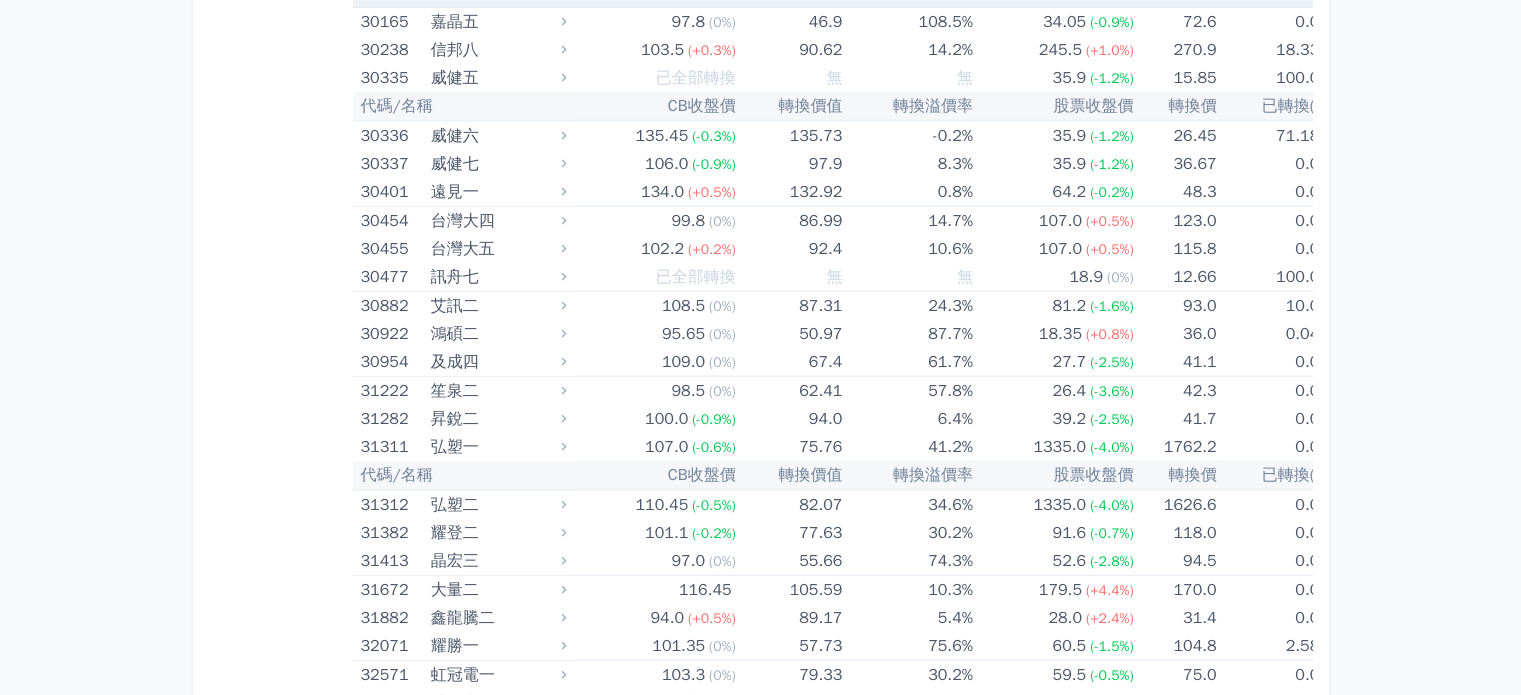 click on "43.3" at bounding box center (1174, -685) 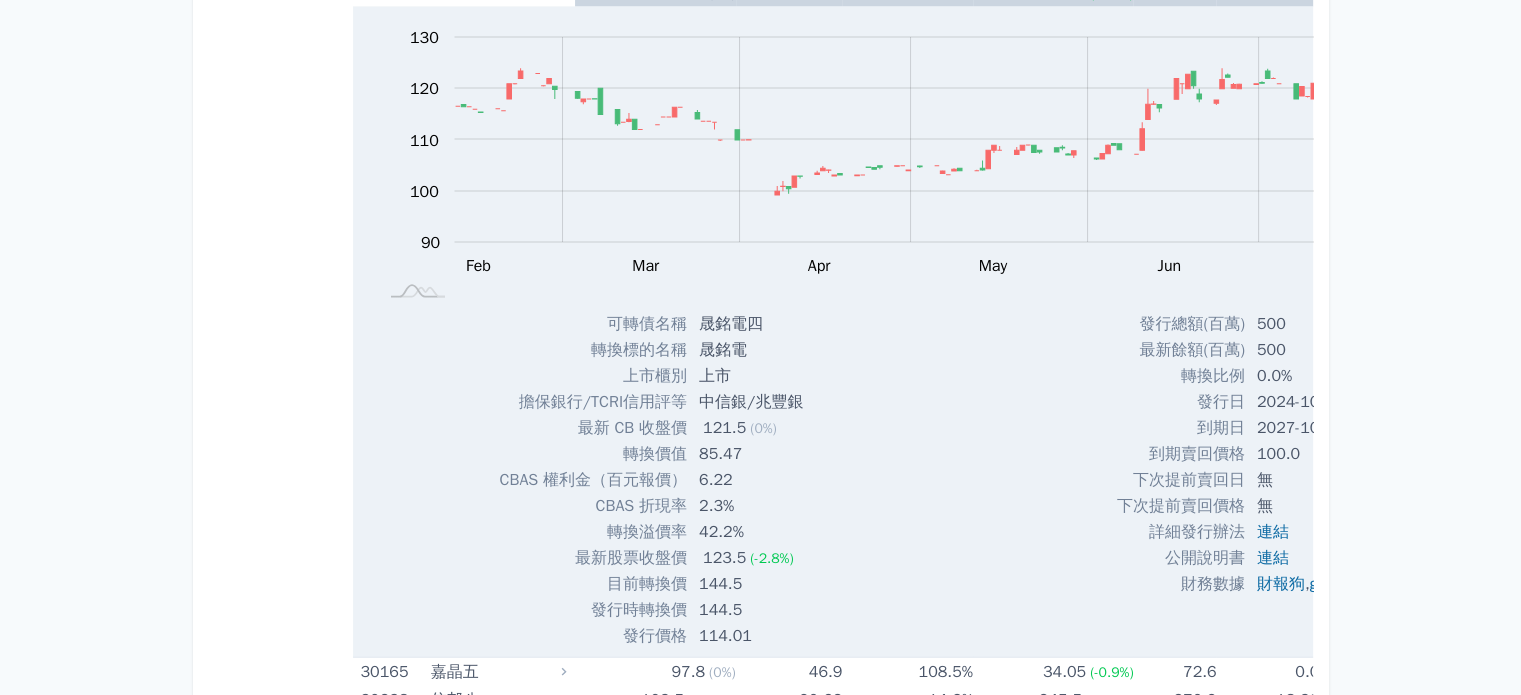 click on "100.0%" at bounding box center [1273, -685] 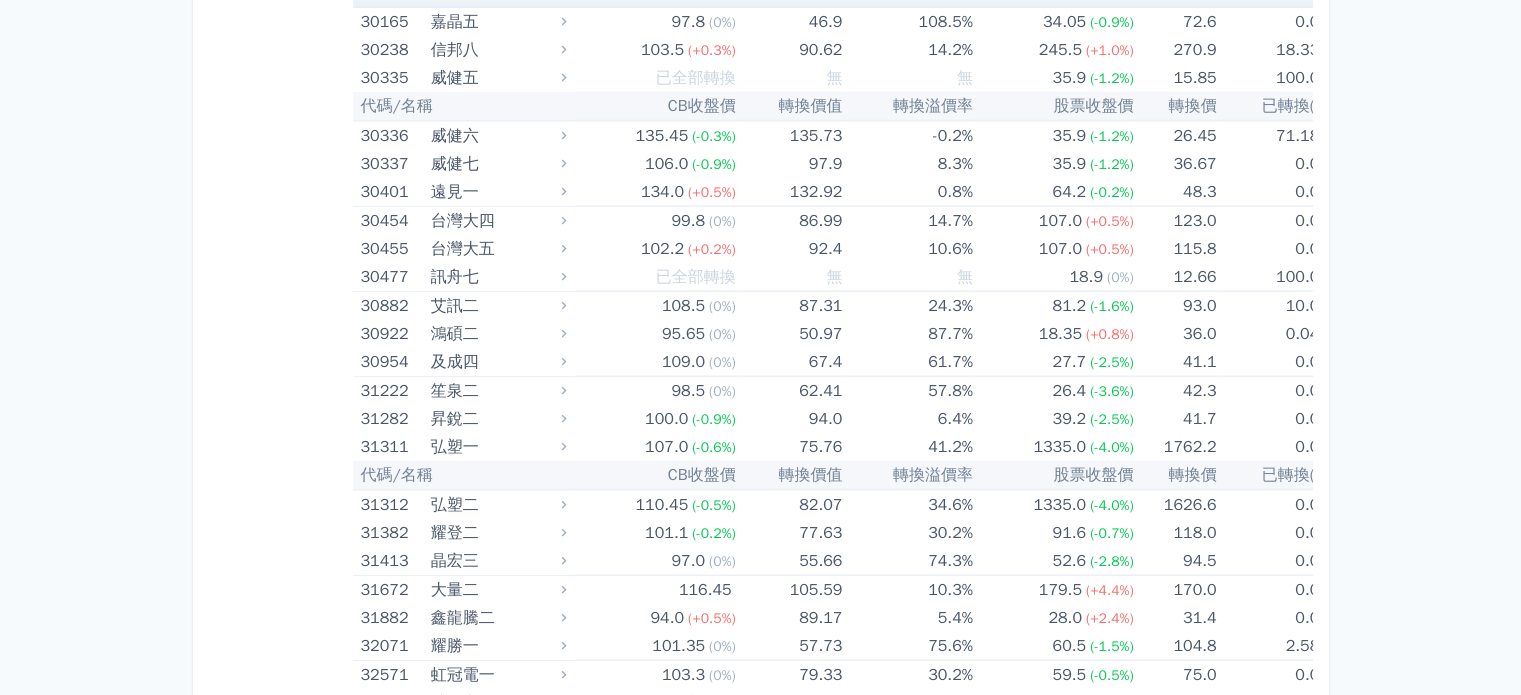 click on "144.5" at bounding box center (1174, -657) 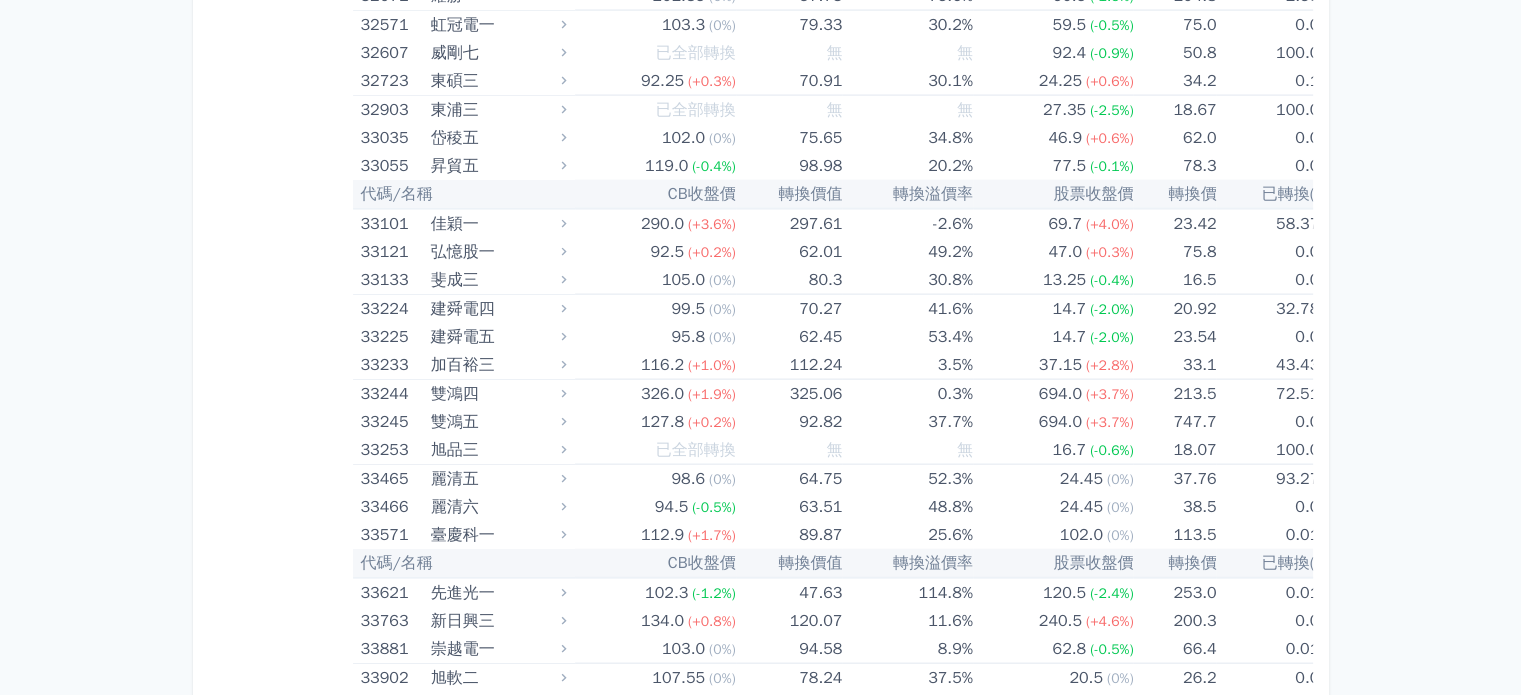 click on "144.5" at bounding box center (1174, -657) 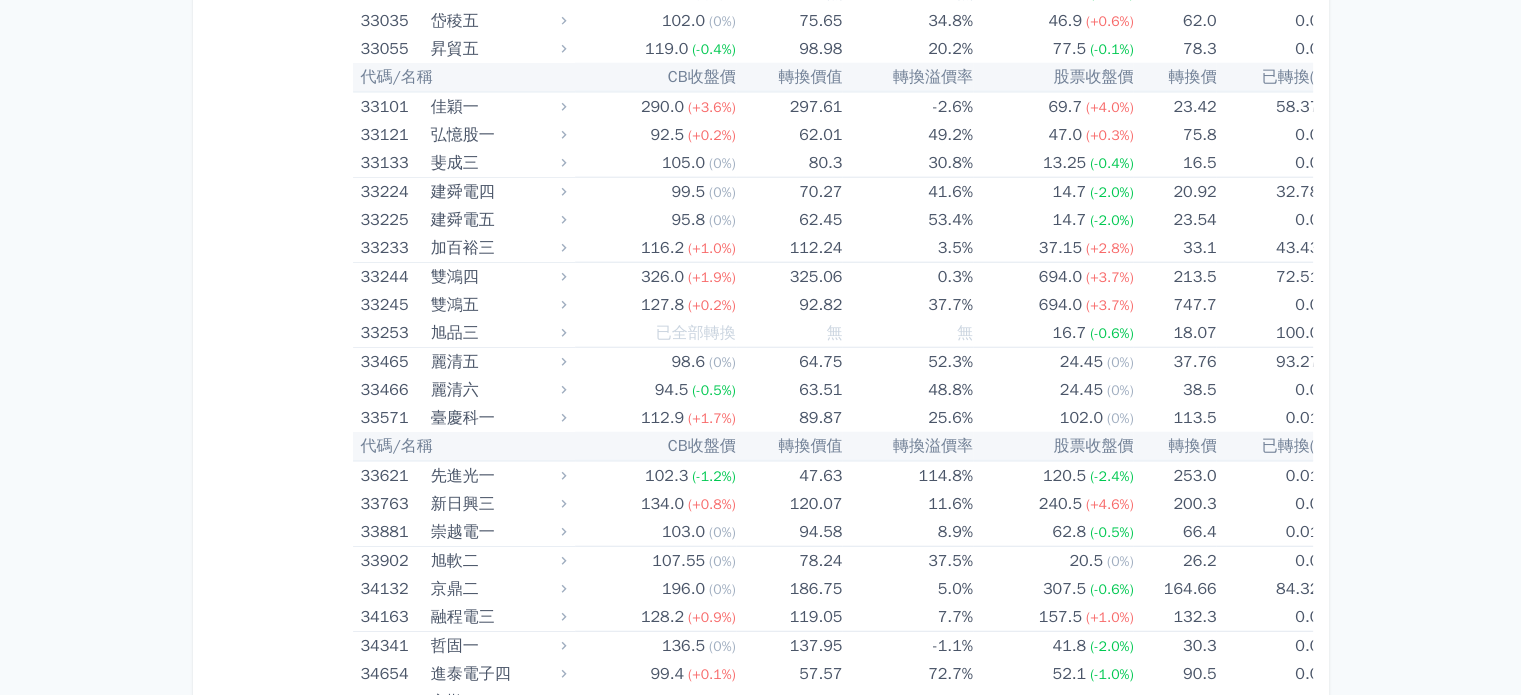 scroll, scrollTop: 5404, scrollLeft: 0, axis: vertical 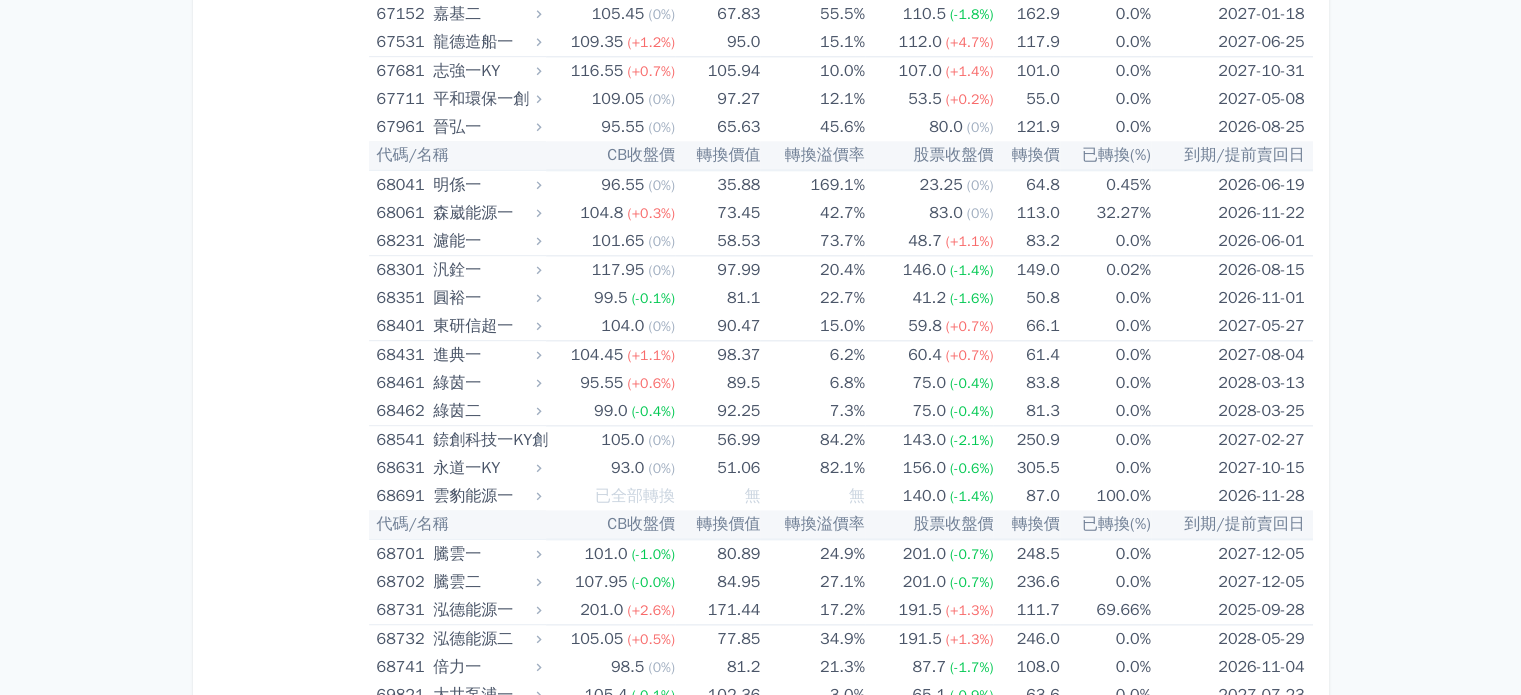 click on "22.4%" at bounding box center (812, -1604) 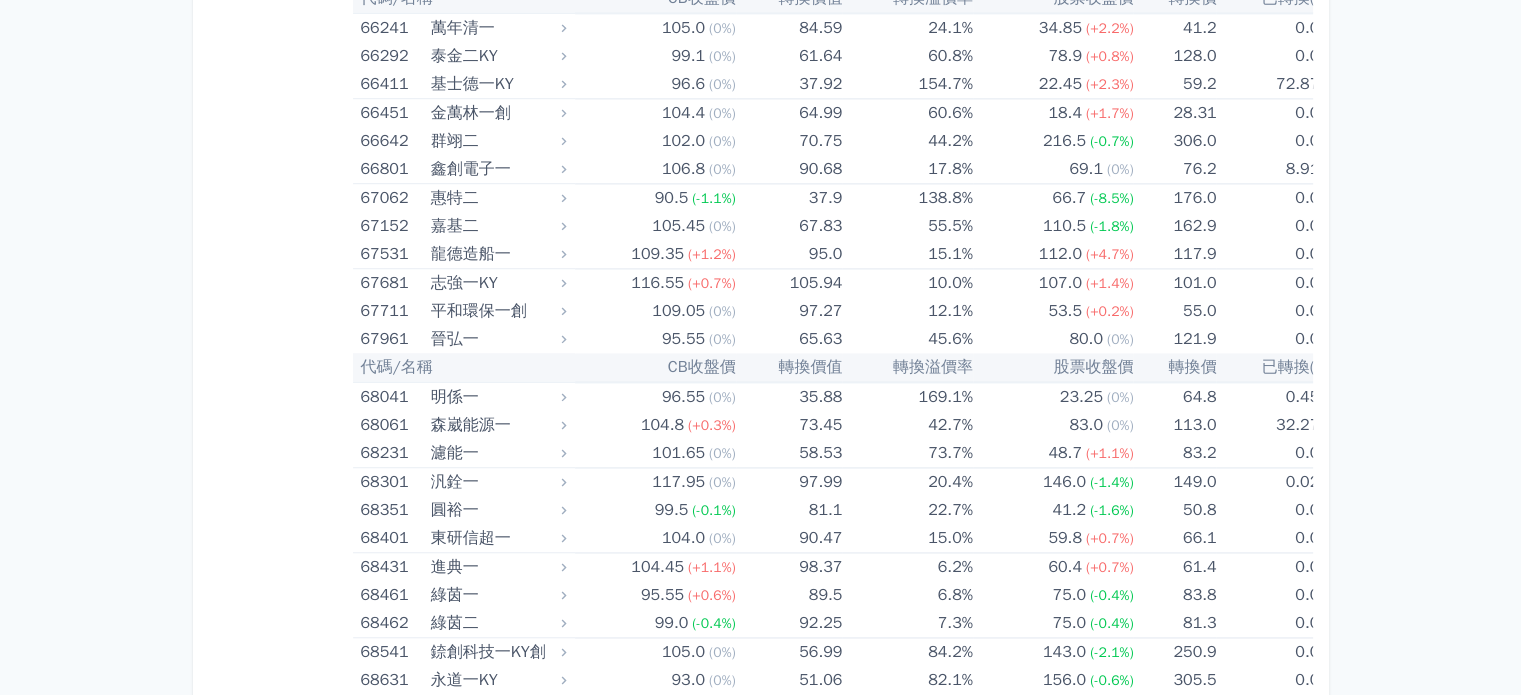 scroll, scrollTop: 10329, scrollLeft: 0, axis: vertical 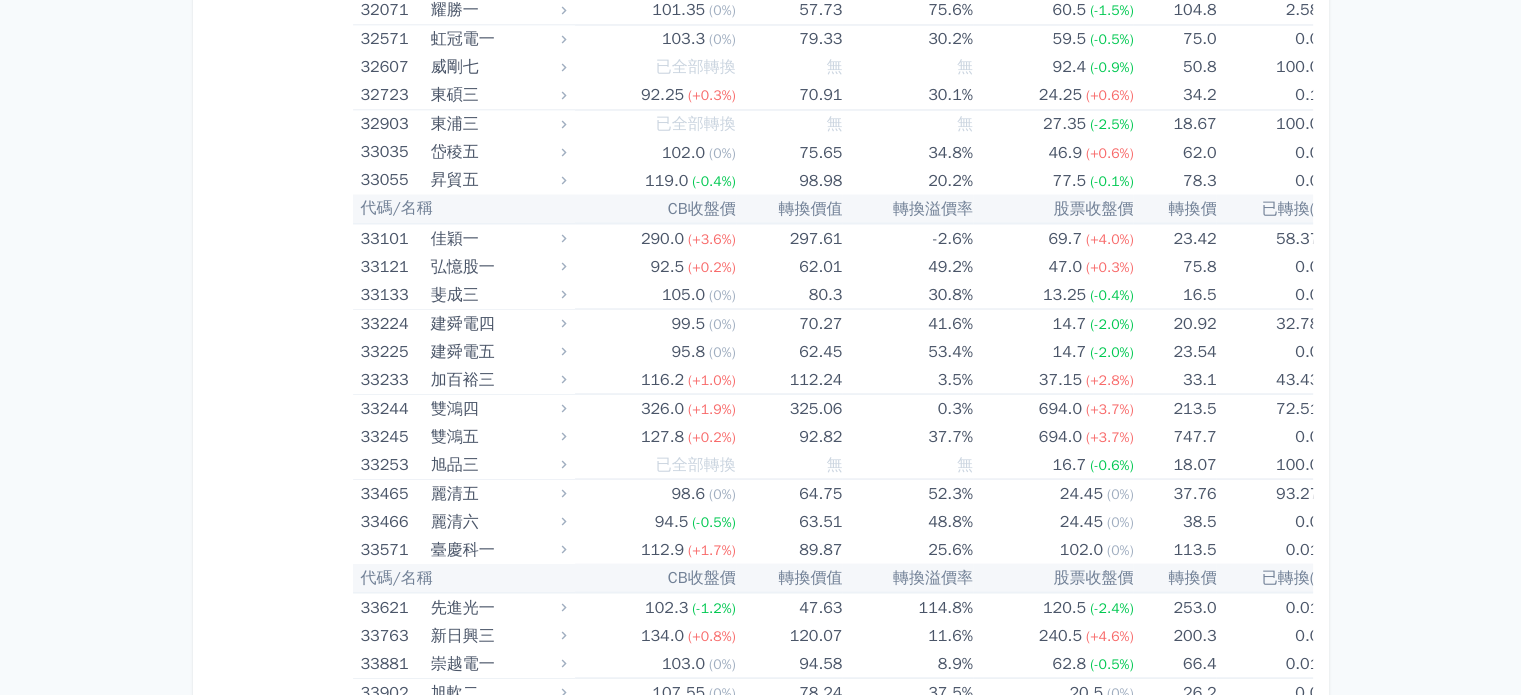 click on "18.33%" at bounding box center (1273, -586) 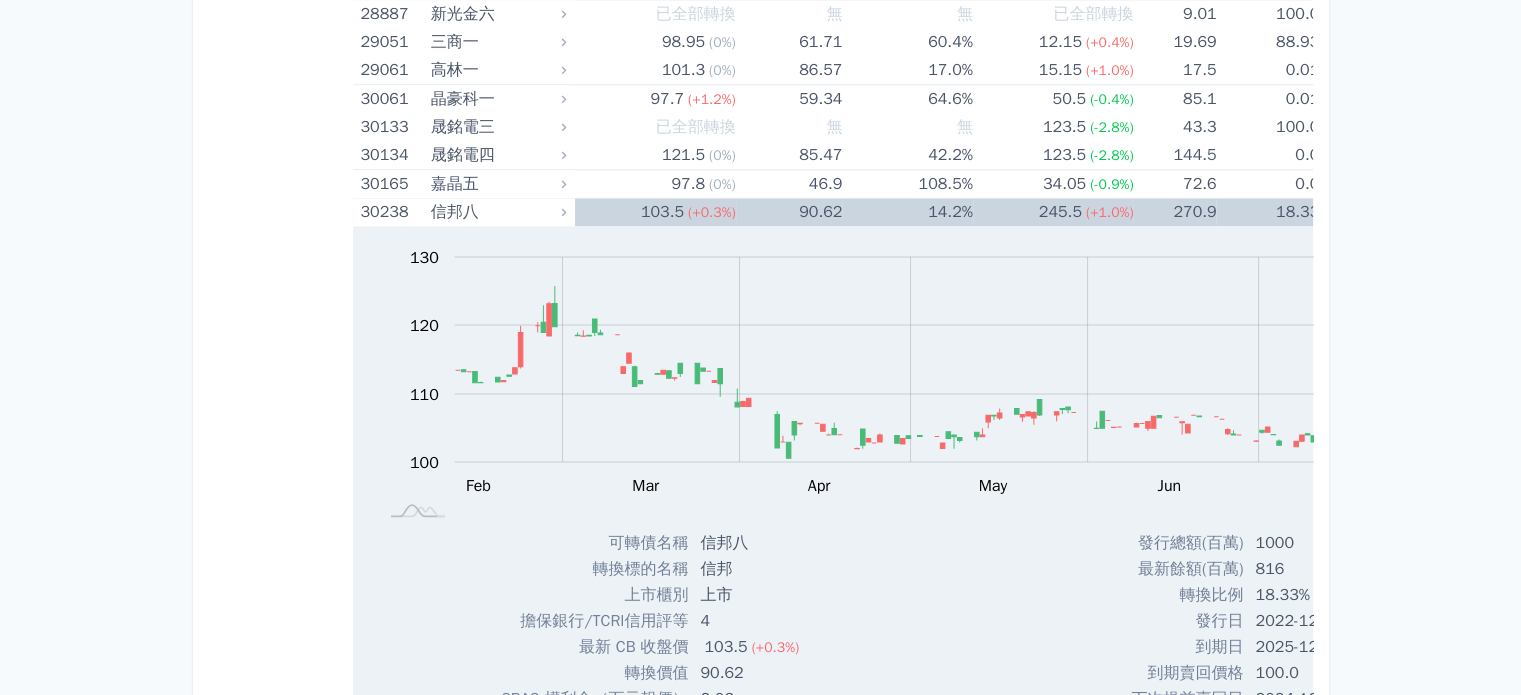scroll, scrollTop: 0, scrollLeft: 0, axis: both 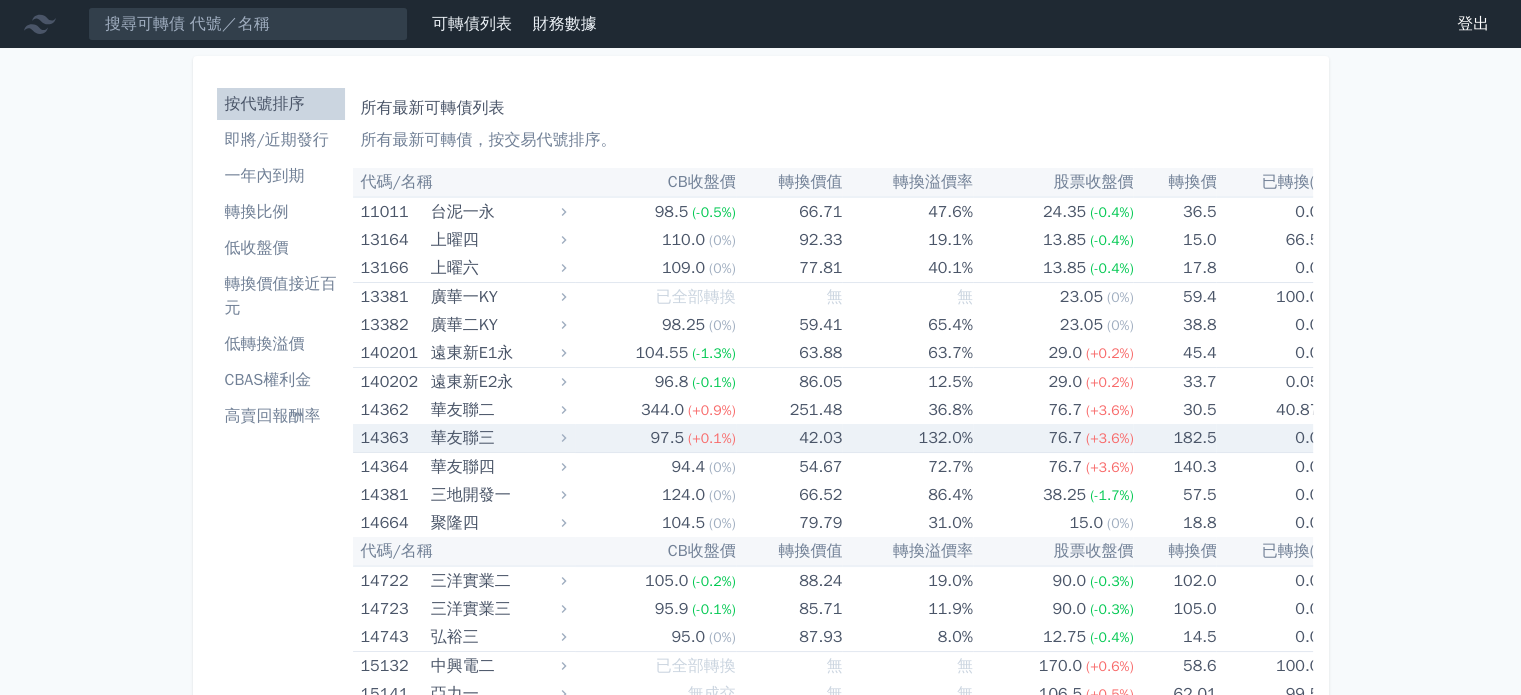 click on "132.0%" at bounding box center [907, 438] 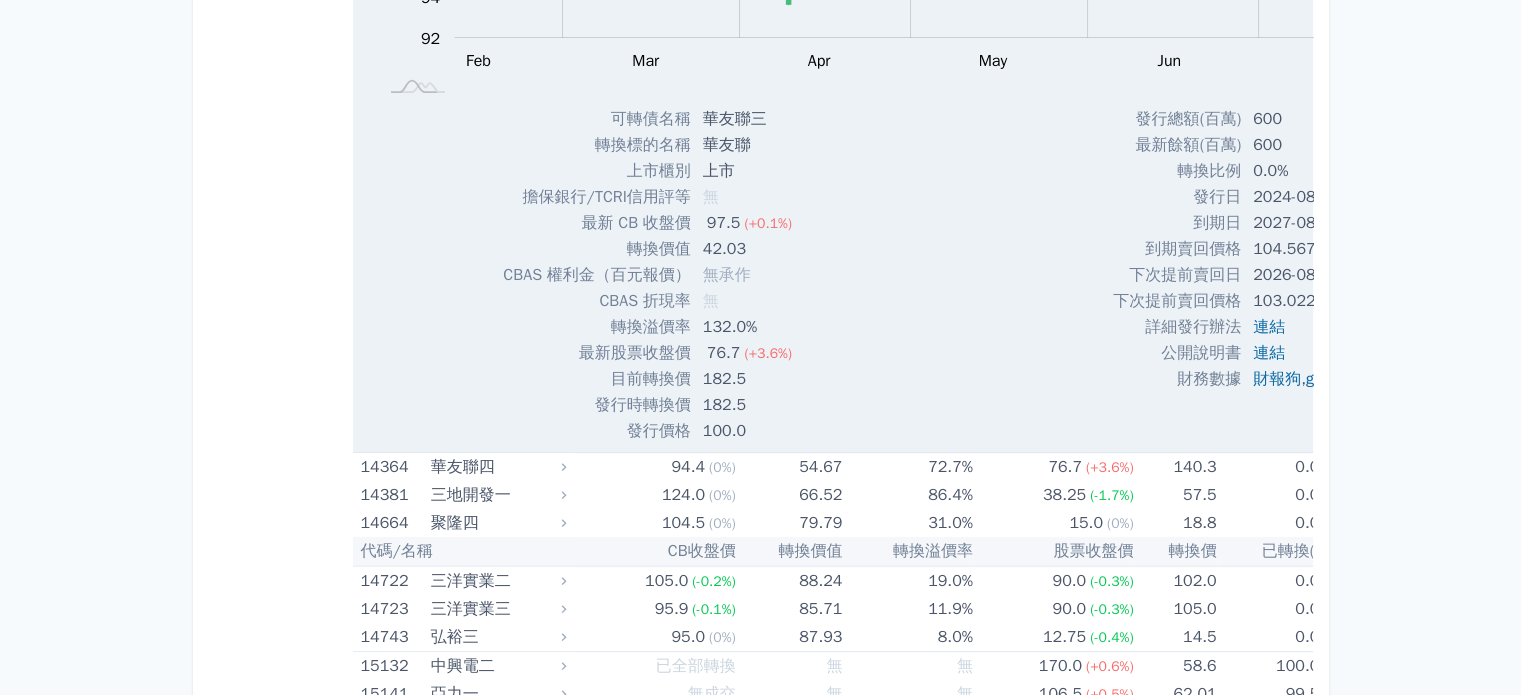 scroll, scrollTop: 585, scrollLeft: 0, axis: vertical 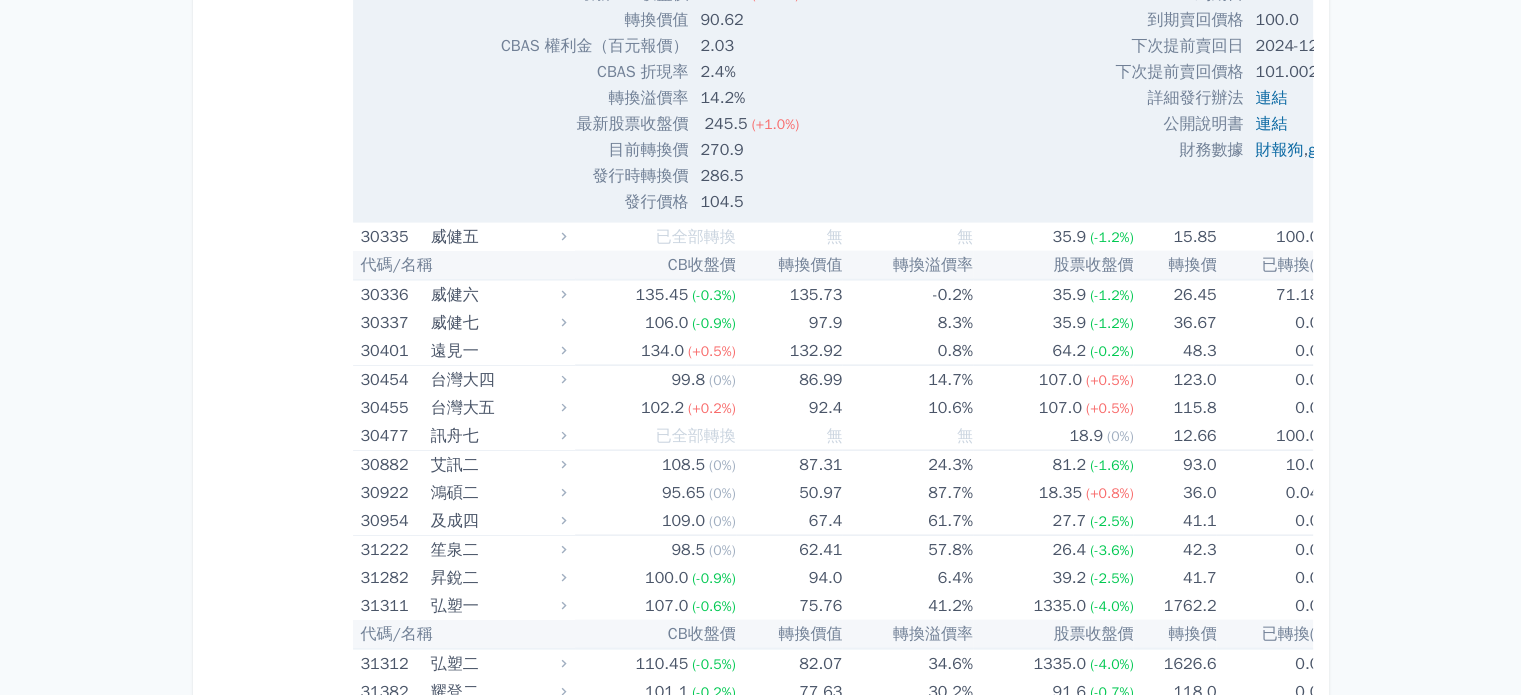 click on "18.33%" at bounding box center [1273, -441] 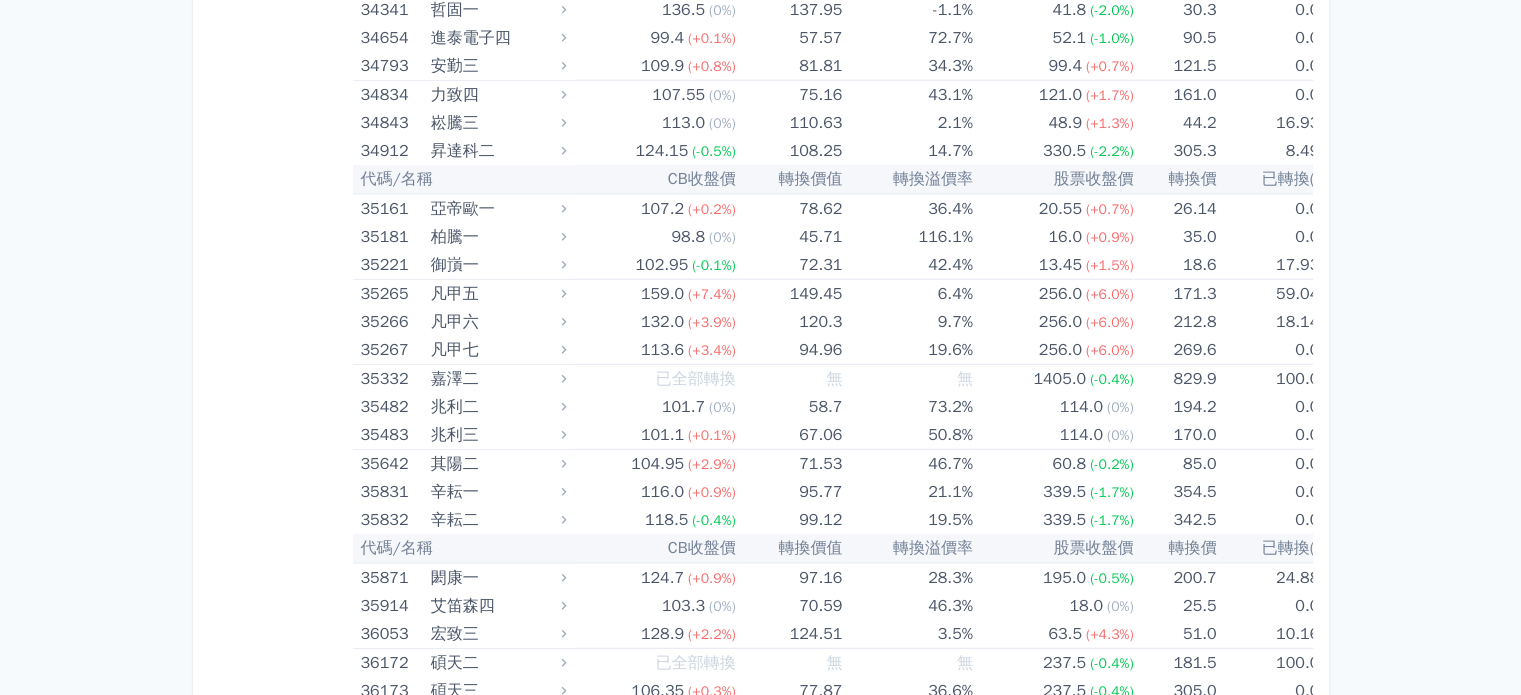 scroll, scrollTop: 5164, scrollLeft: 0, axis: vertical 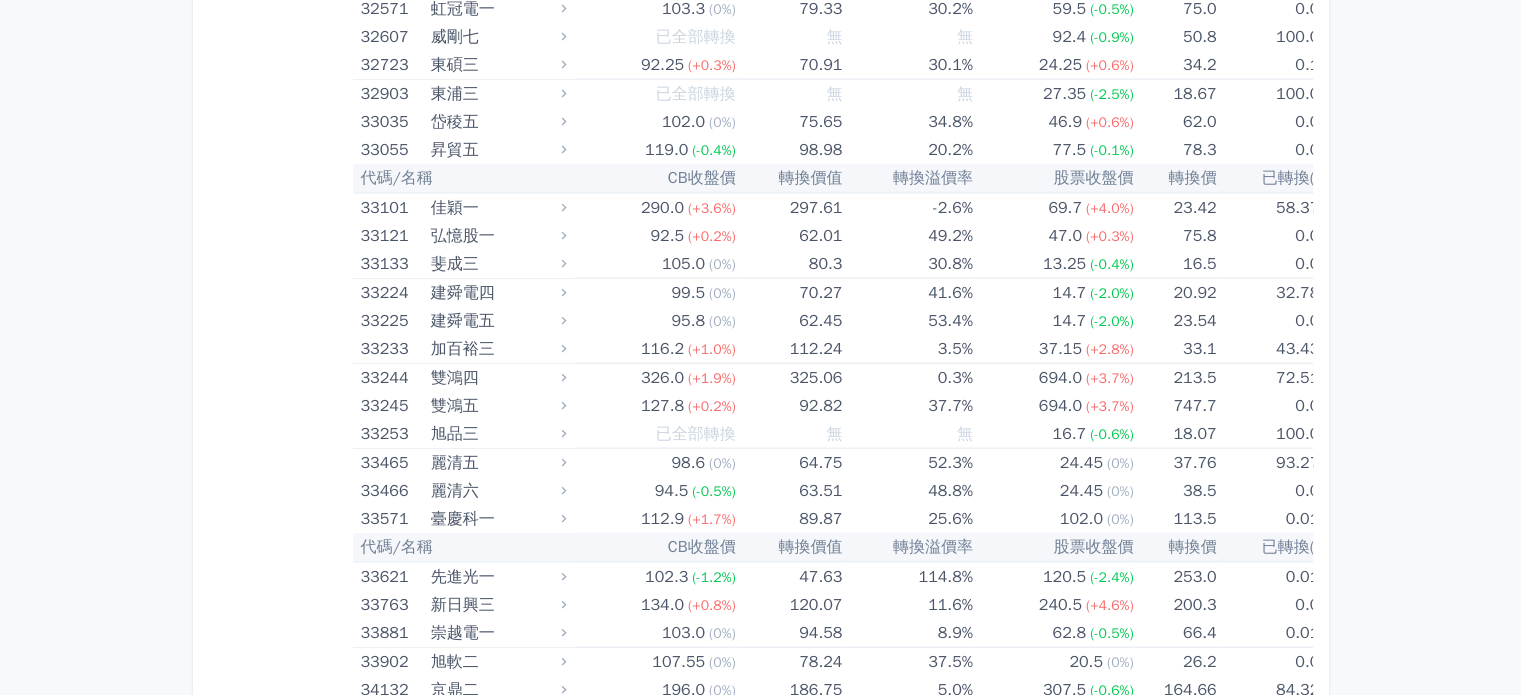 click on "123.5 (-2.8%)" at bounding box center (1053, -673) 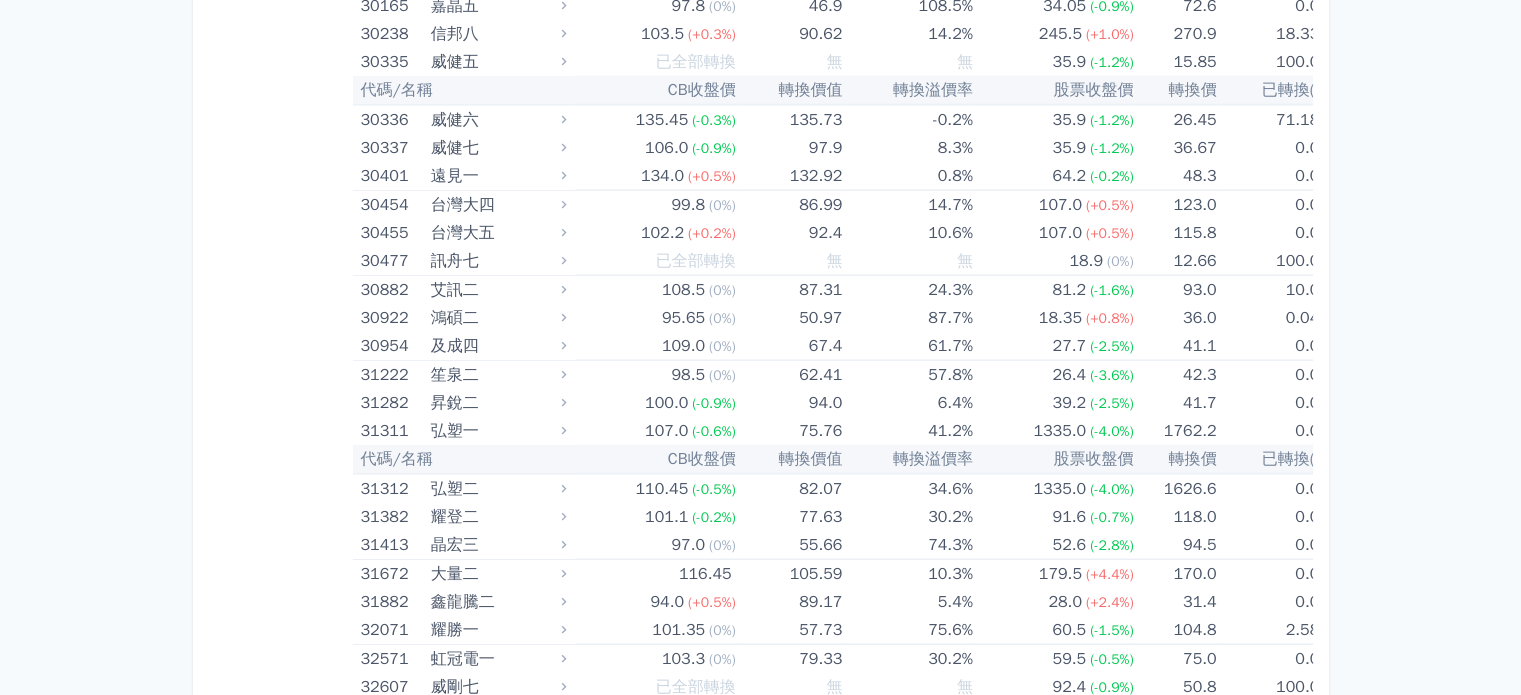 click on "42.2%" at bounding box center (907, -673) 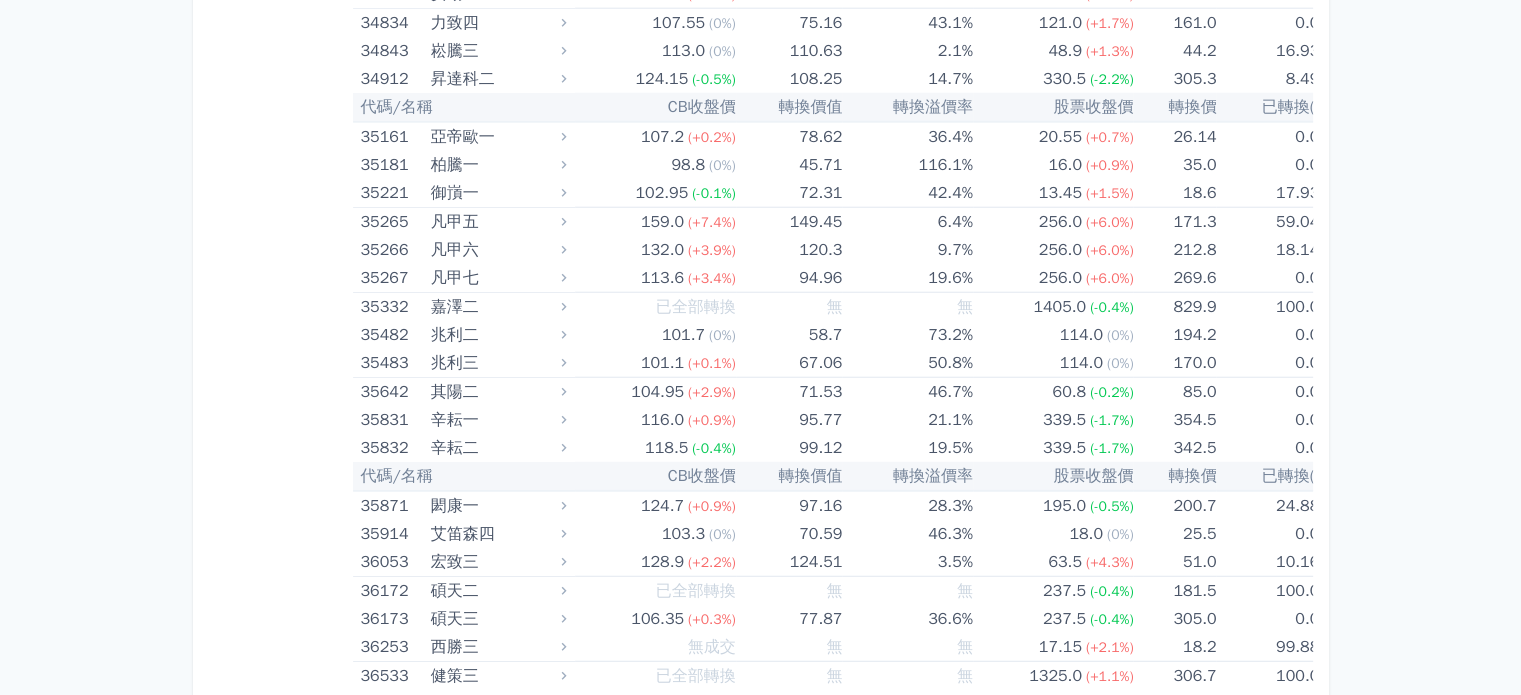 scroll, scrollTop: 5215, scrollLeft: 0, axis: vertical 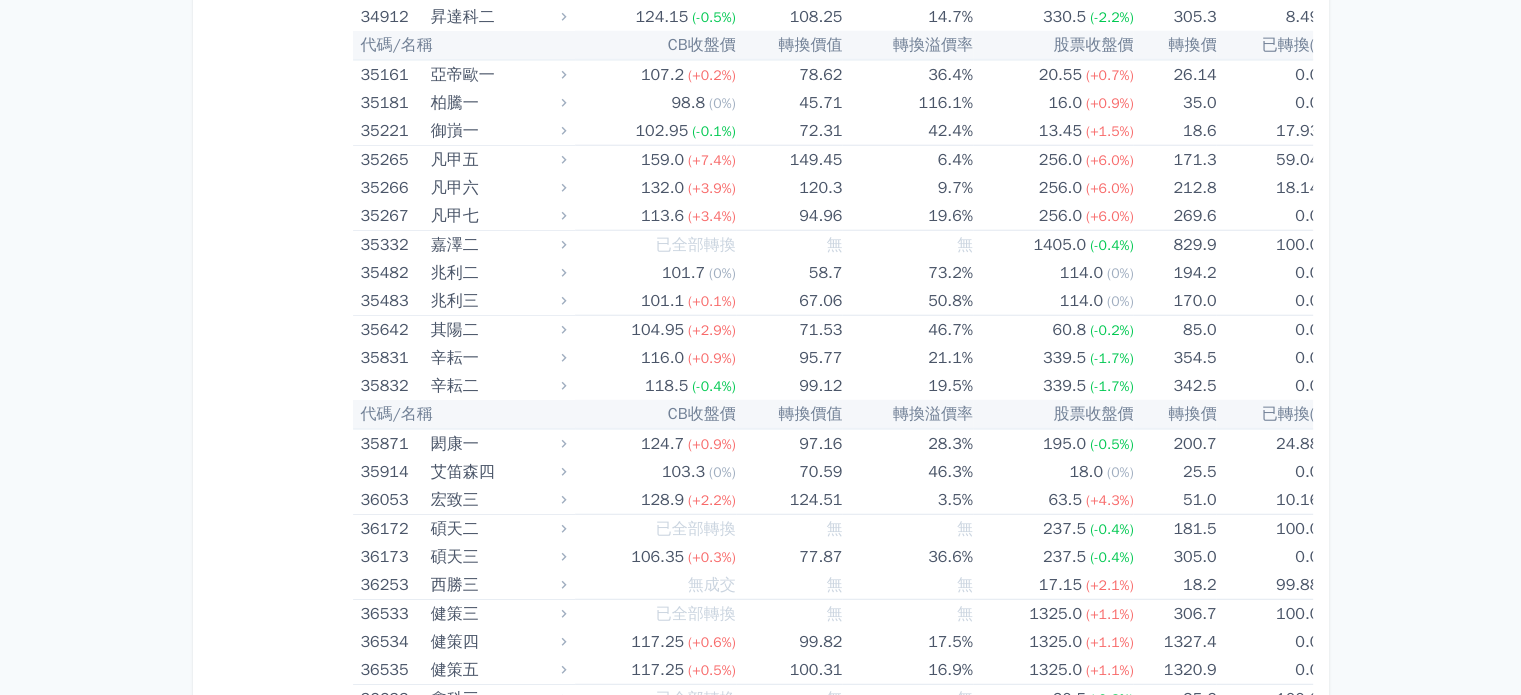 click on "694.0 (+3.7%)" at bounding box center (1053, -493) 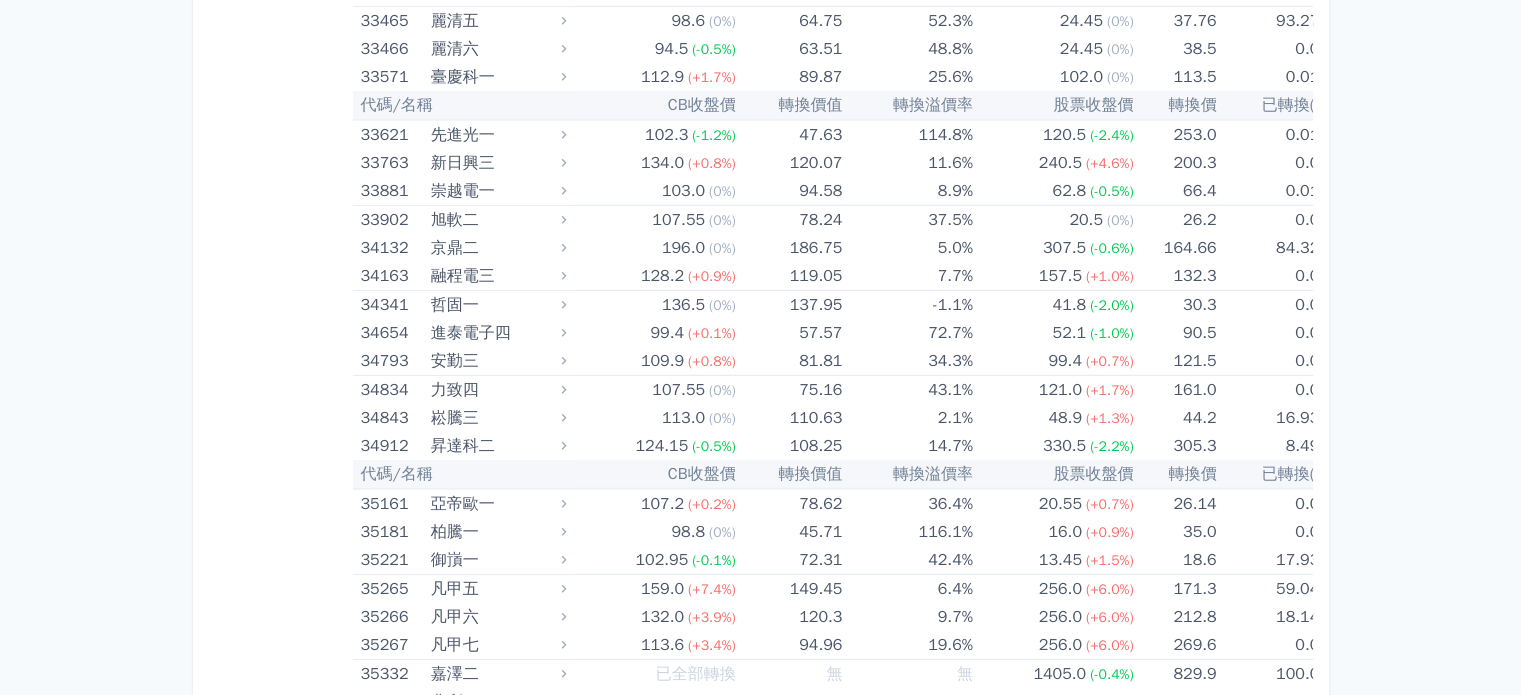 scroll, scrollTop: 5478, scrollLeft: 0, axis: vertical 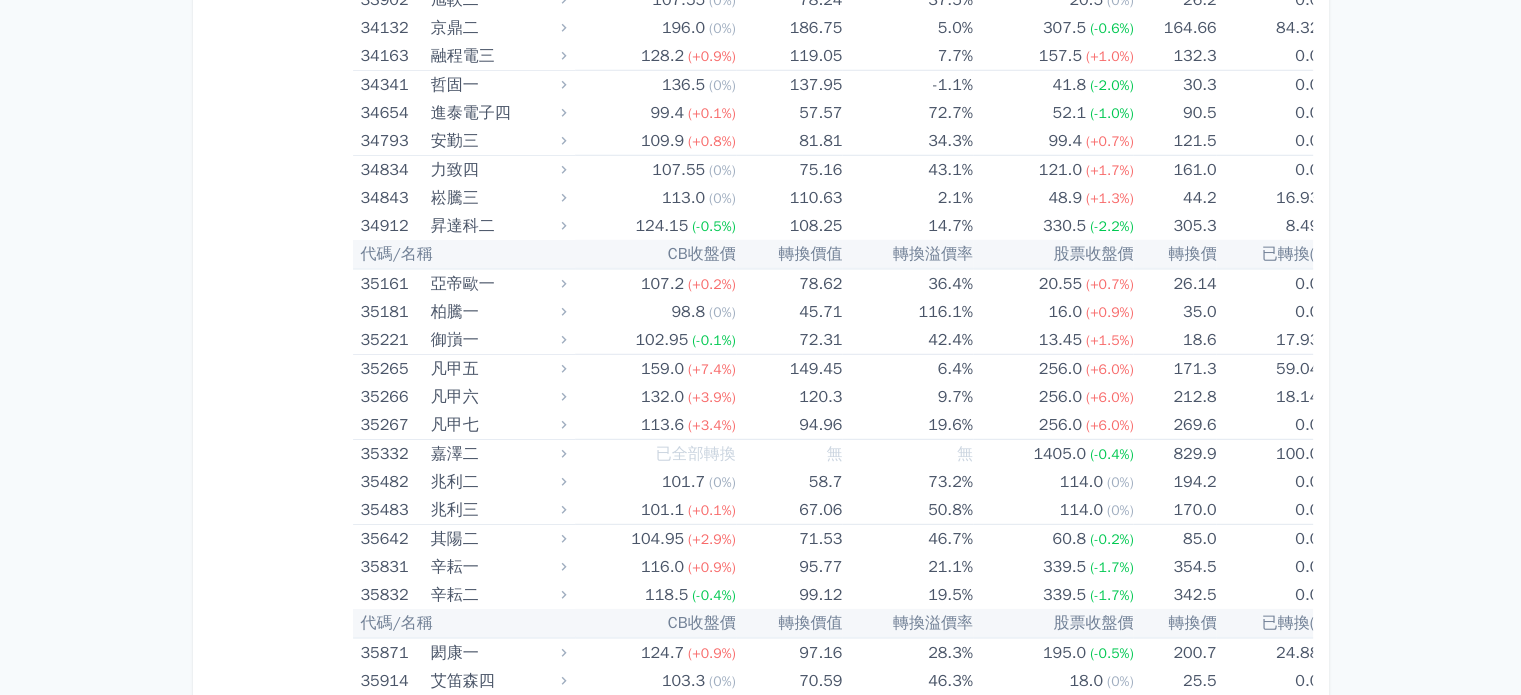 click on "72.51%" at bounding box center (1273, -934) 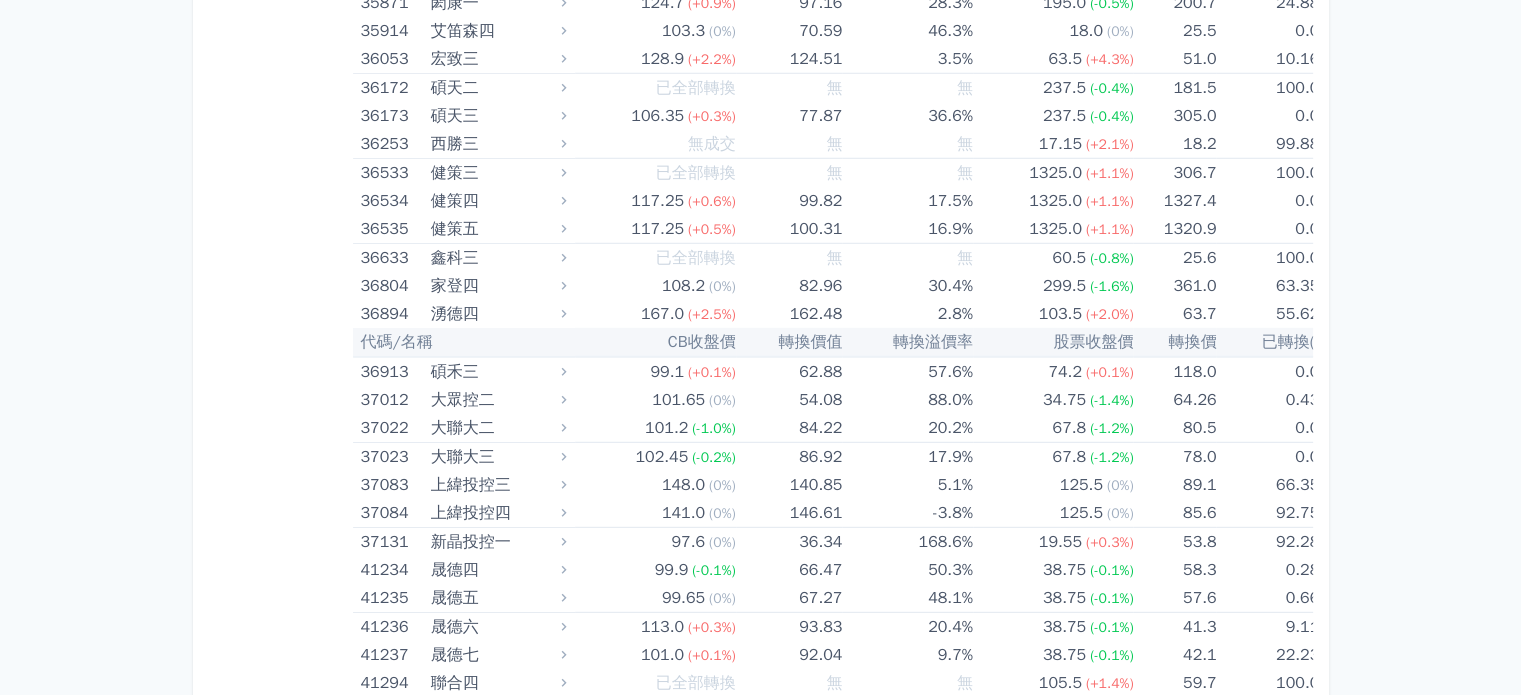 click on "747.7" at bounding box center (1174, -906) 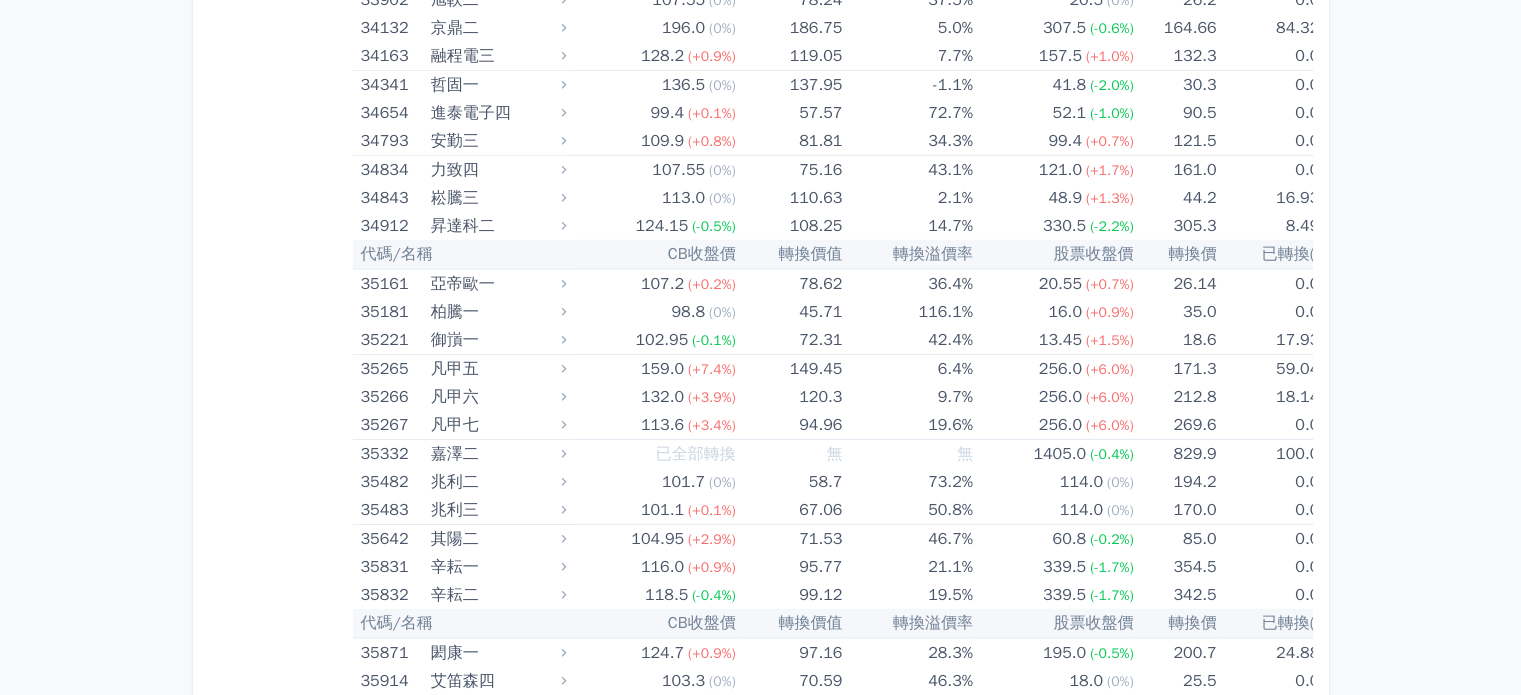 scroll, scrollTop: 5747, scrollLeft: 0, axis: vertical 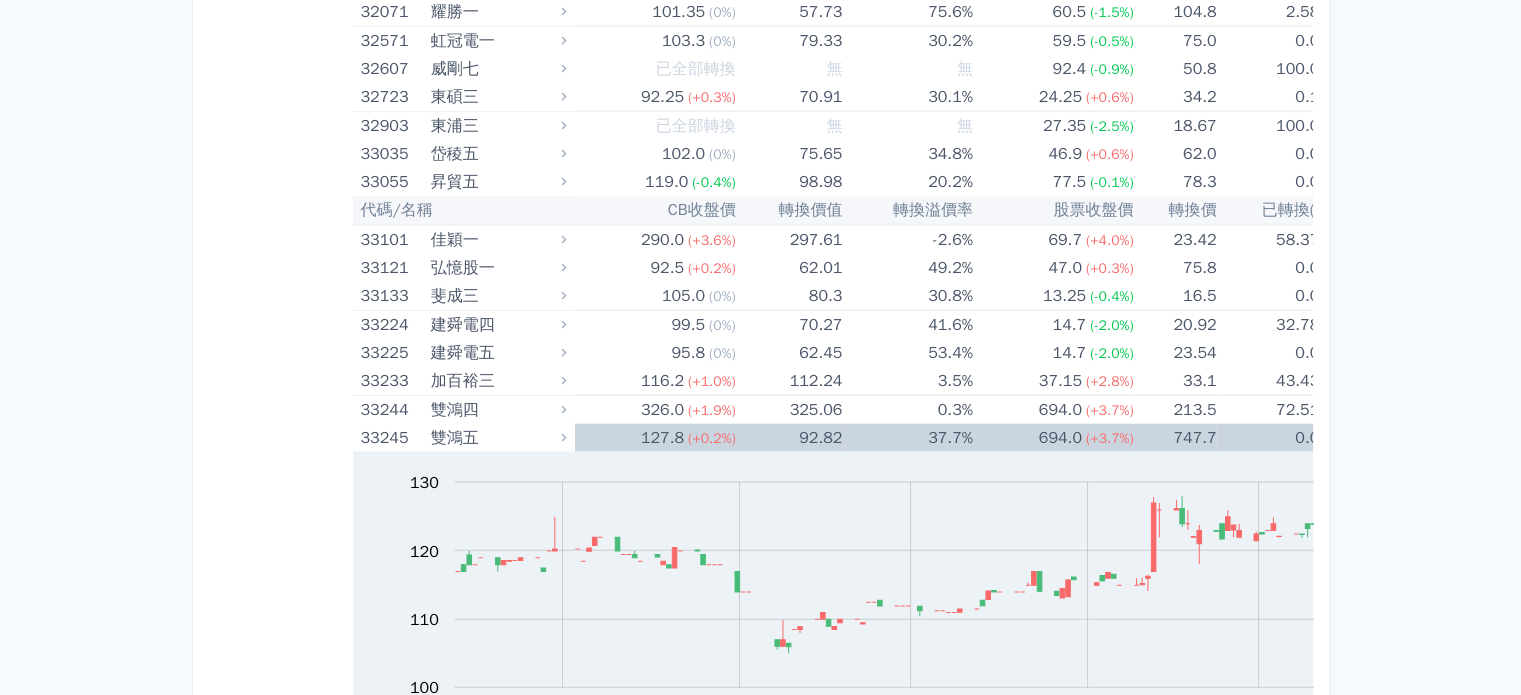 click on "42.2%" at bounding box center [907, -641] 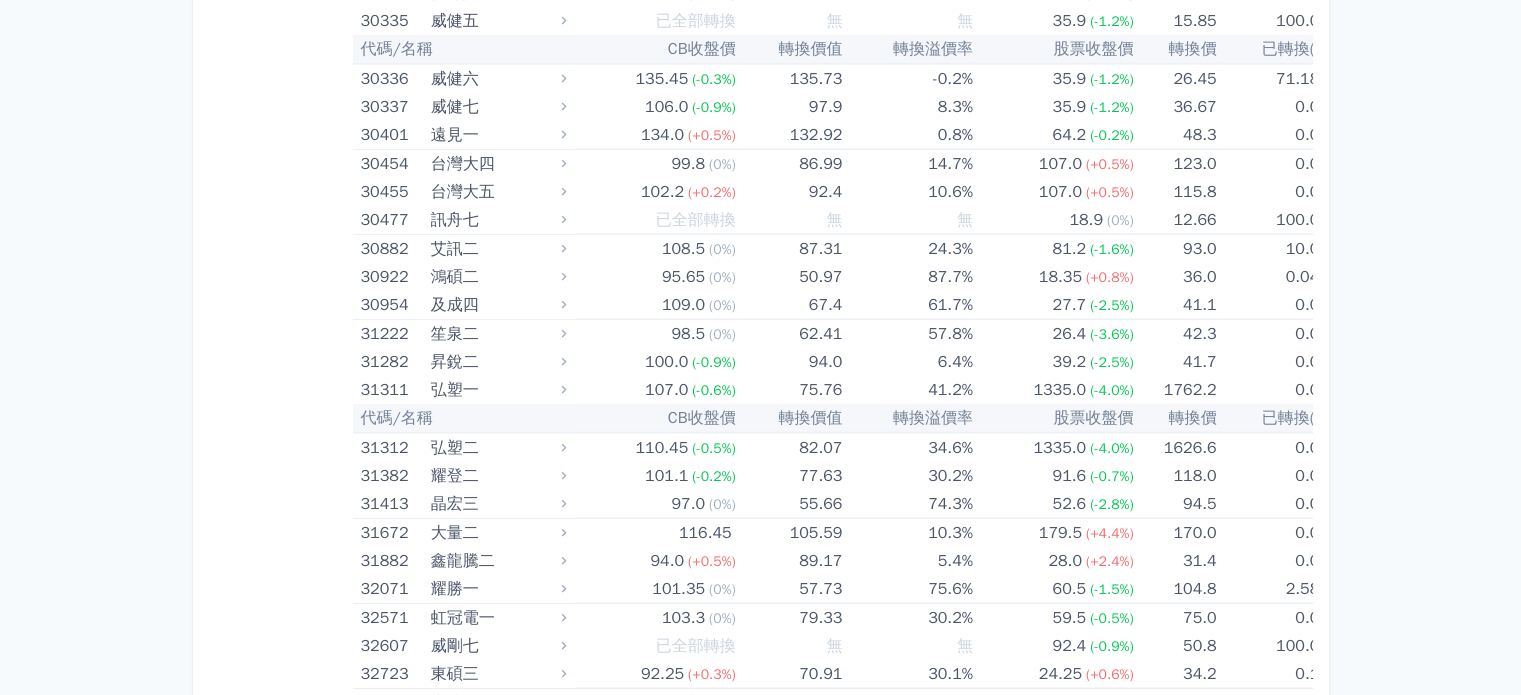 scroll, scrollTop: 4475, scrollLeft: 0, axis: vertical 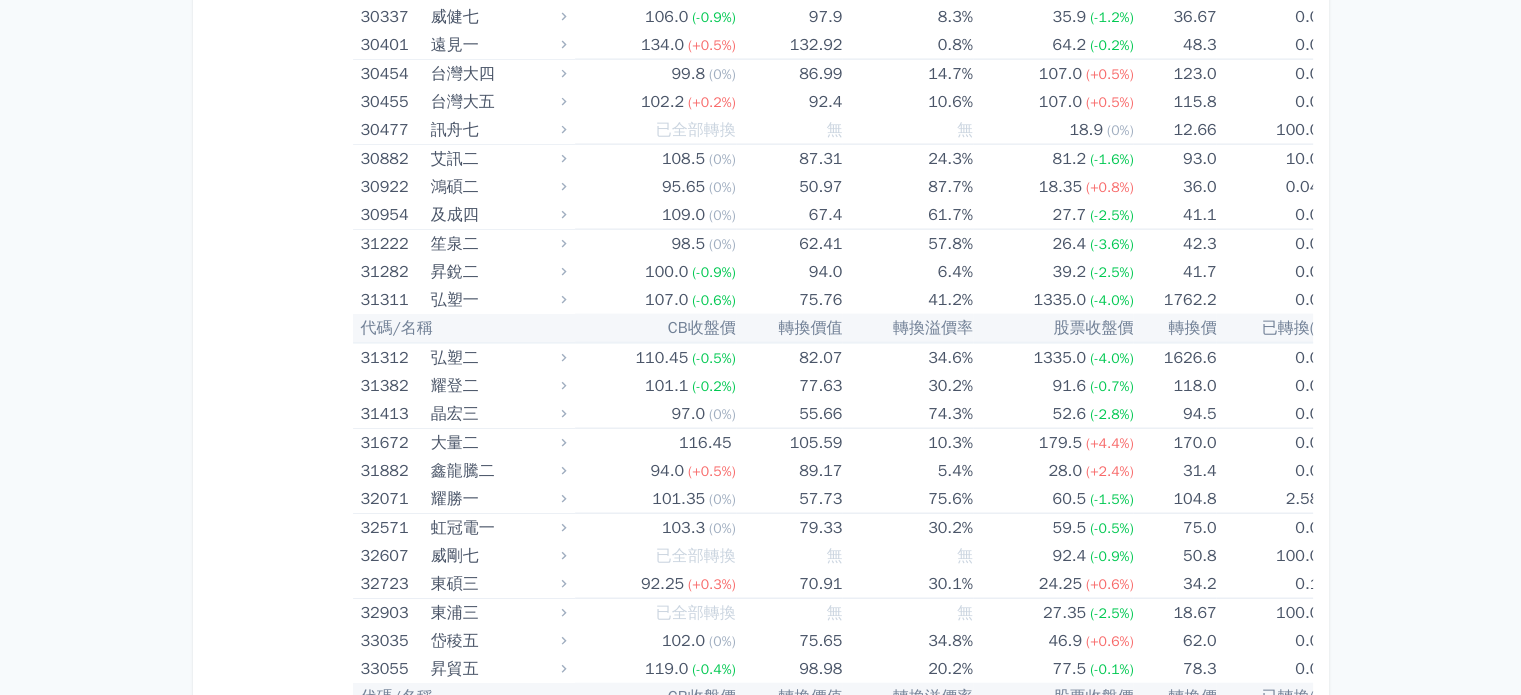 click on "144.5" at bounding box center (1174, -804) 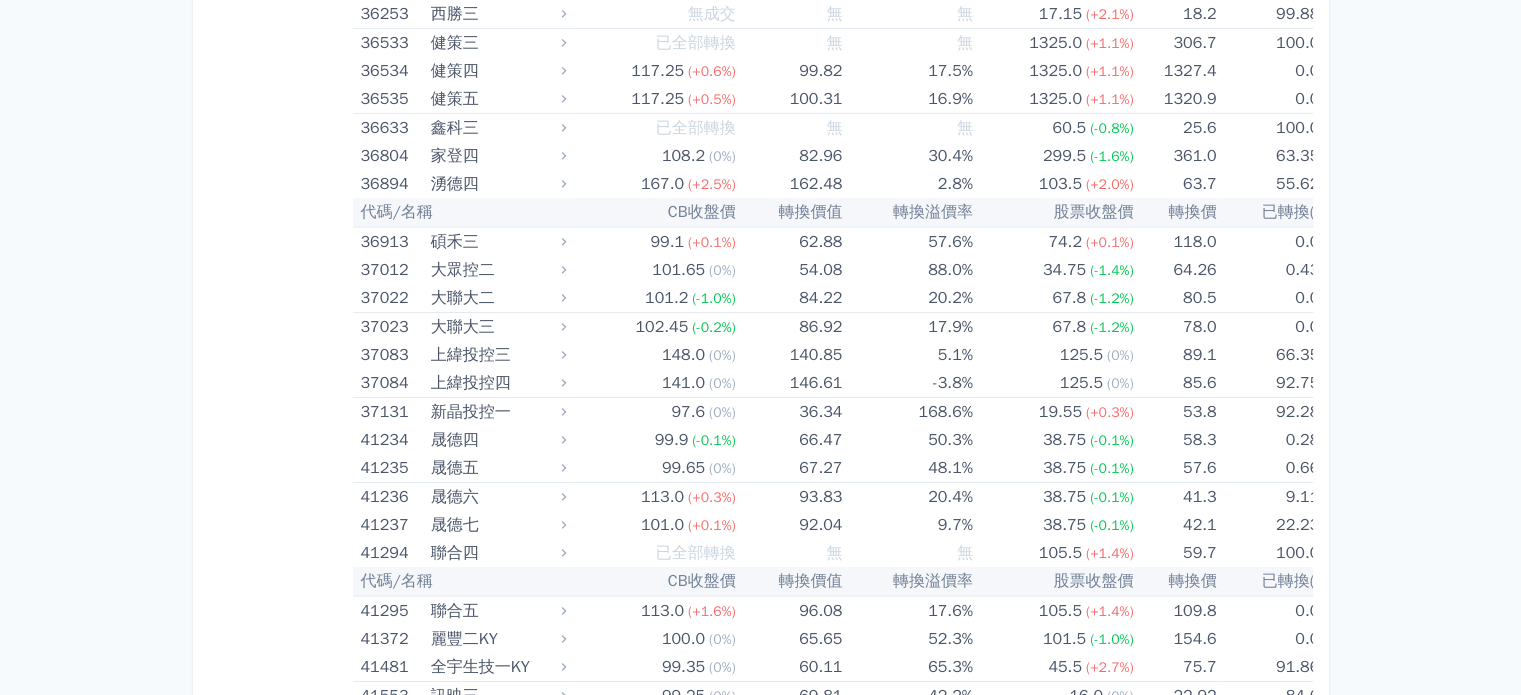 scroll, scrollTop: 7060, scrollLeft: 0, axis: vertical 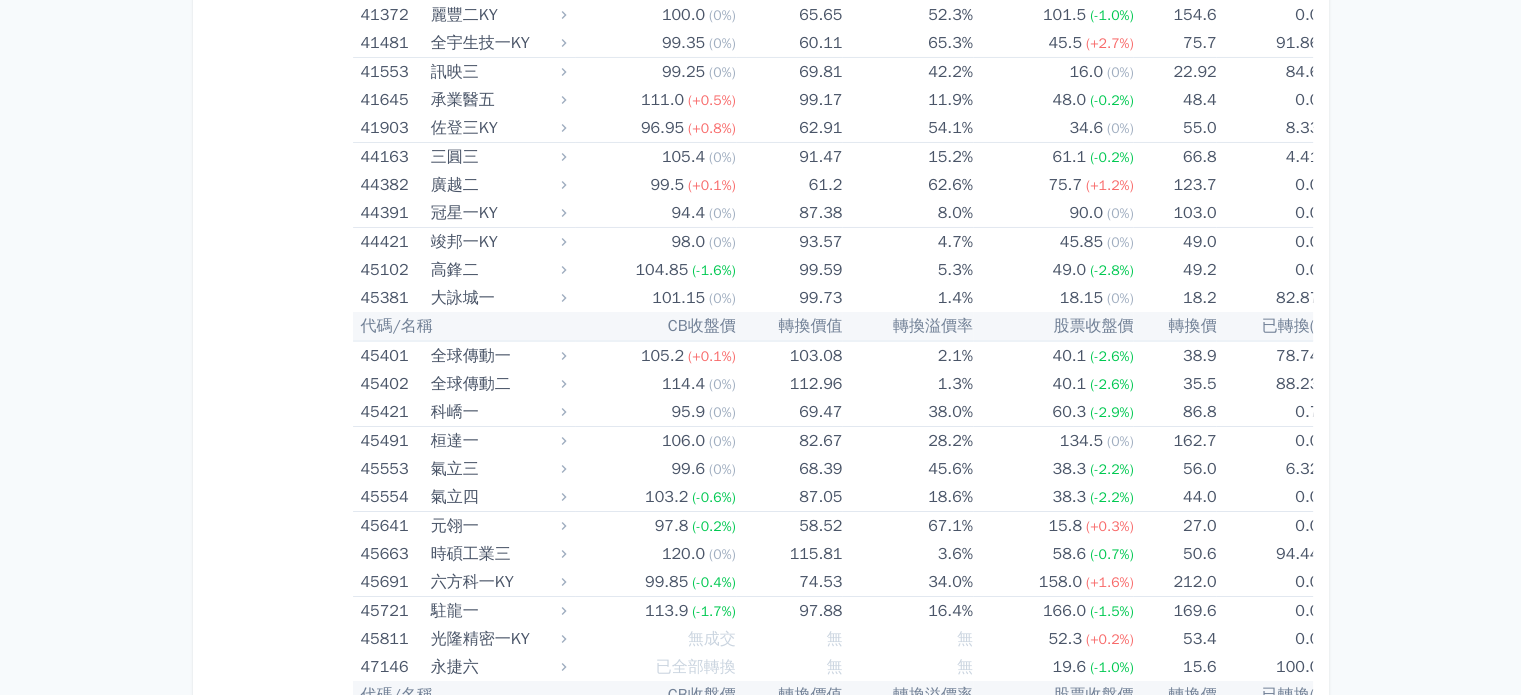 click on "19.6%" at bounding box center [907, -979] 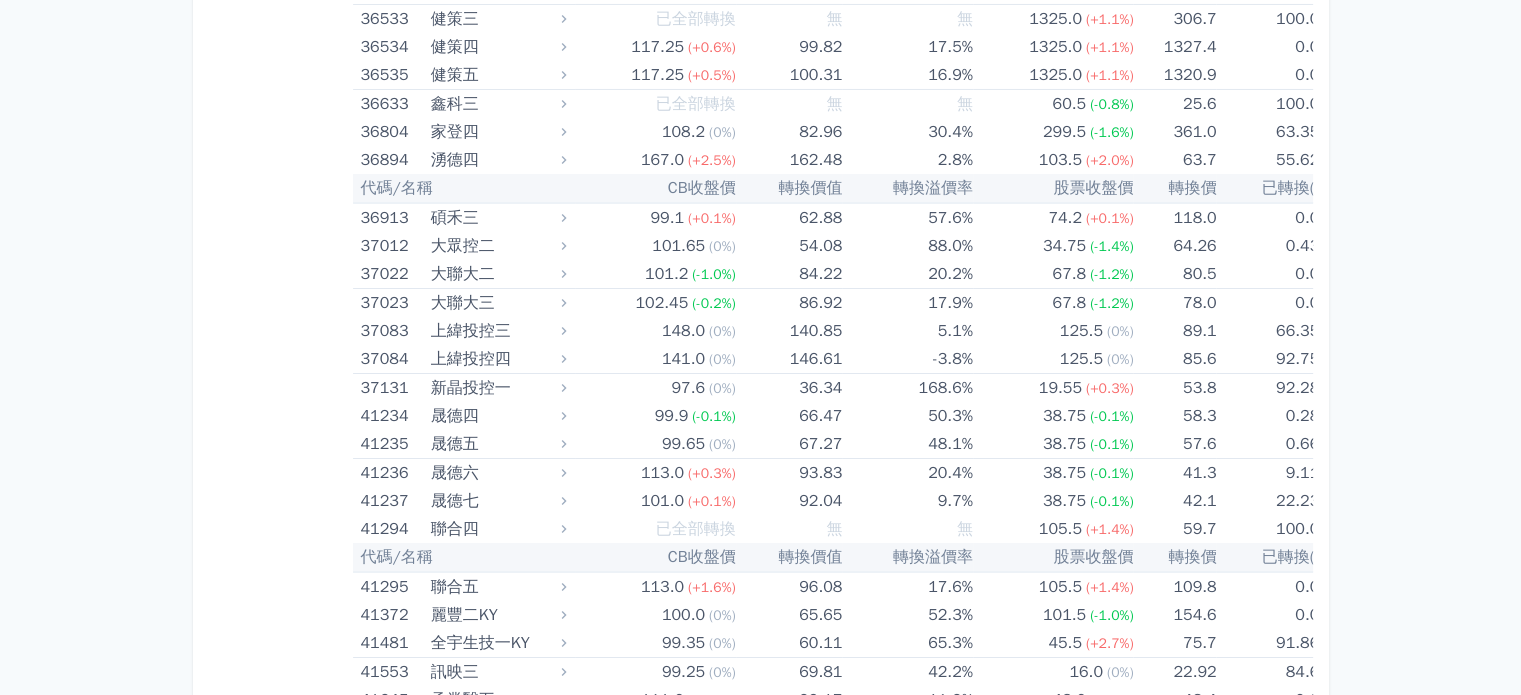 scroll, scrollTop: 7244, scrollLeft: 0, axis: vertical 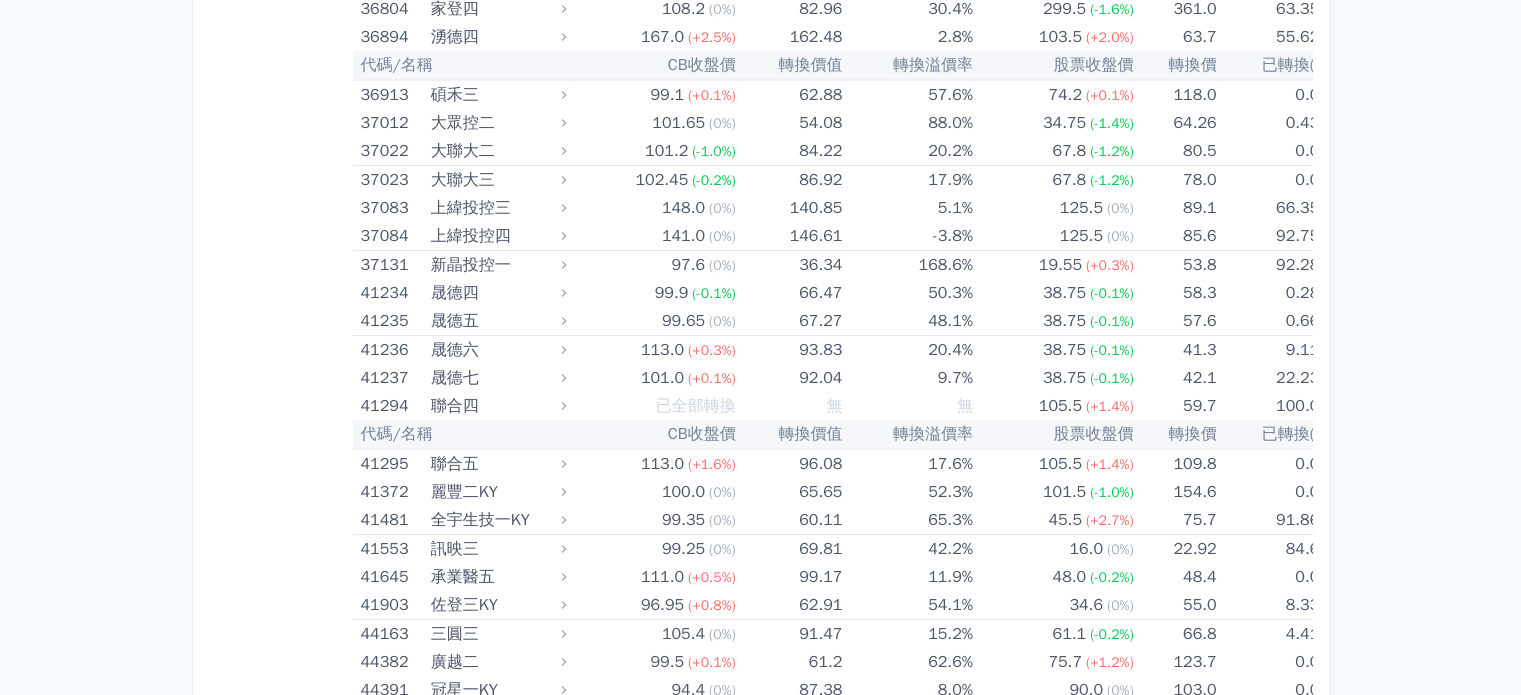 click on "9.7%" at bounding box center [907, -1180] 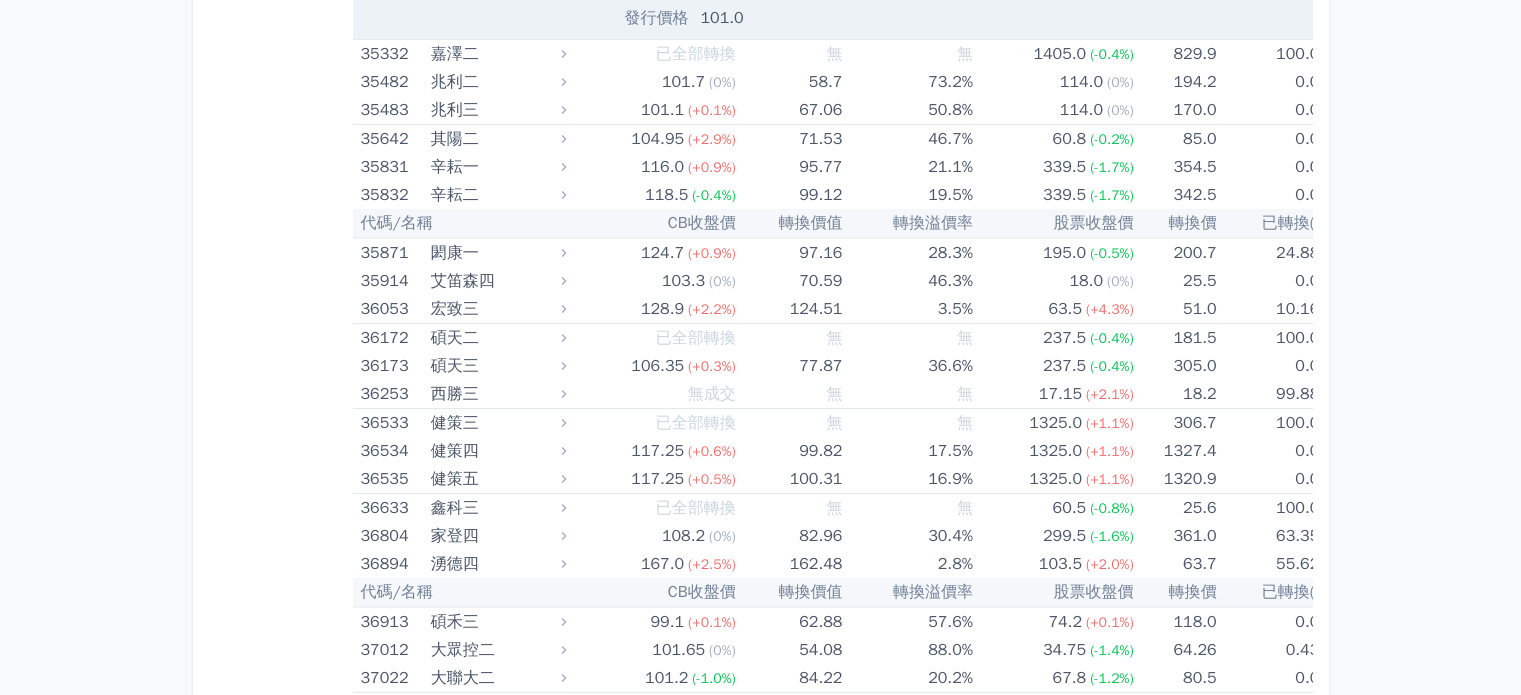 scroll, scrollTop: 7379, scrollLeft: 0, axis: vertical 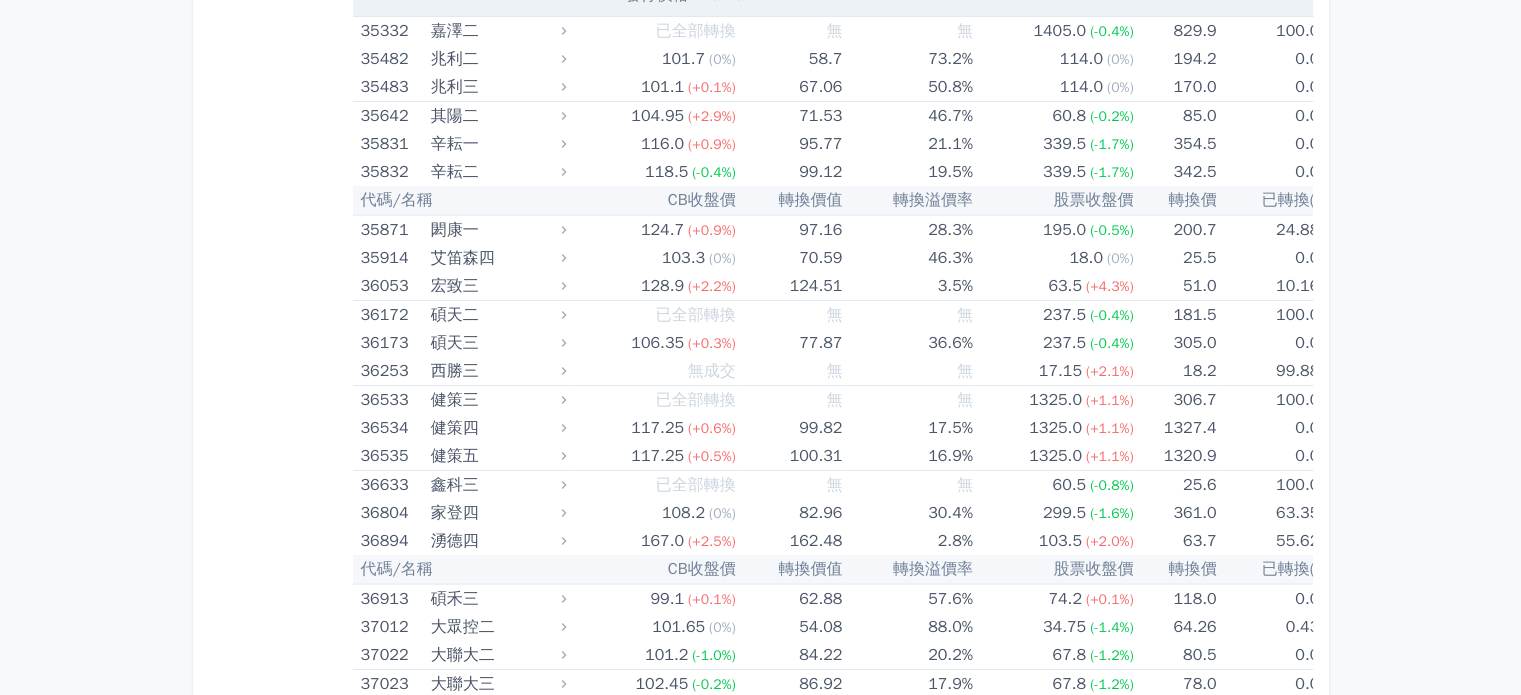 click on "18.14%" at bounding box center [1273, -1326] 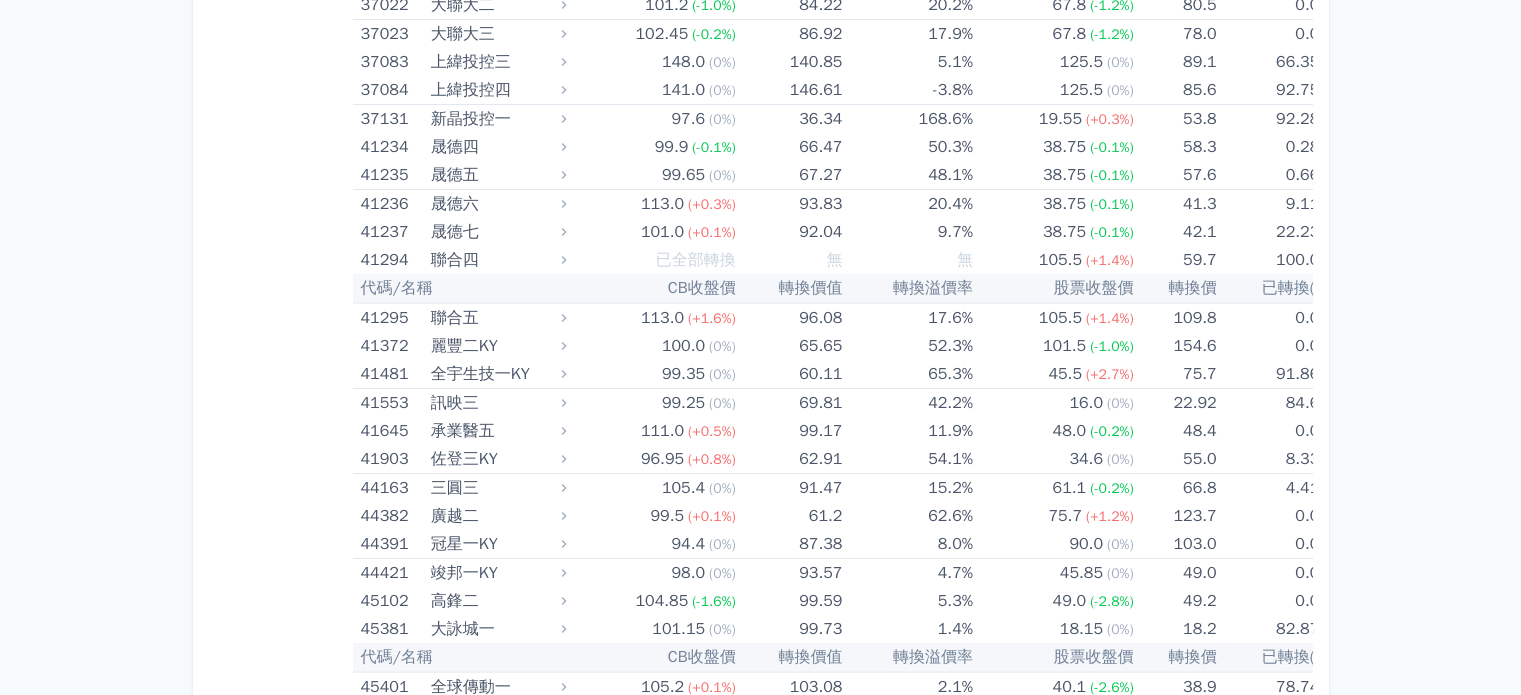 click on "0.0%" at bounding box center (1273, -1298) 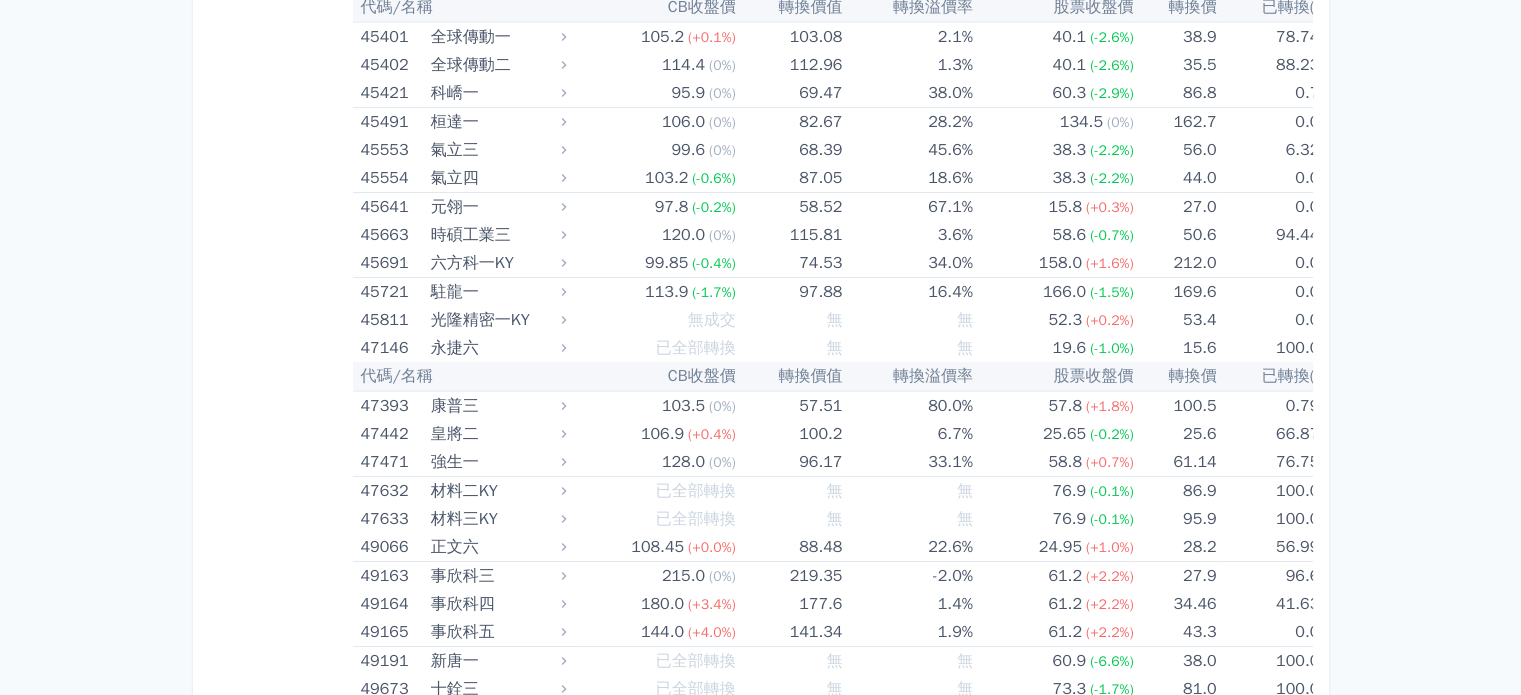 click on "63.5 (+4.3%)" at bounding box center [1053, -1014] 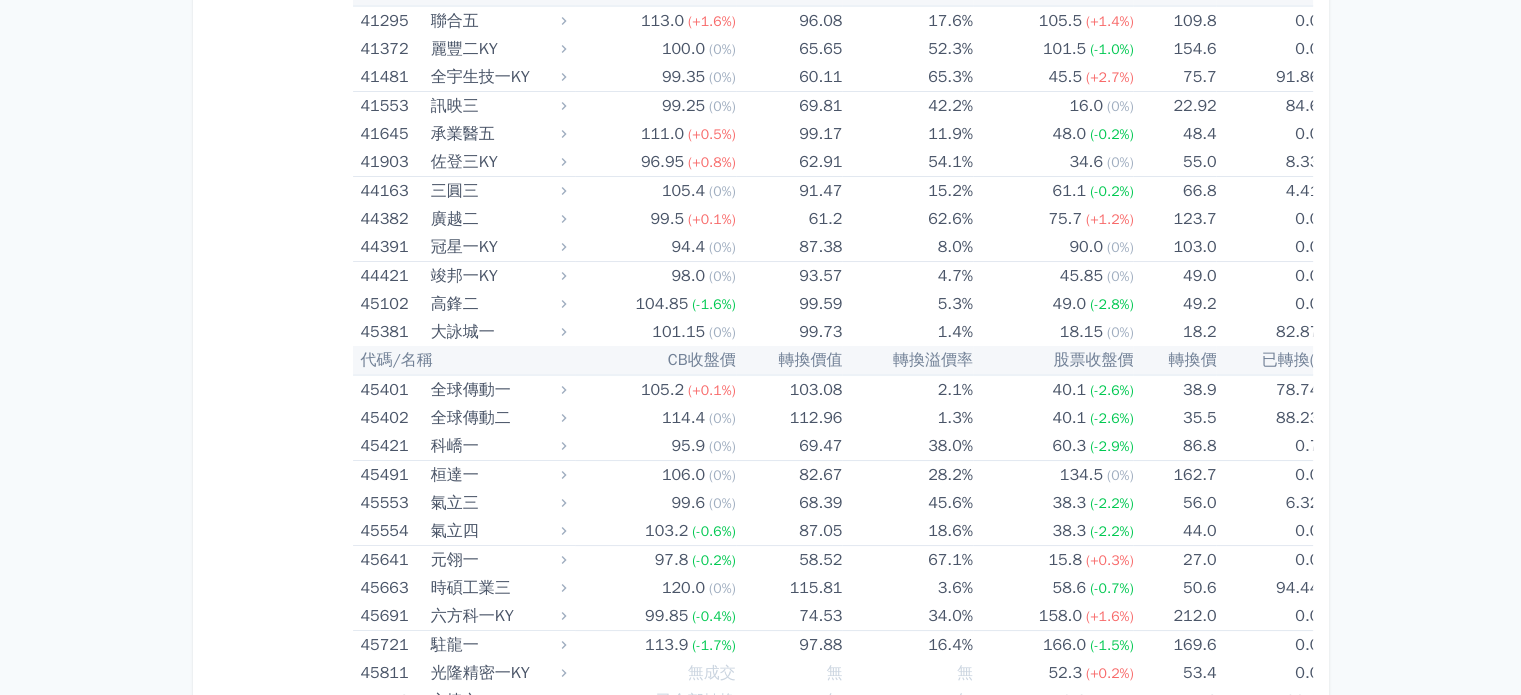 scroll, scrollTop: 7743, scrollLeft: 0, axis: vertical 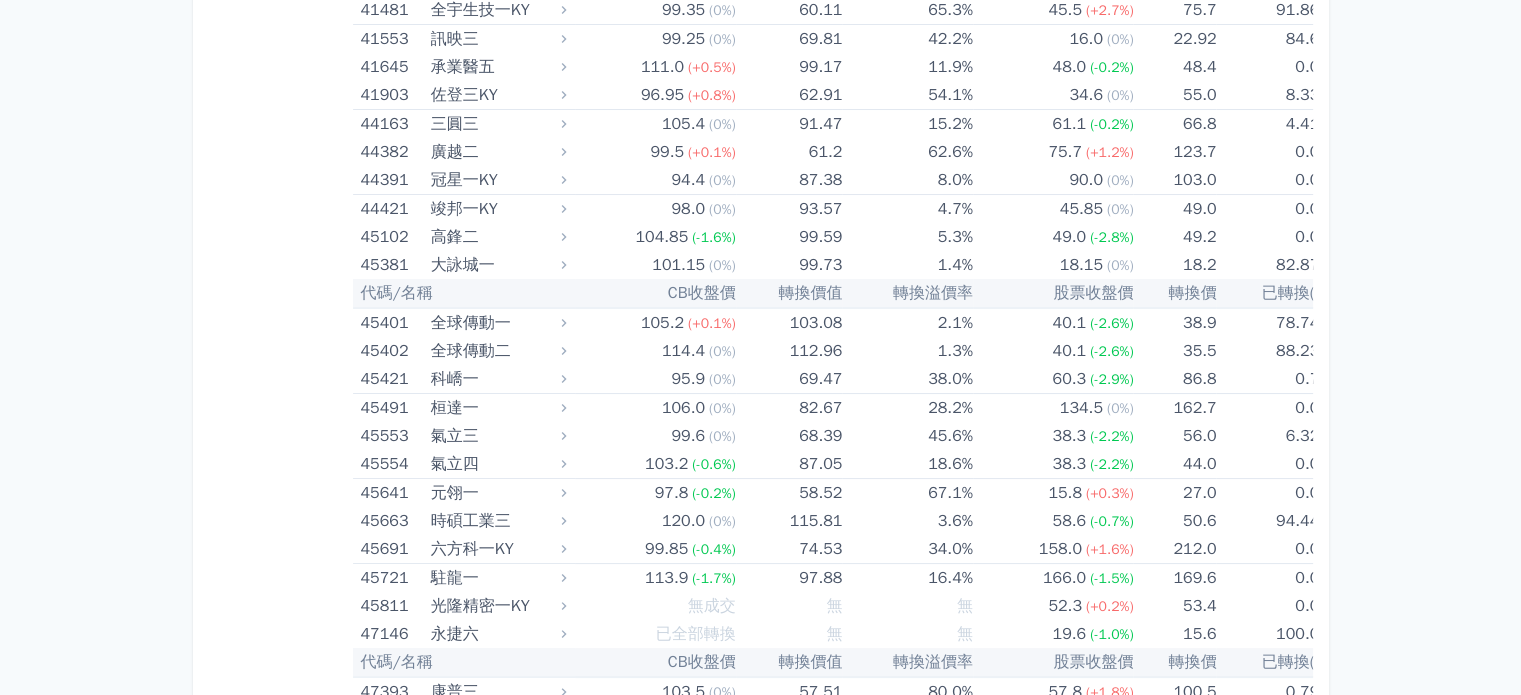 click on "3.5%" at bounding box center (907, -1378) 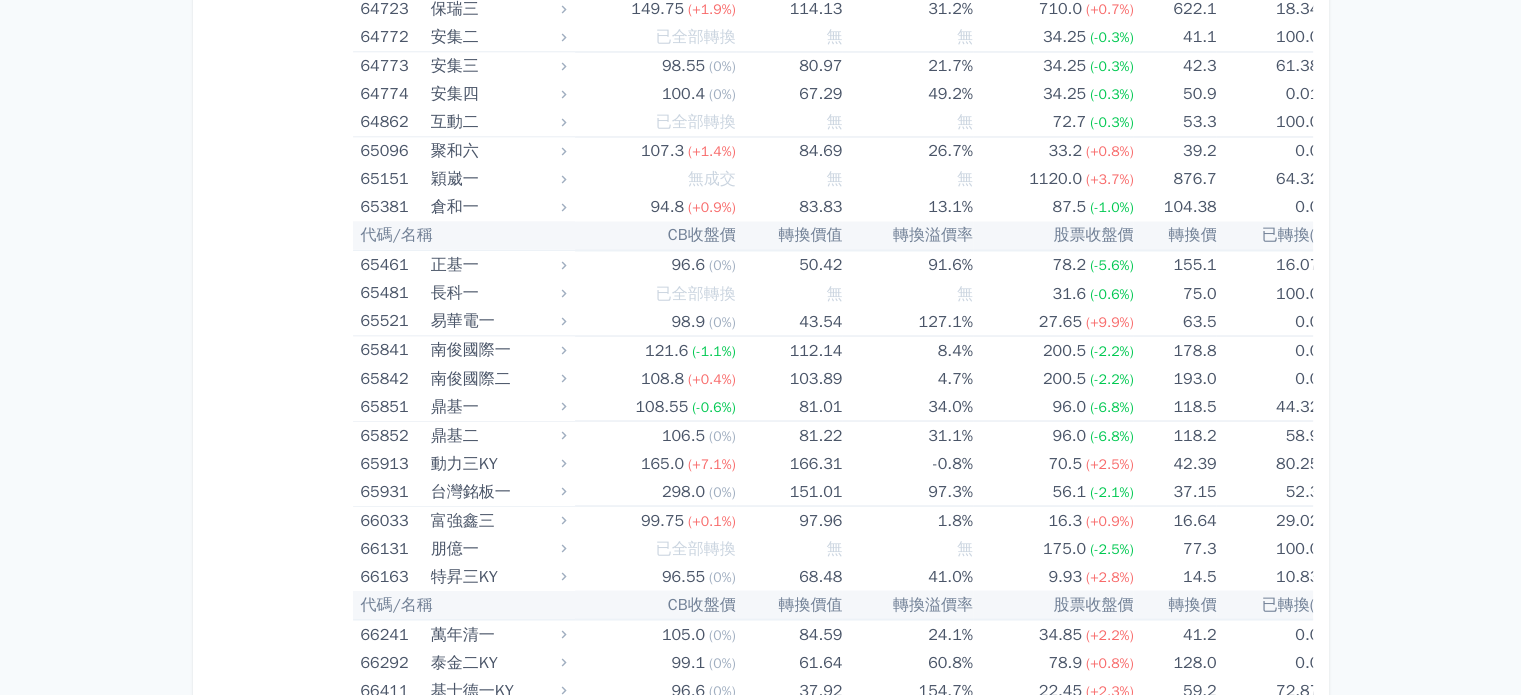 scroll, scrollTop: 11380, scrollLeft: 0, axis: vertical 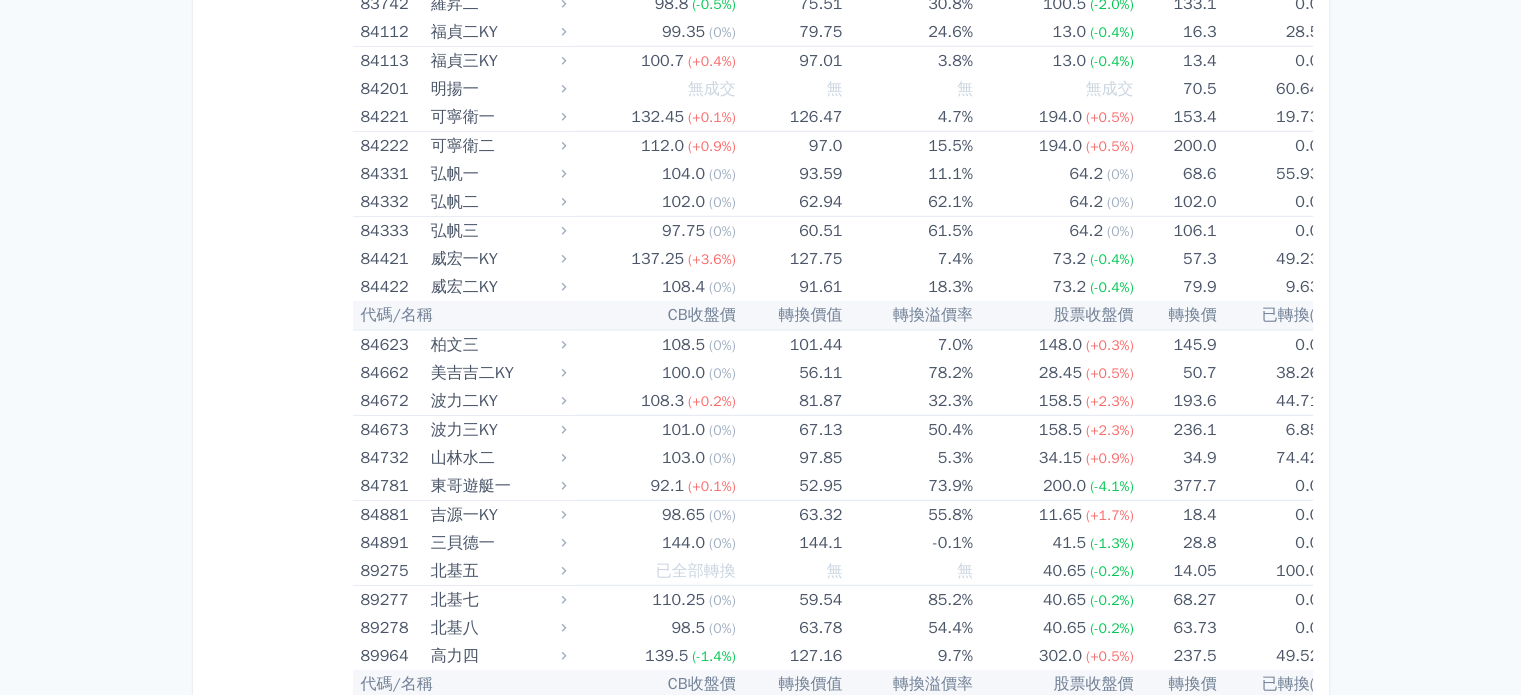 click on "311.5 (+1.0%)" at bounding box center (1053, -2409) 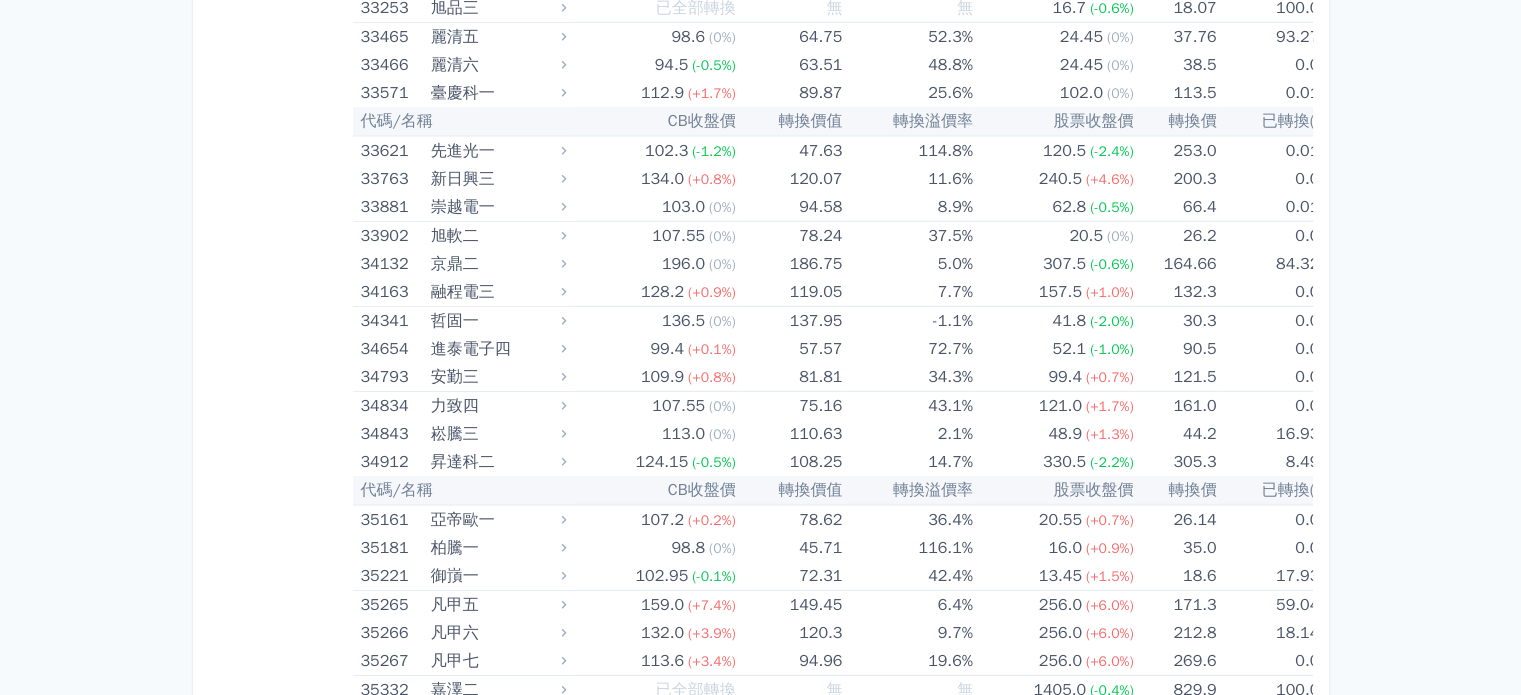 scroll, scrollTop: 6361, scrollLeft: 0, axis: vertical 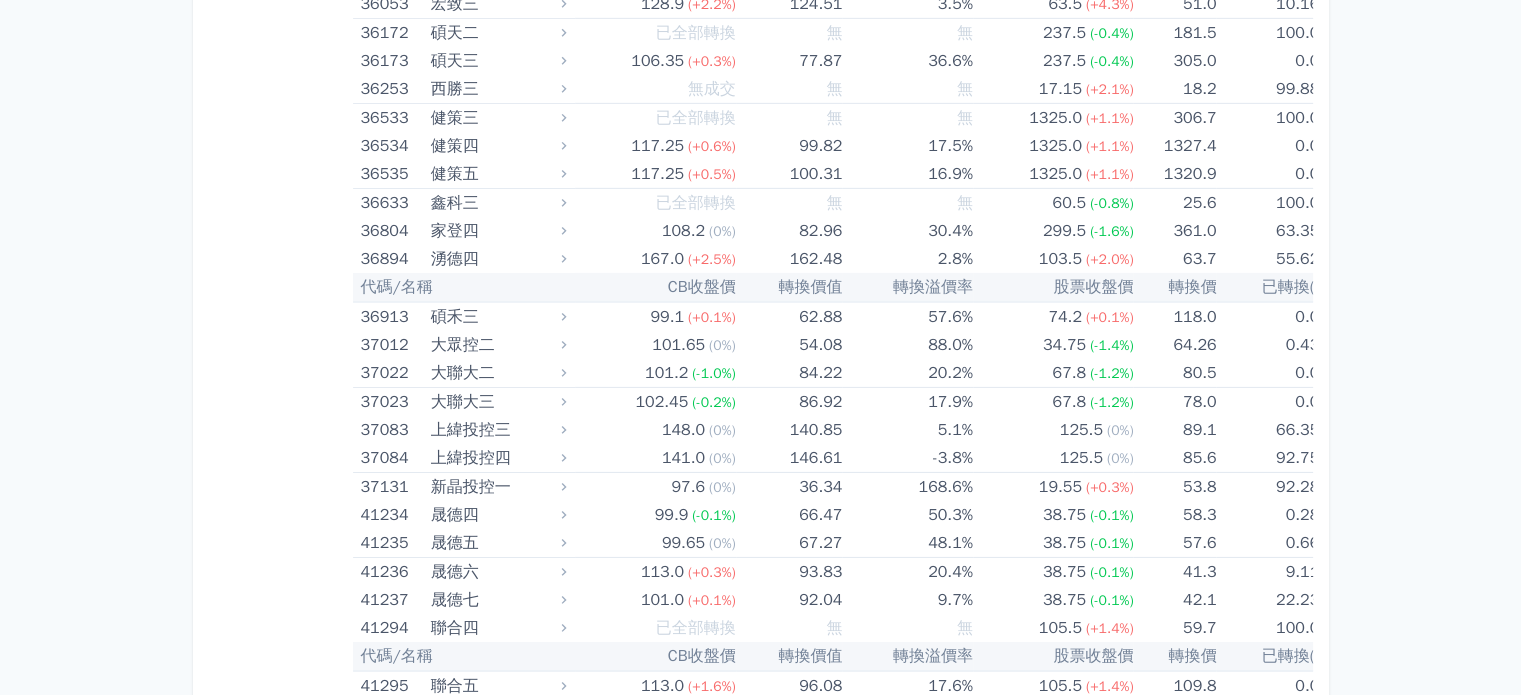 click on "240.5 (+4.6%)" at bounding box center (1053, -762) 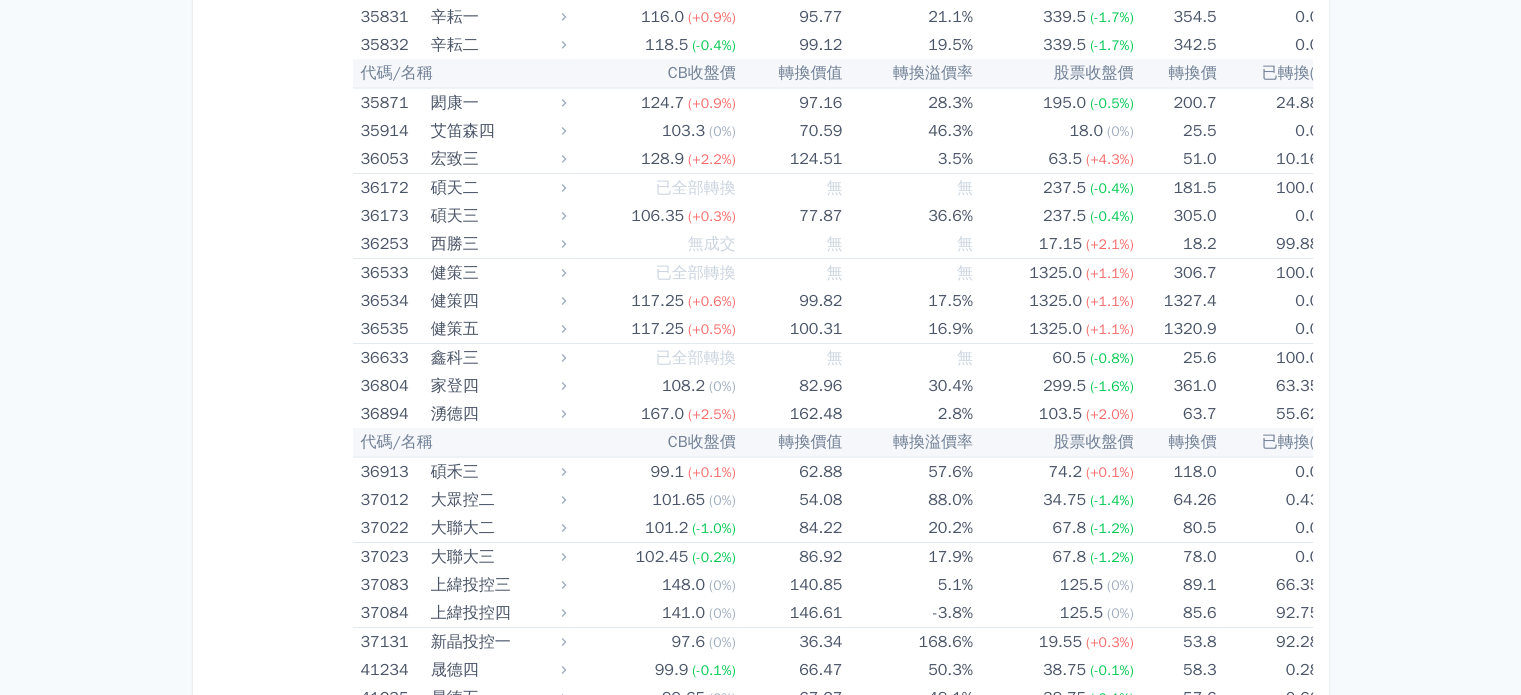 scroll, scrollTop: 6880, scrollLeft: 0, axis: vertical 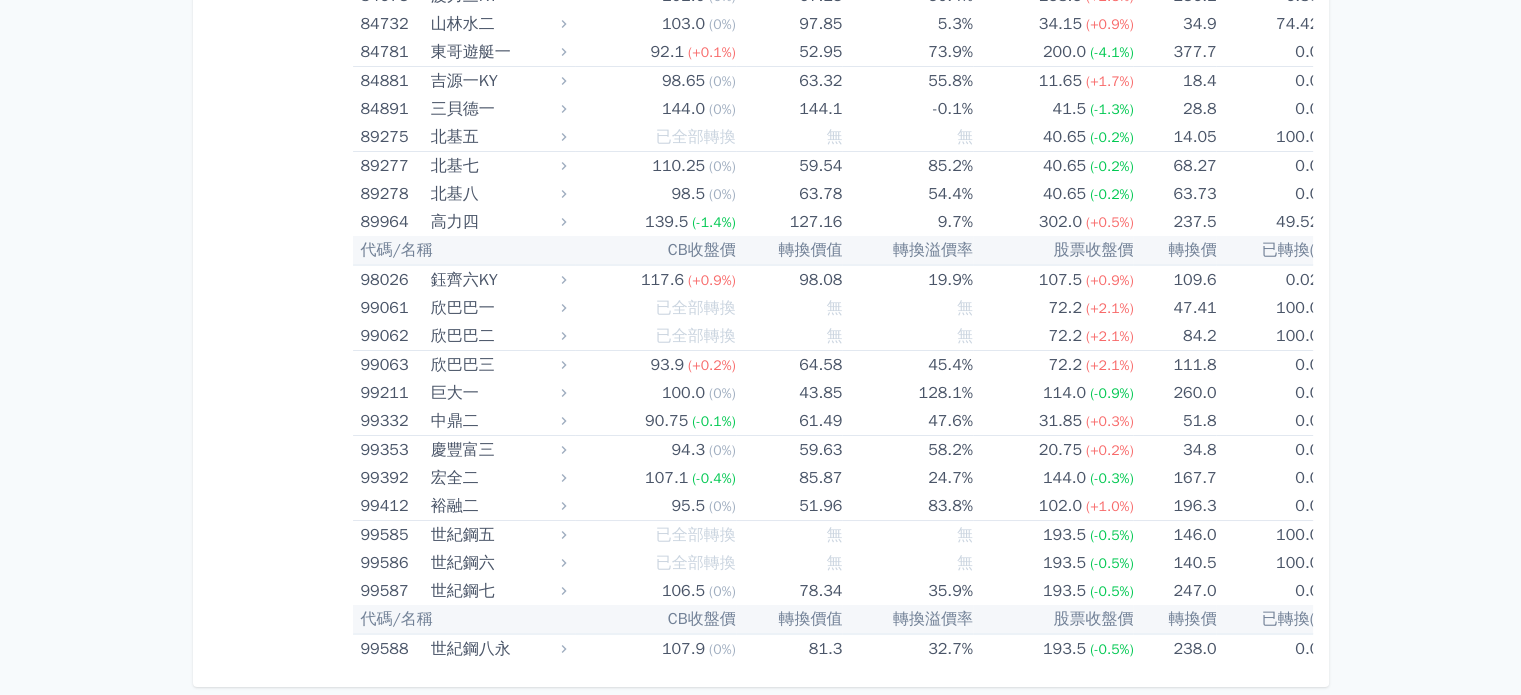 click on "20.5%" at bounding box center (907, -459) 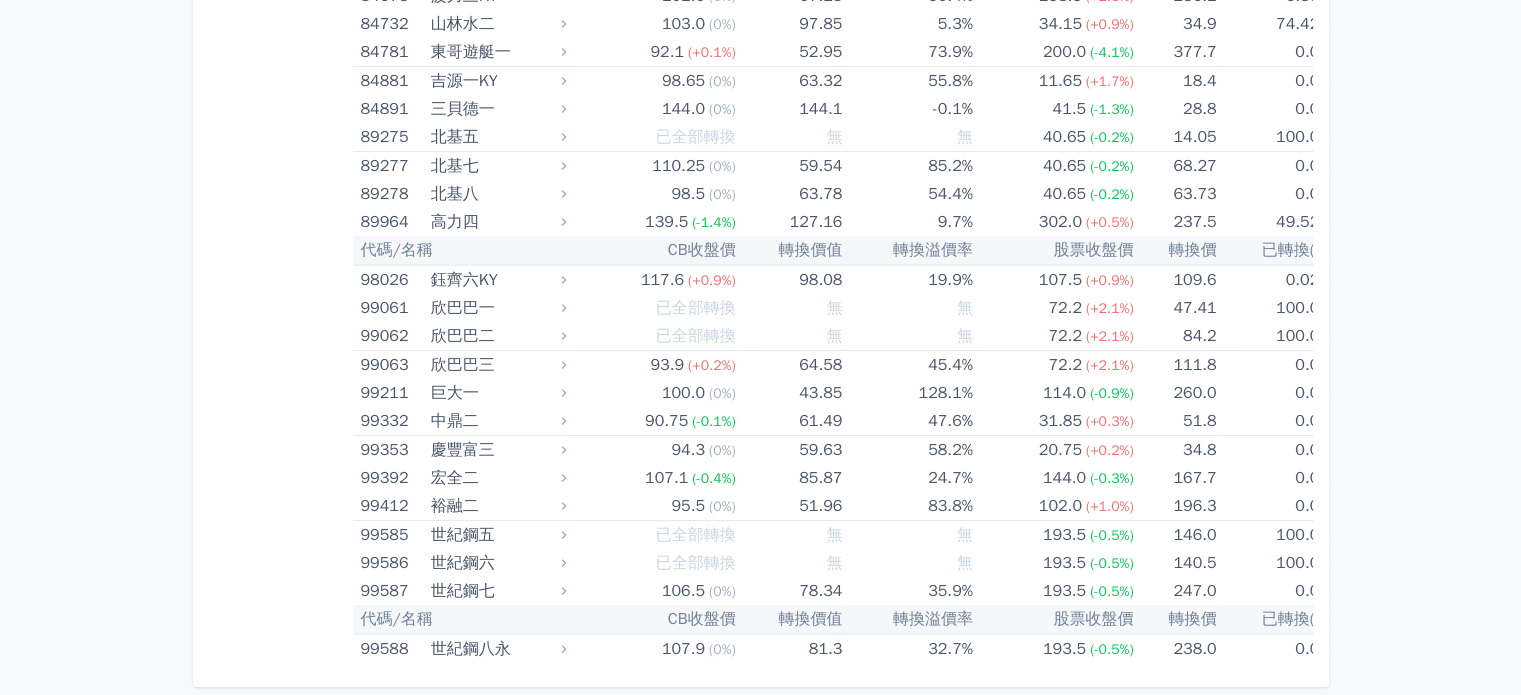 scroll, scrollTop: 17645, scrollLeft: 0, axis: vertical 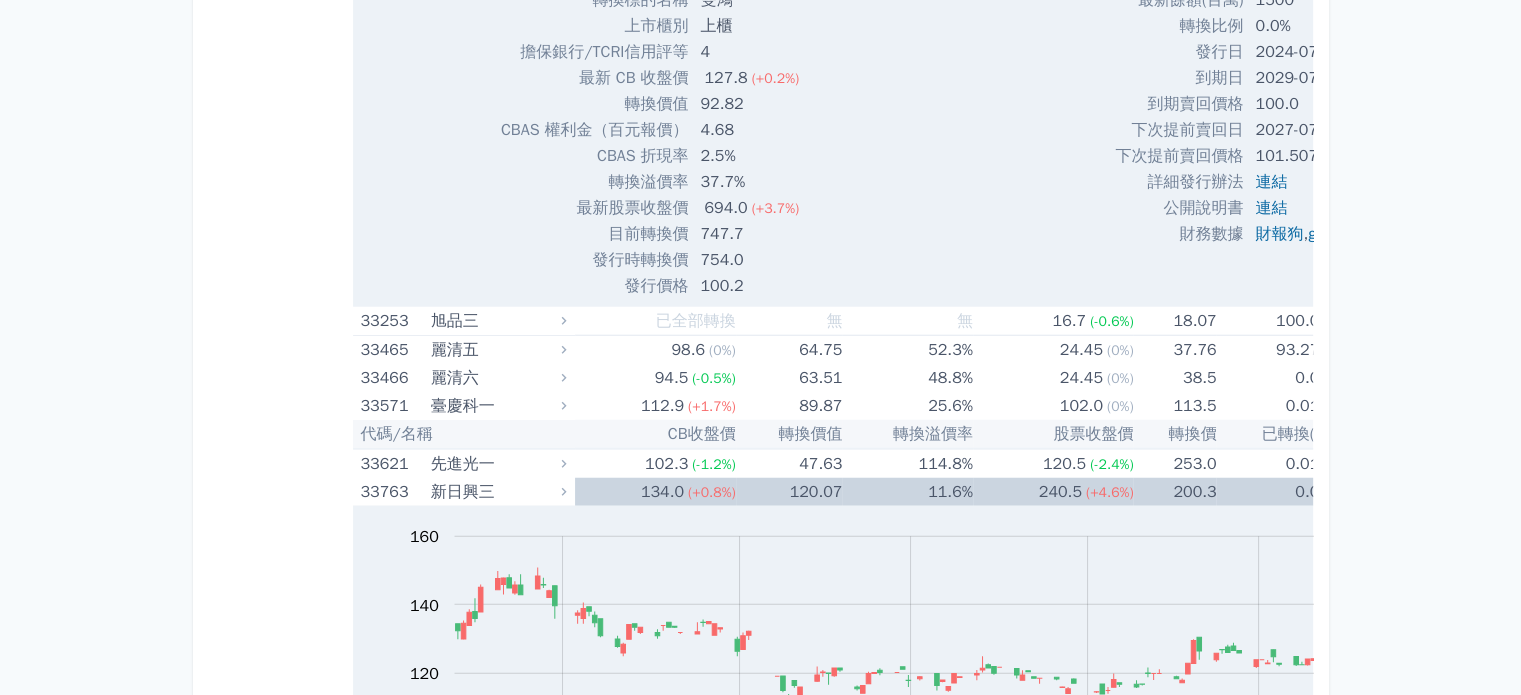 click on "13.25 (-0.4%)" at bounding box center [1053, -499] 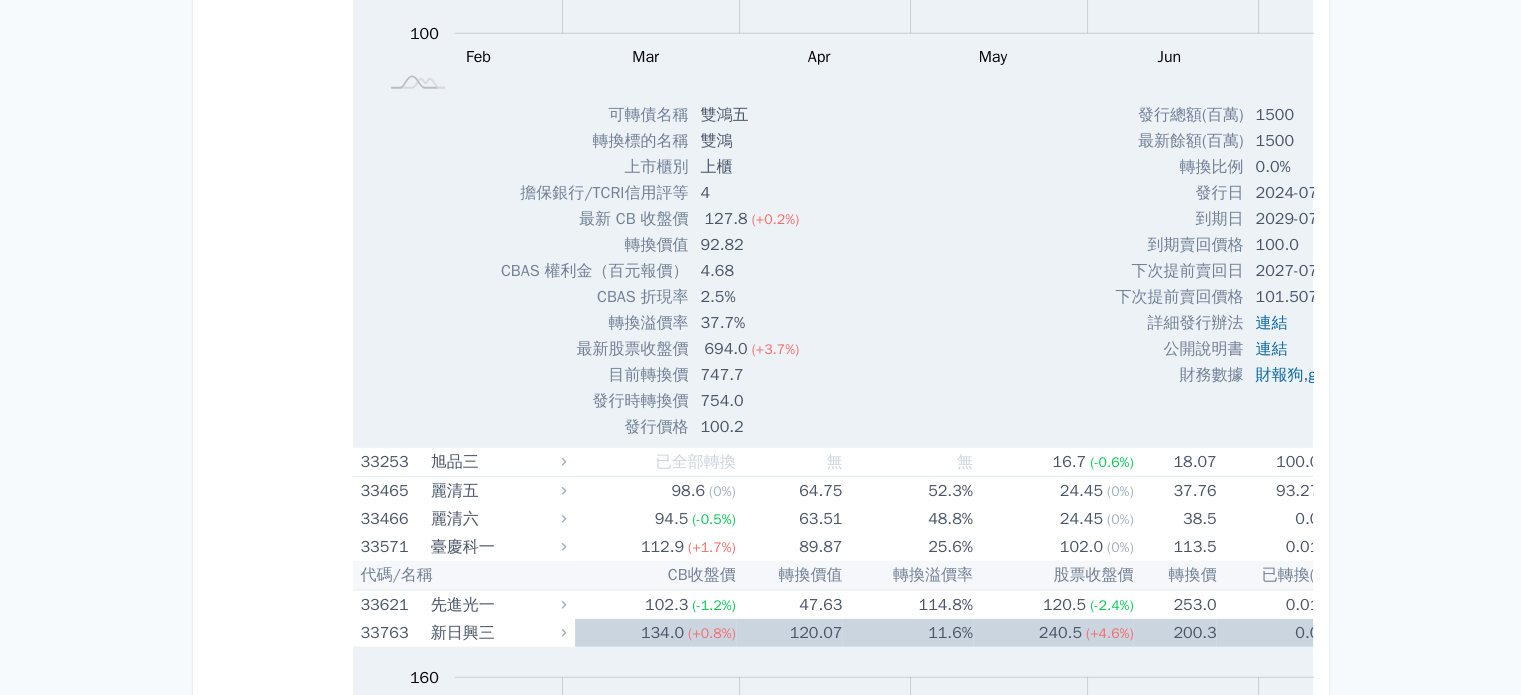 scroll, scrollTop: 5640, scrollLeft: 0, axis: vertical 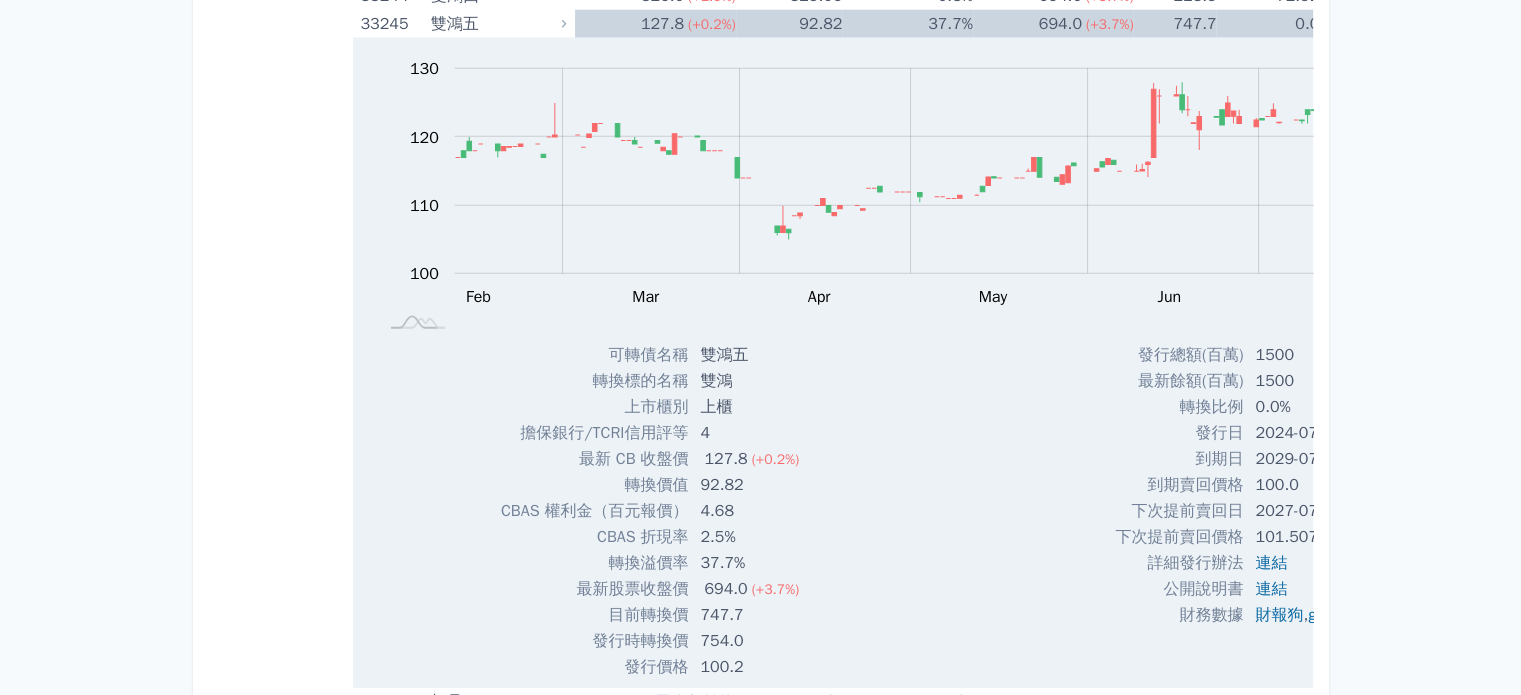click on "13.25 (-0.4%)" at bounding box center (1053, -768) 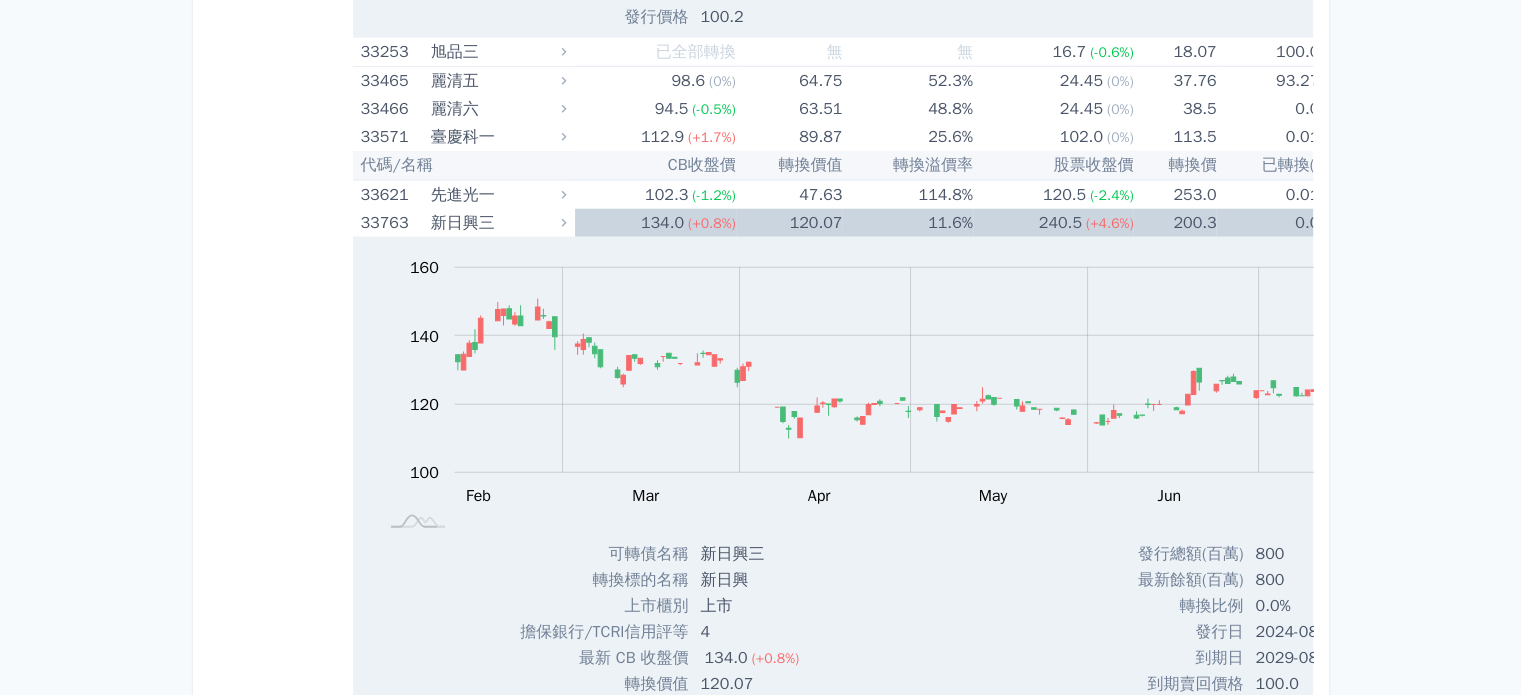 click on "694.0 (+3.7%)" at bounding box center [1053, -626] 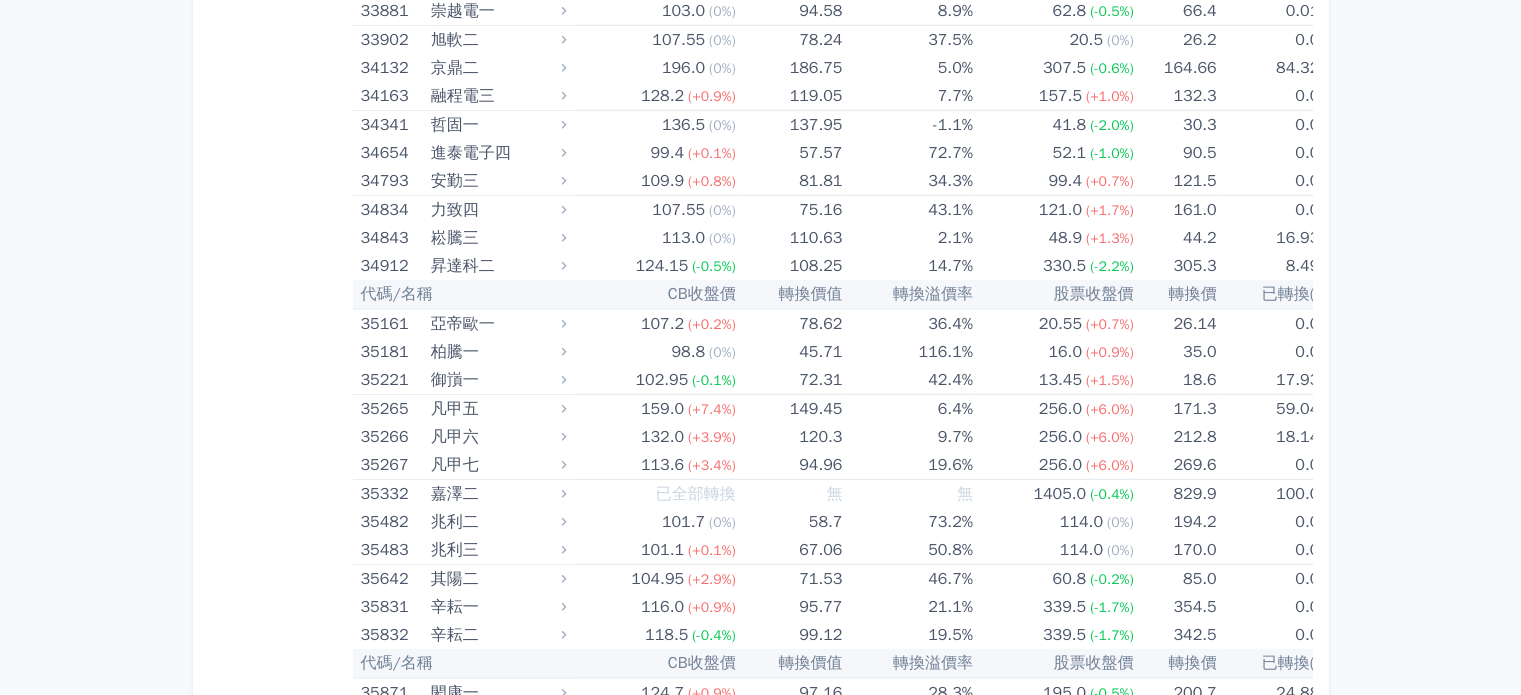 scroll, scrollTop: 5732, scrollLeft: 0, axis: vertical 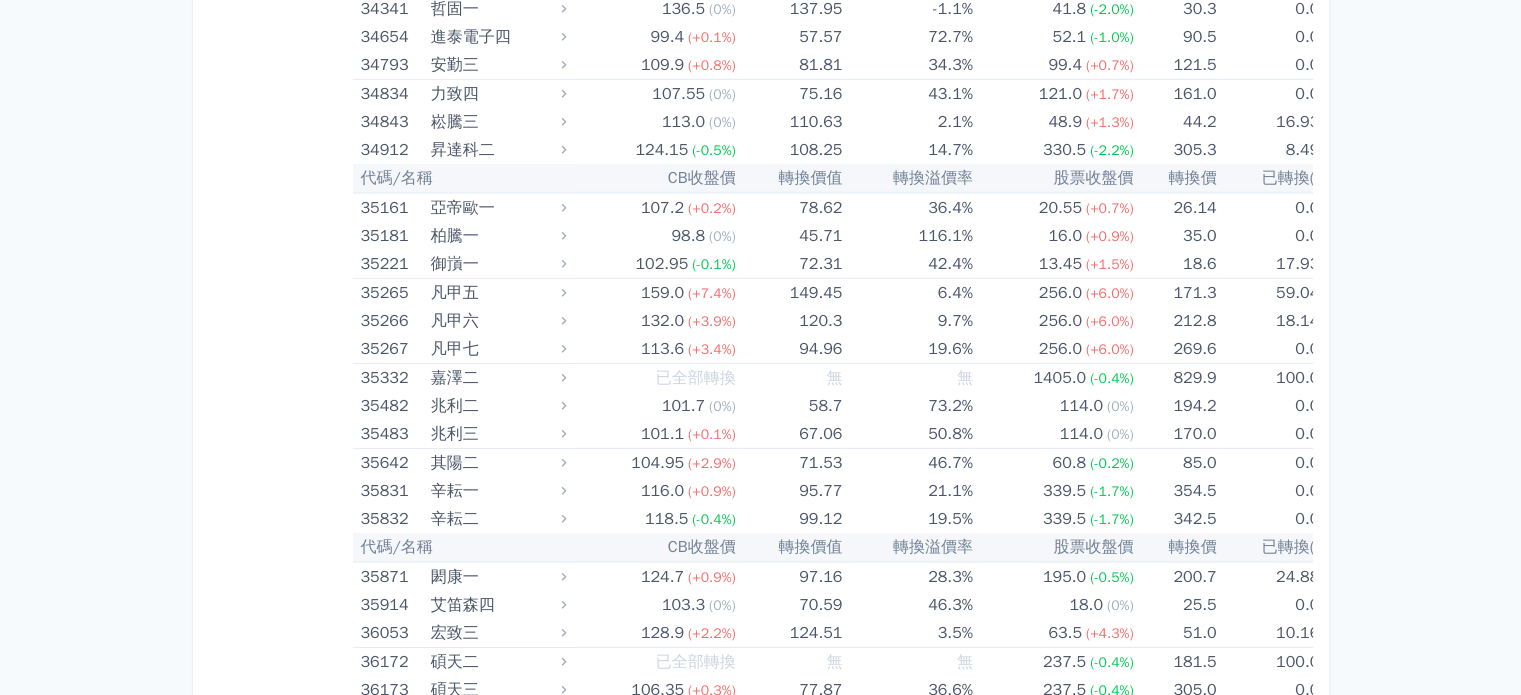 click on "200.3" at bounding box center (1174, -783) 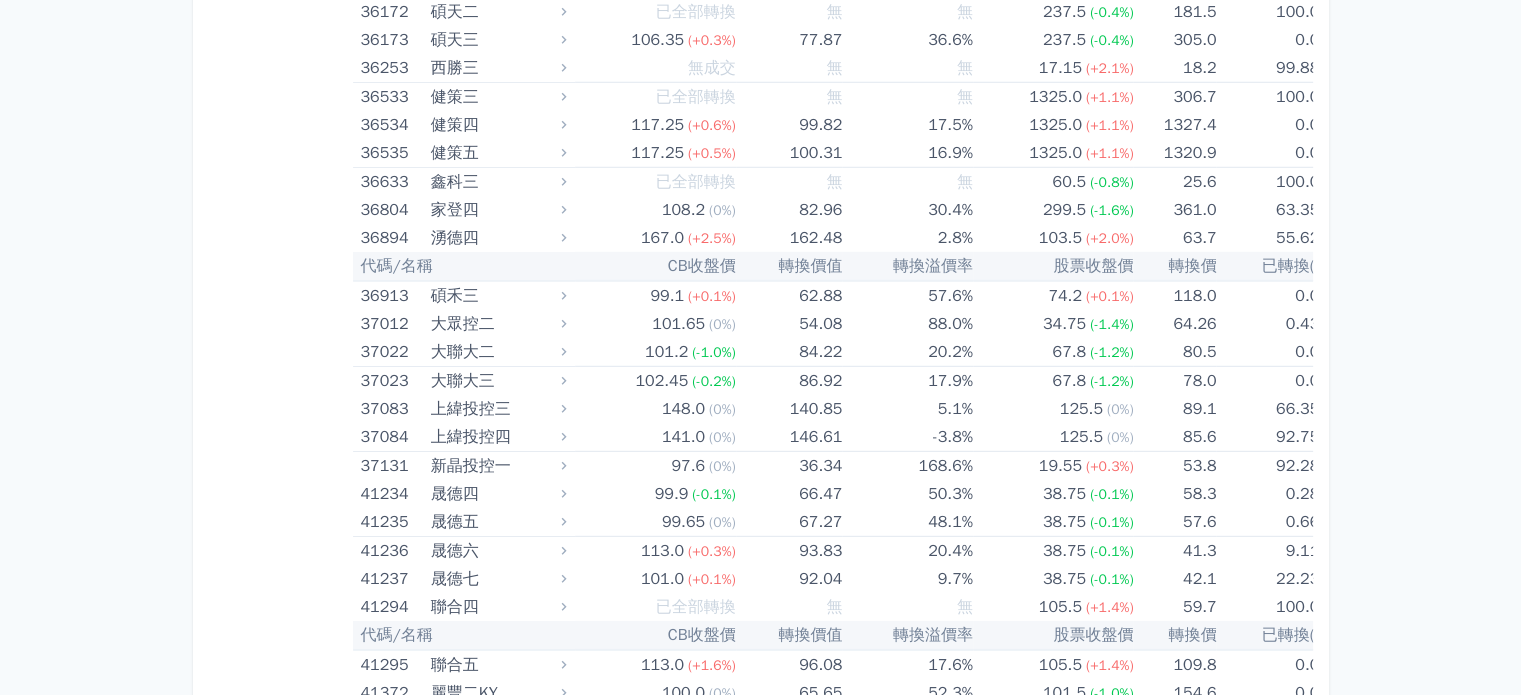 scroll, scrollTop: 5872, scrollLeft: 0, axis: vertical 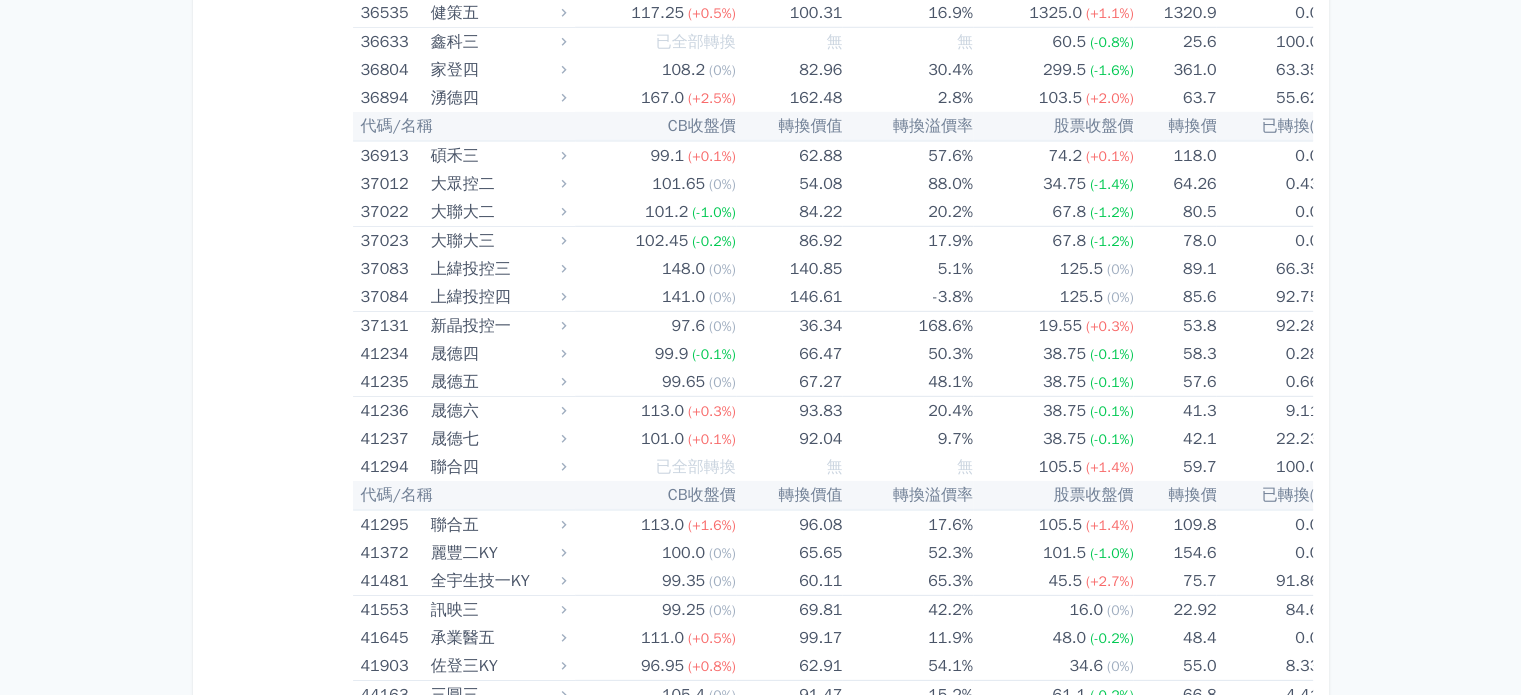 click on "43.1%" at bounding box center [907, -696] 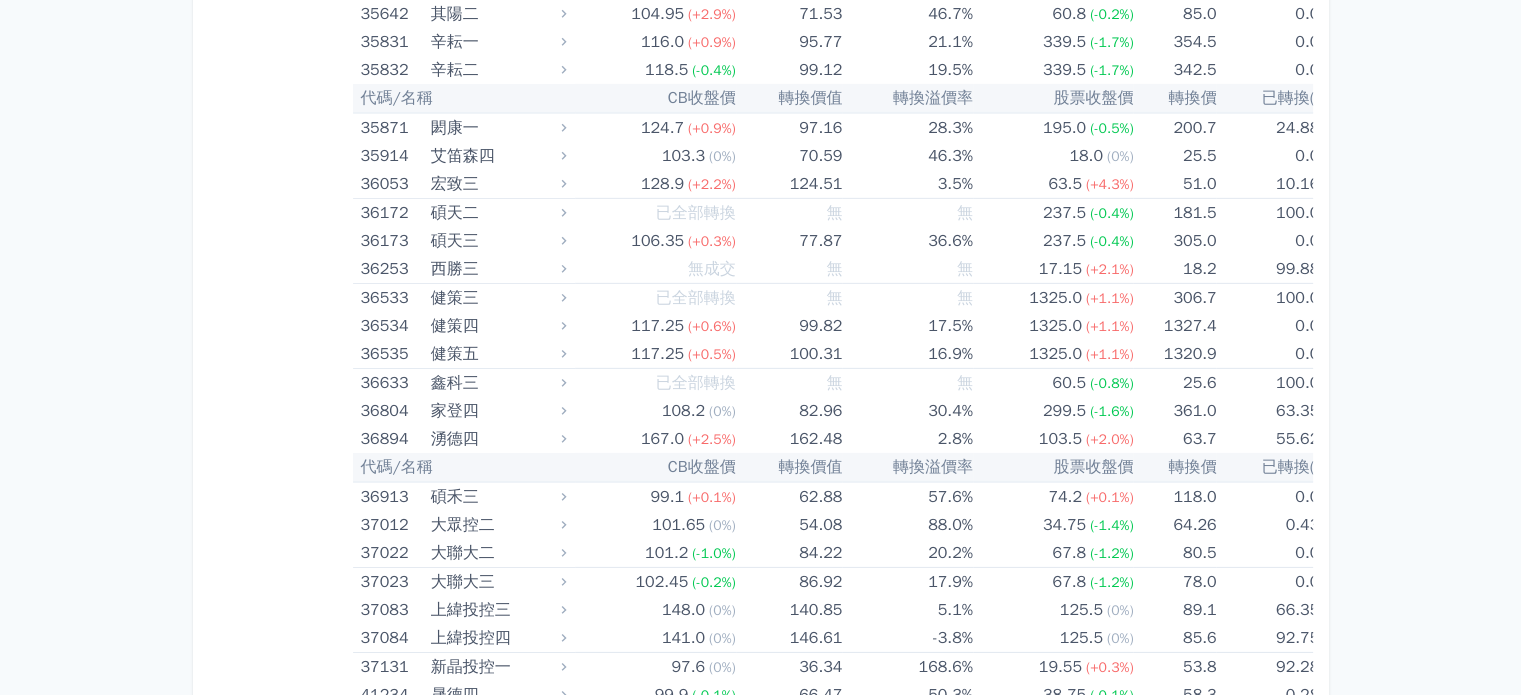 scroll, scrollTop: 6298, scrollLeft: 0, axis: vertical 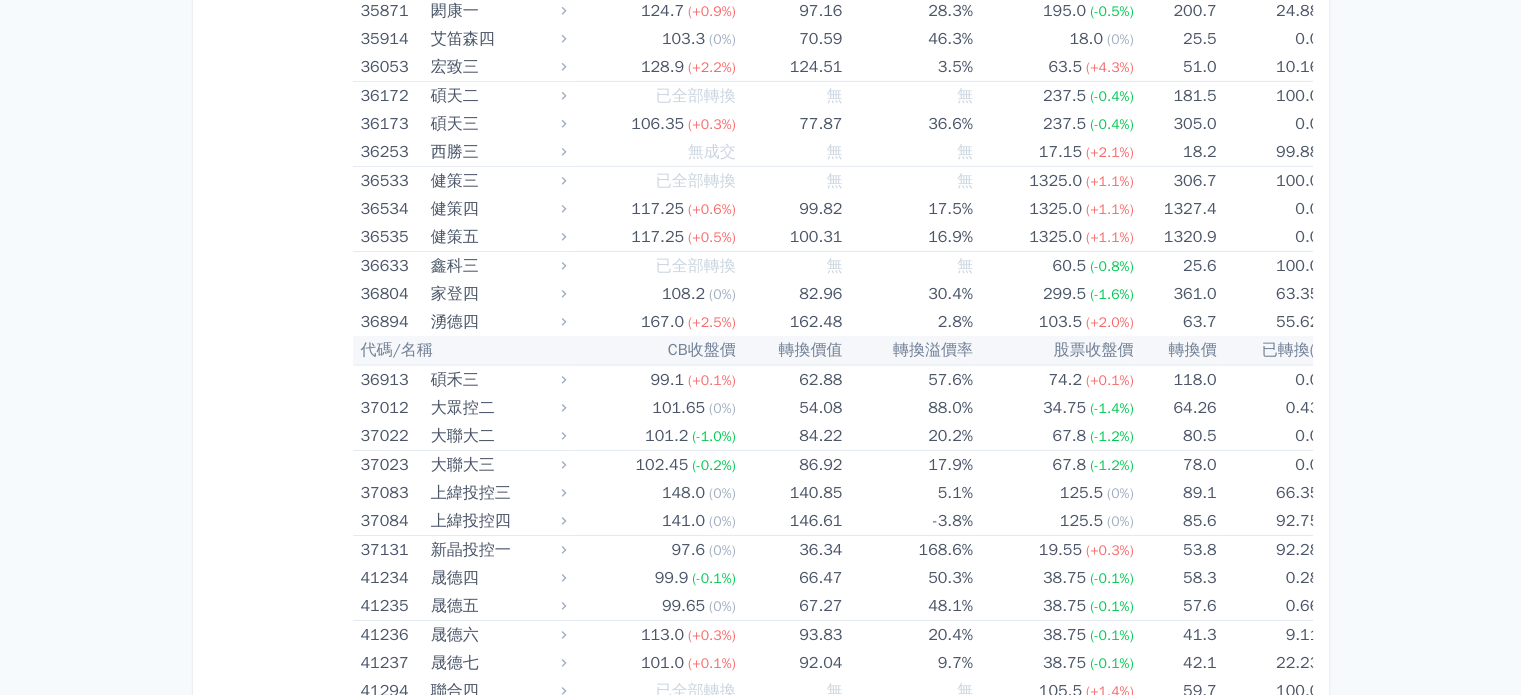 click on "75.16" at bounding box center [789, -1122] 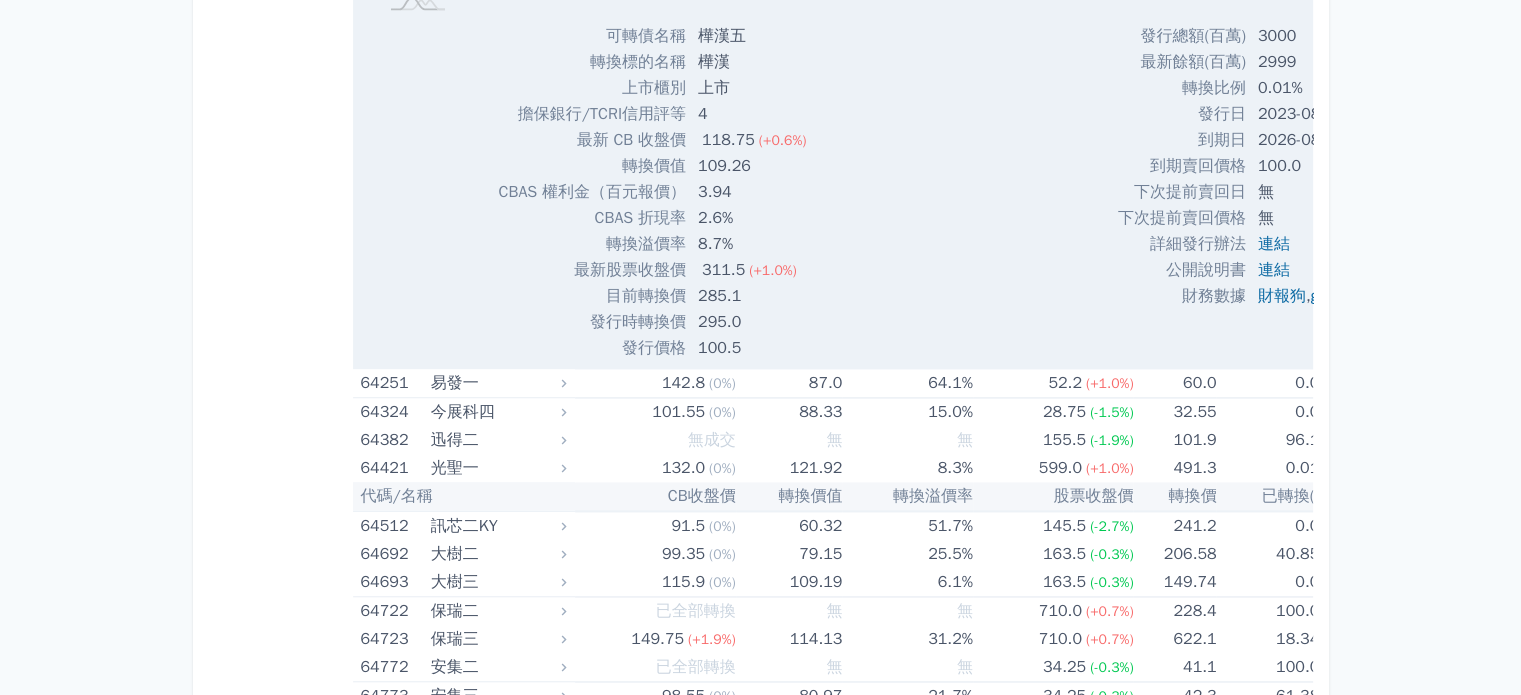 scroll, scrollTop: 10918, scrollLeft: 0, axis: vertical 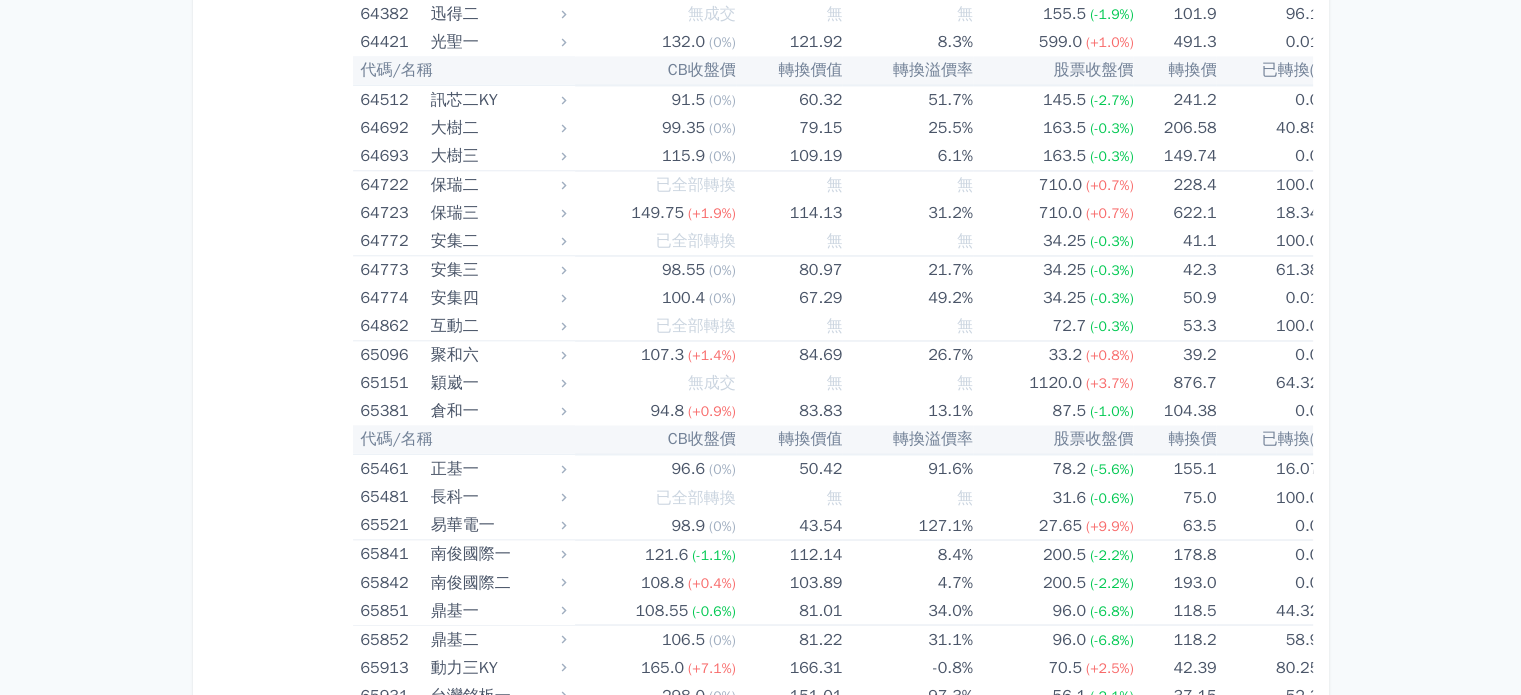 click on "22.4%" at bounding box center (907, -1882) 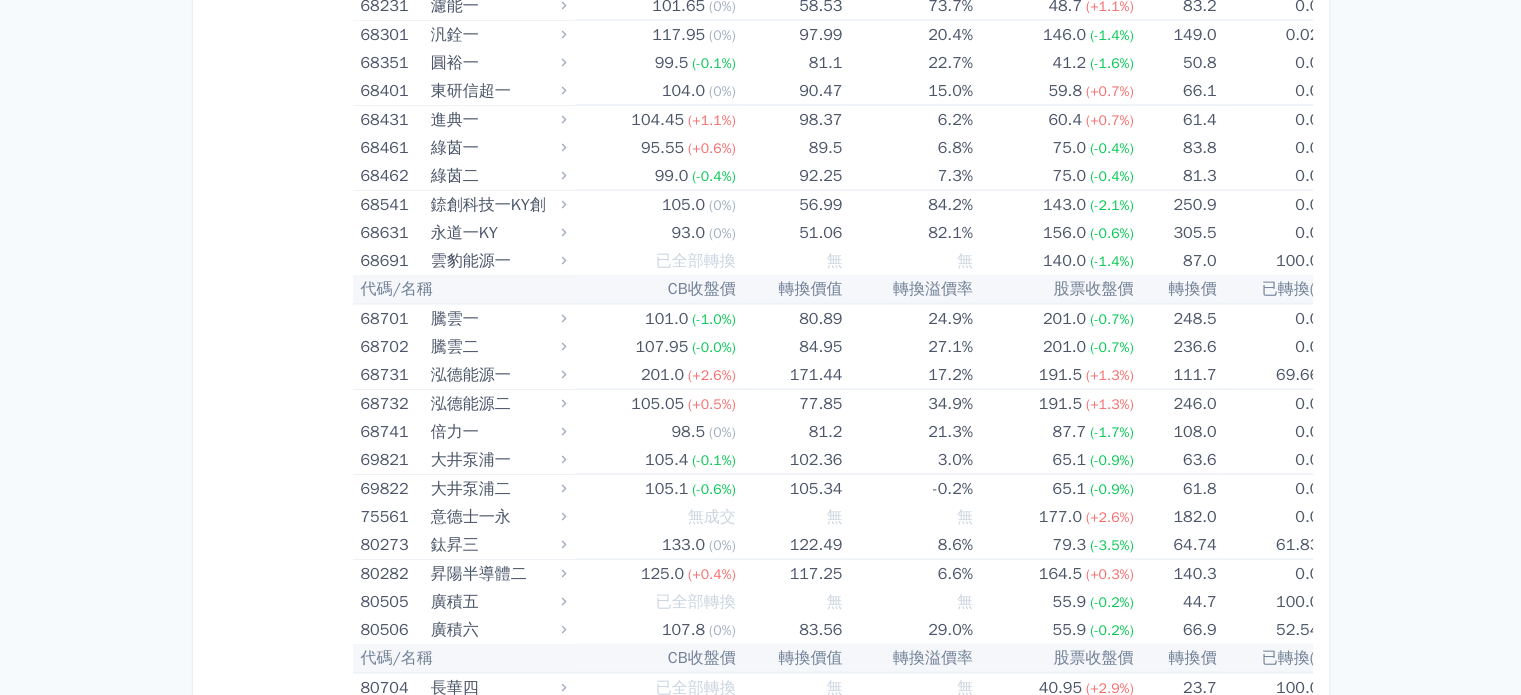 scroll, scrollTop: 11568, scrollLeft: 0, axis: vertical 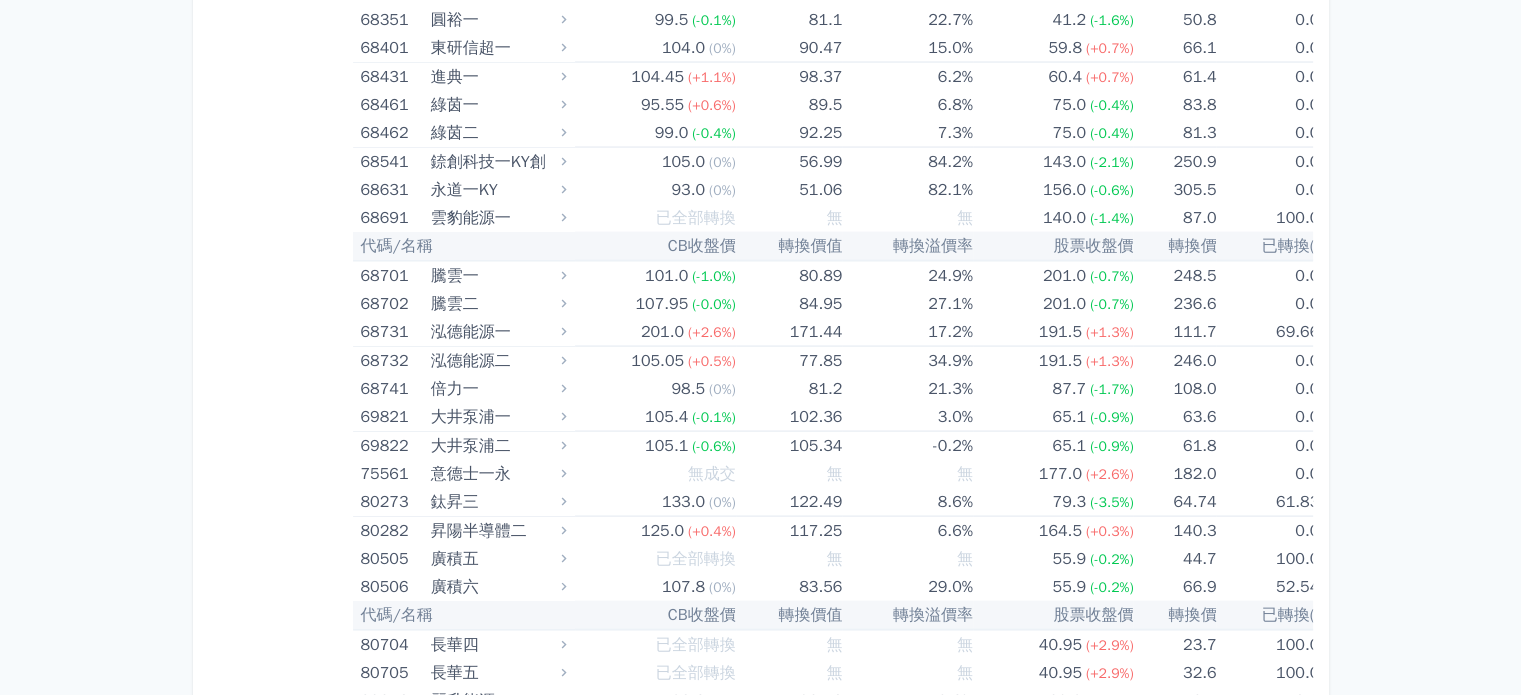 click on "8.7%" at bounding box center (907, -2021) 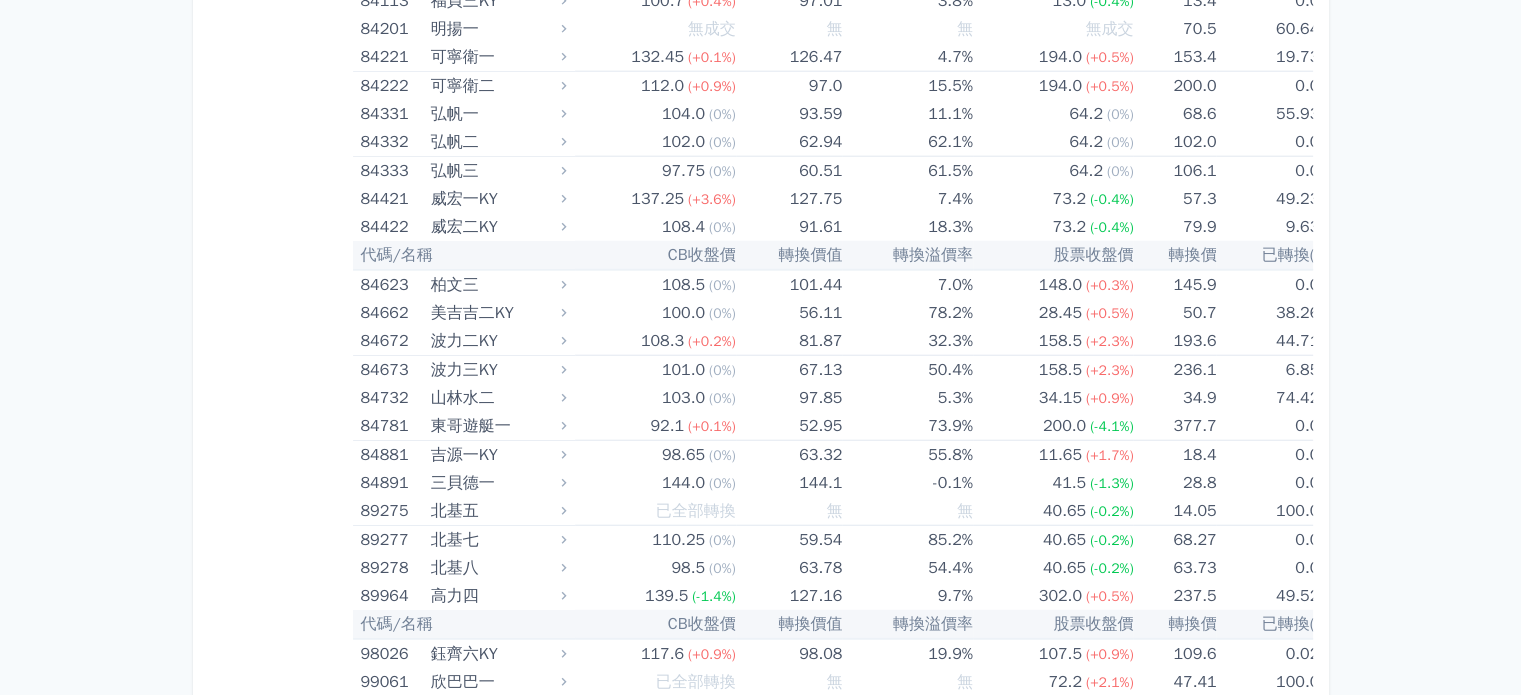 scroll, scrollTop: 13016, scrollLeft: 0, axis: vertical 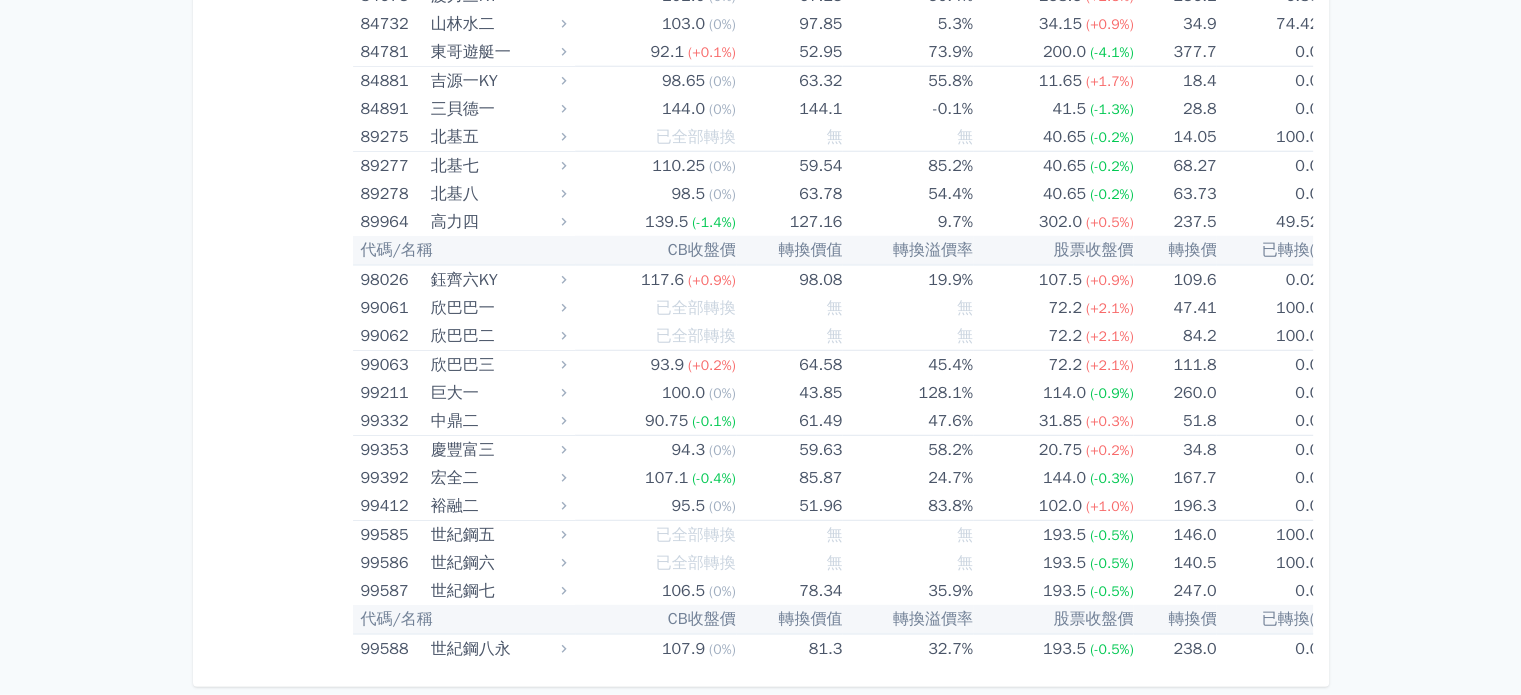 click on "20.5%" at bounding box center [907, -1109] 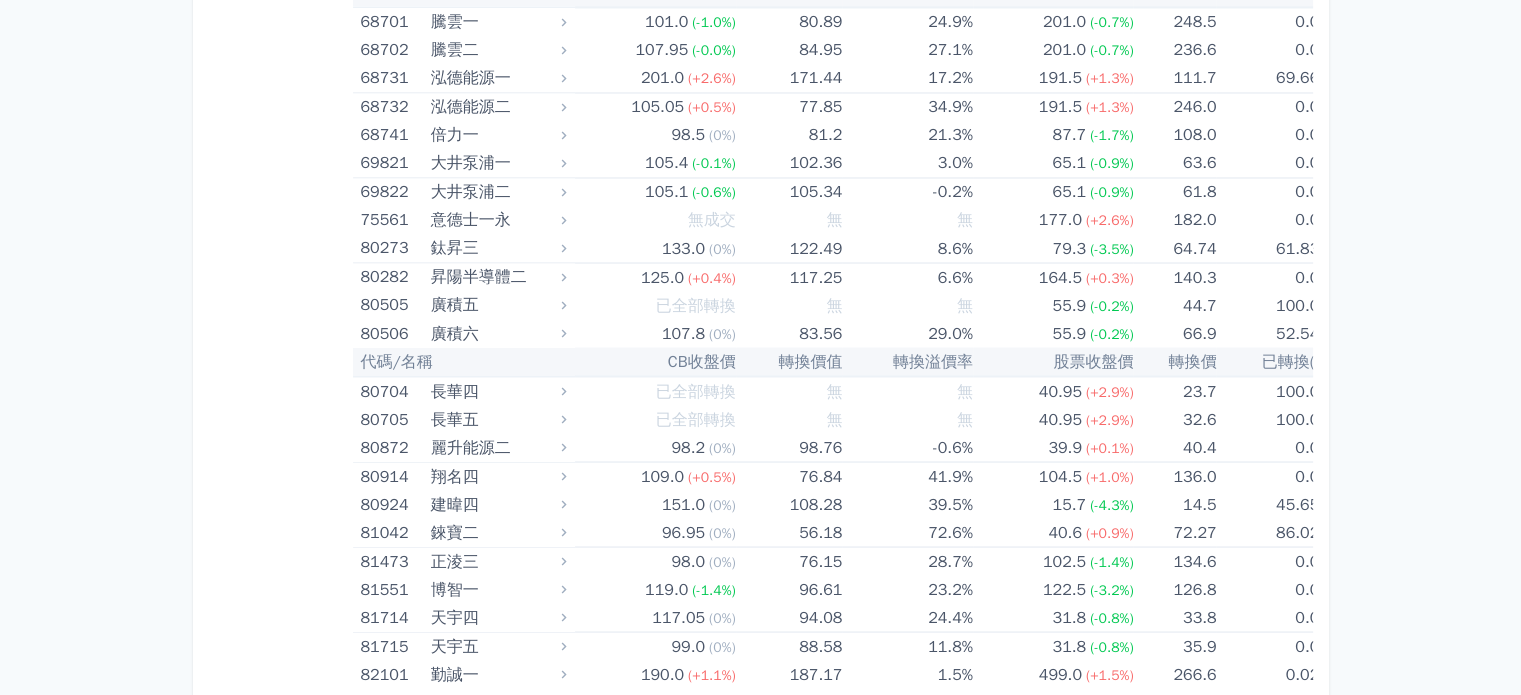 scroll, scrollTop: 10857, scrollLeft: 0, axis: vertical 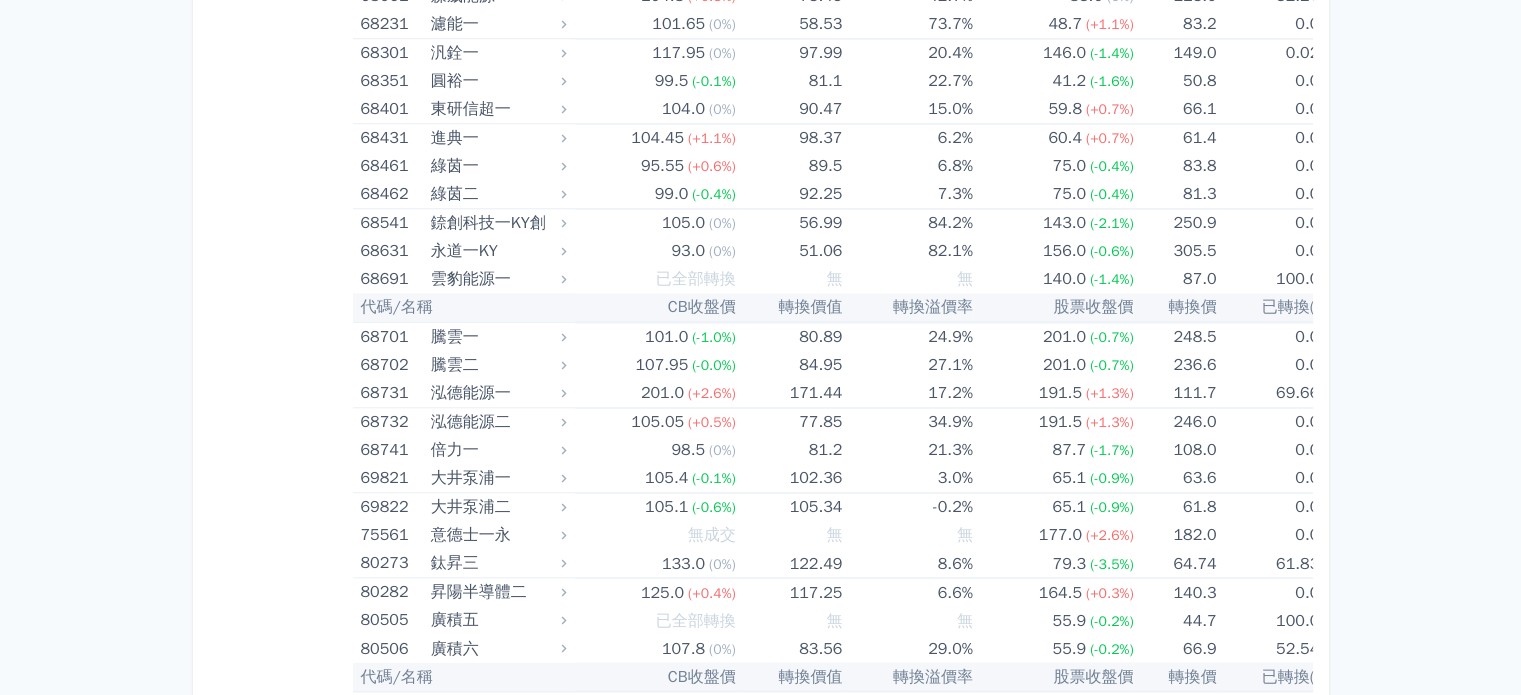 click on "22.4%" at bounding box center (907, -1821) 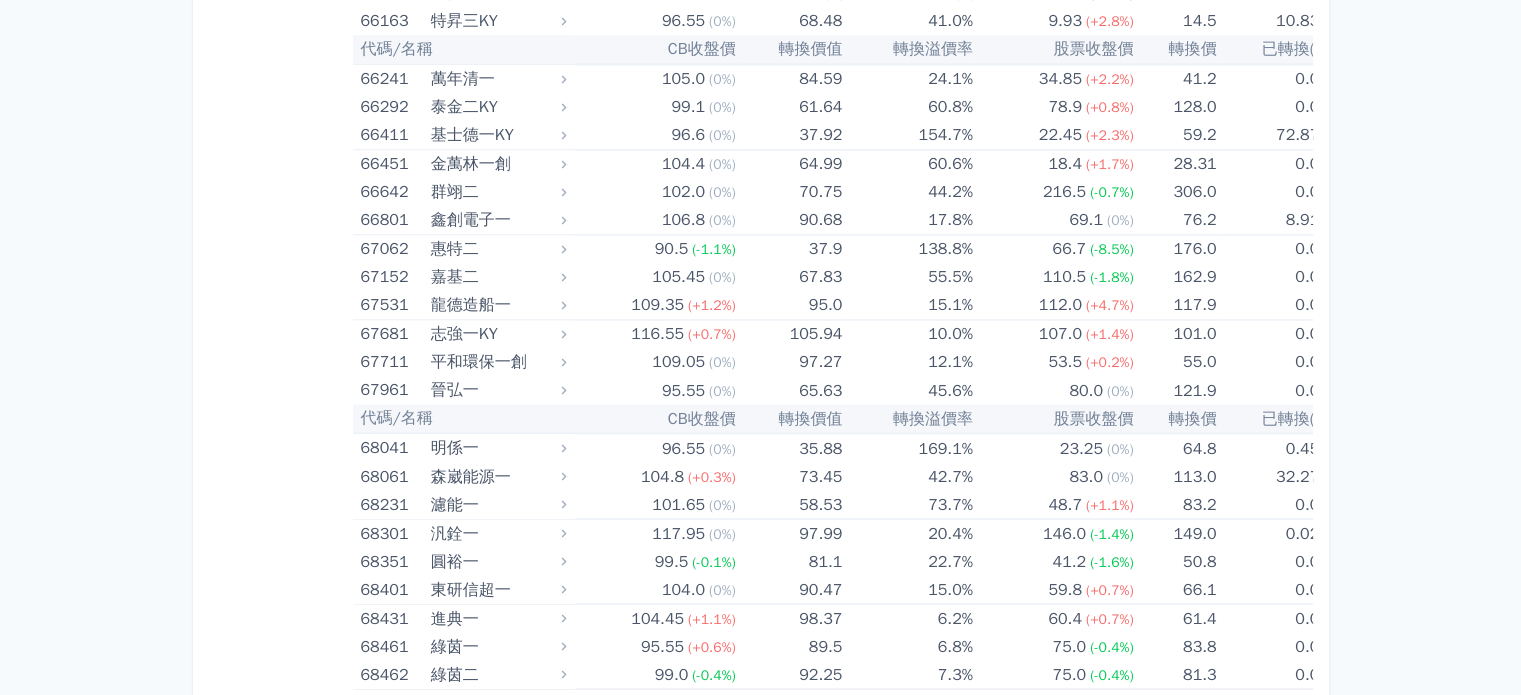scroll, scrollTop: 11048, scrollLeft: 0, axis: vertical 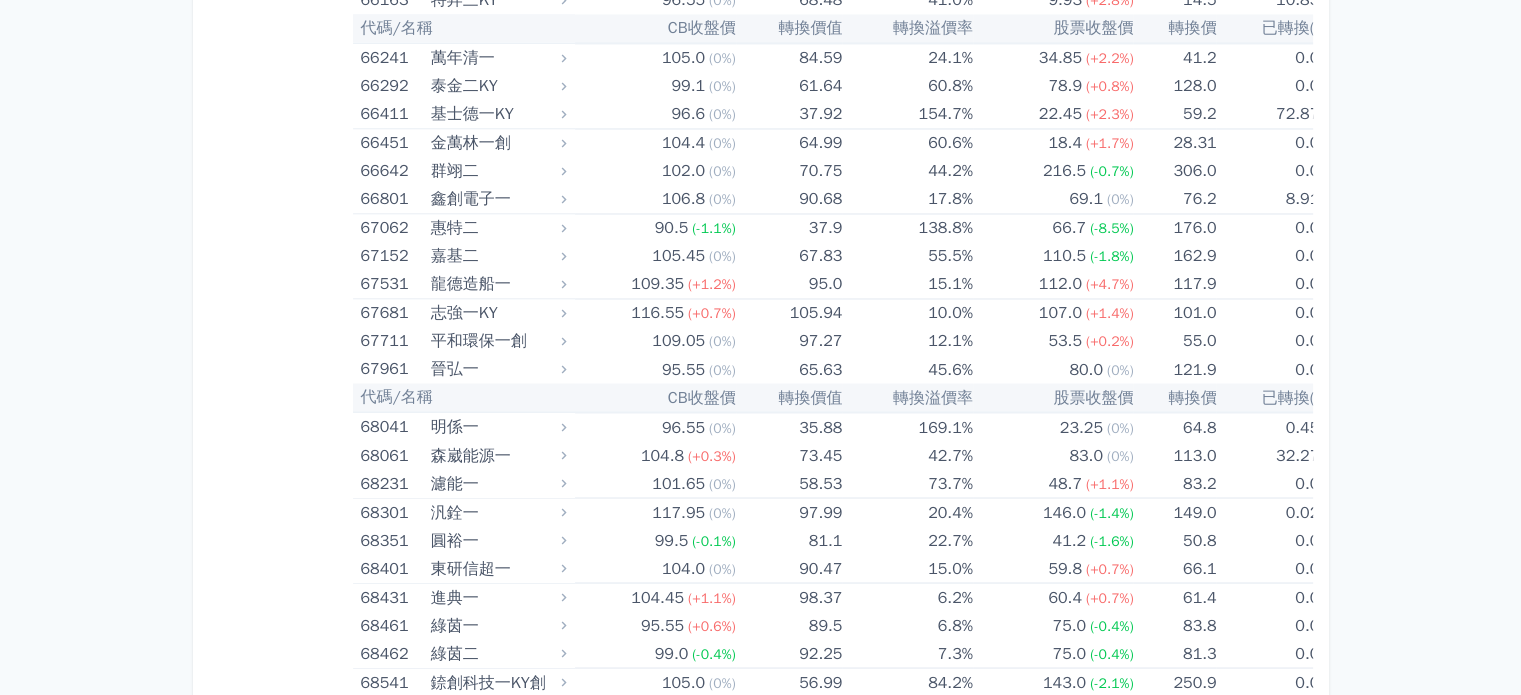 drag, startPoint x: 1143, startPoint y: 118, endPoint x: 1184, endPoint y: 126, distance: 41.773197 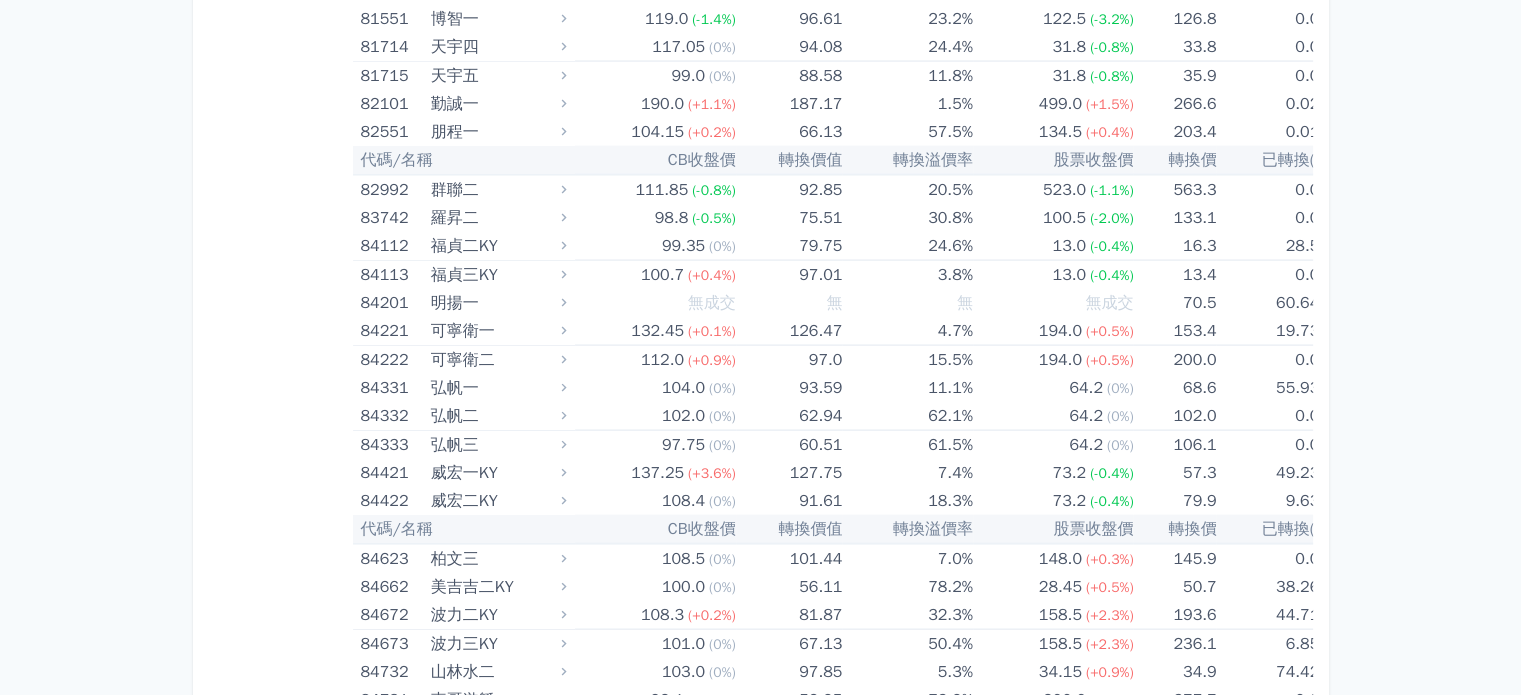 scroll, scrollTop: 11584, scrollLeft: 0, axis: vertical 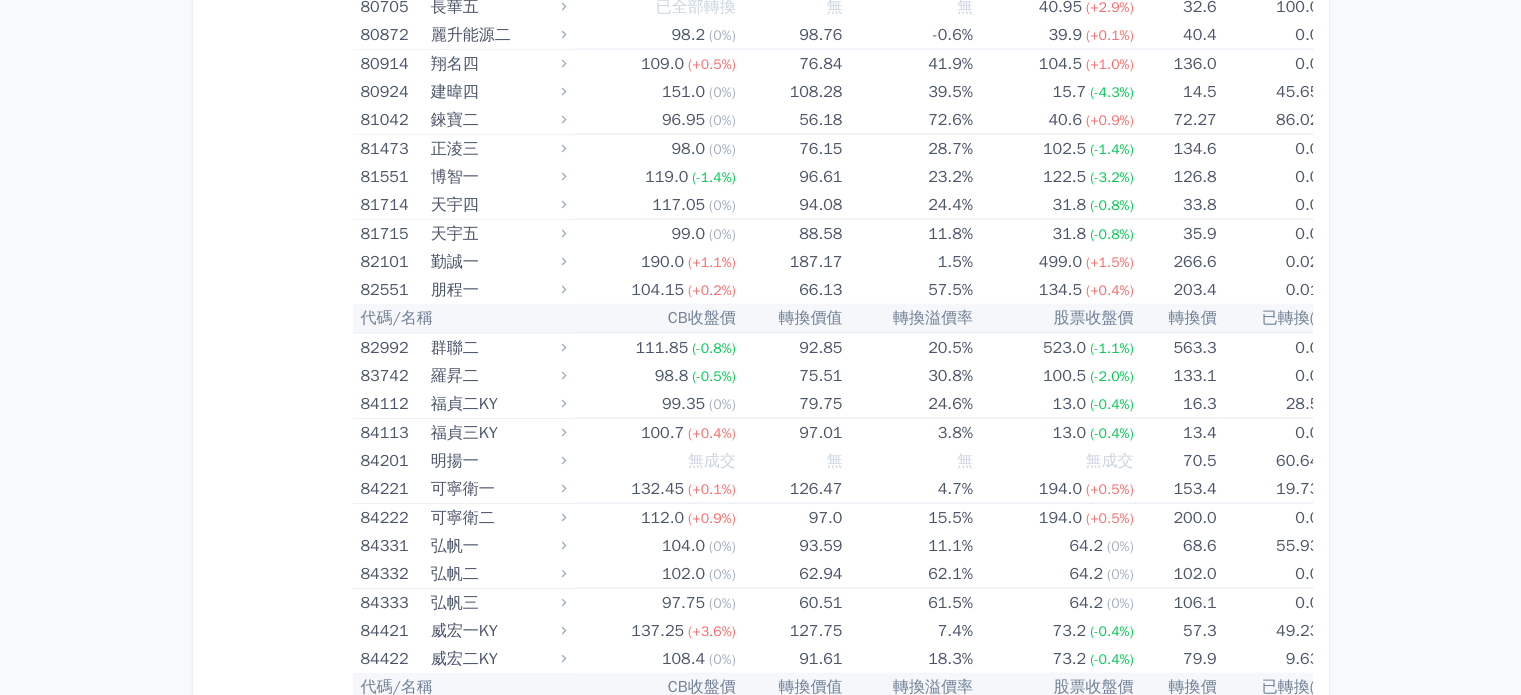 click on "311.5 (+1.0%)" at bounding box center (1053, -2037) 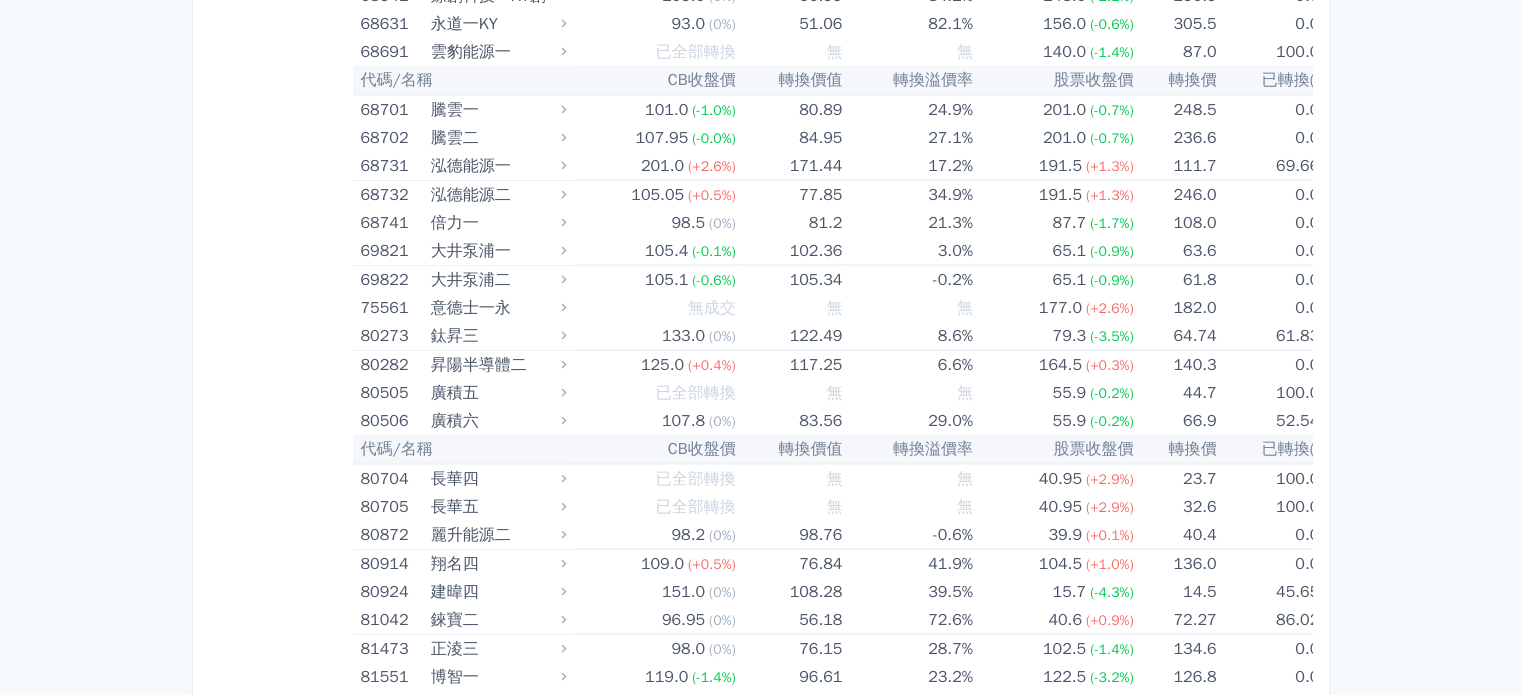 scroll, scrollTop: 11940, scrollLeft: 0, axis: vertical 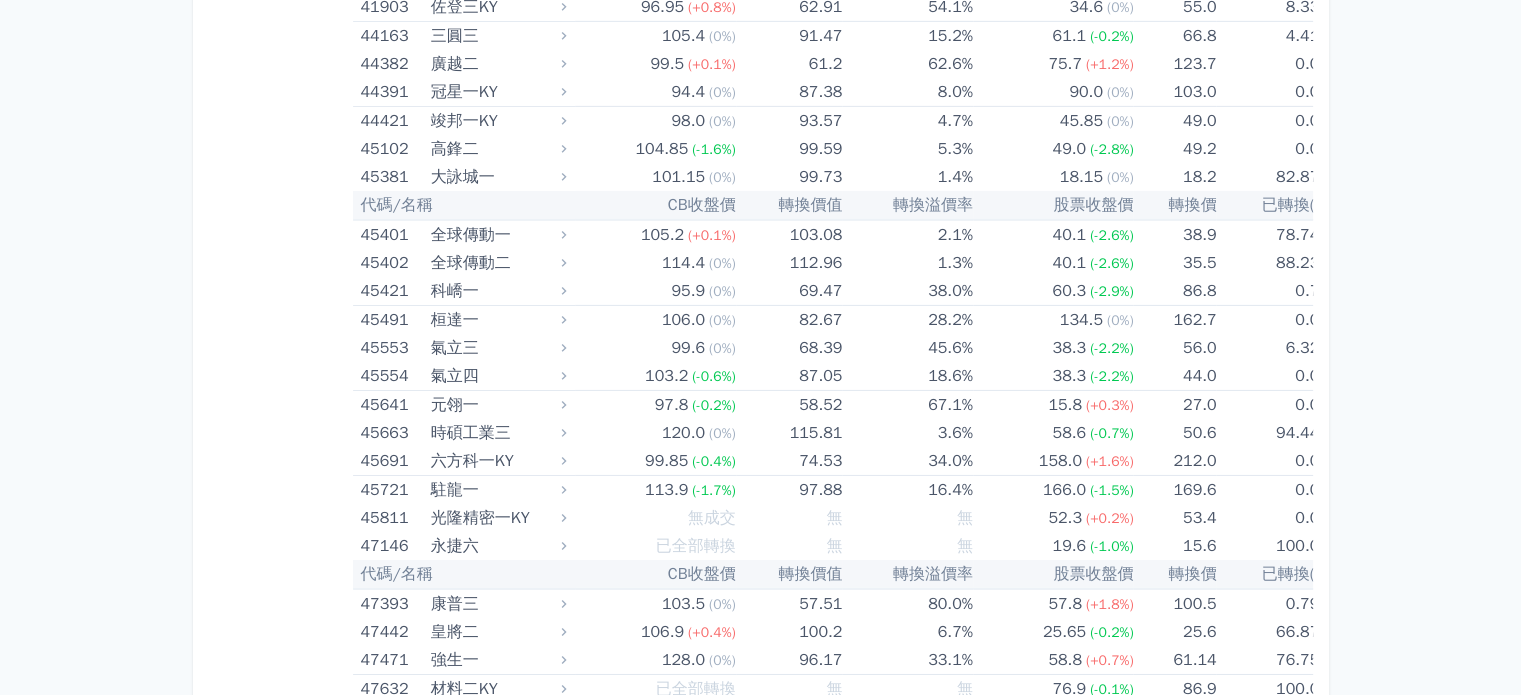 click on "63.5 (+4.3%)" at bounding box center [1053, -816] 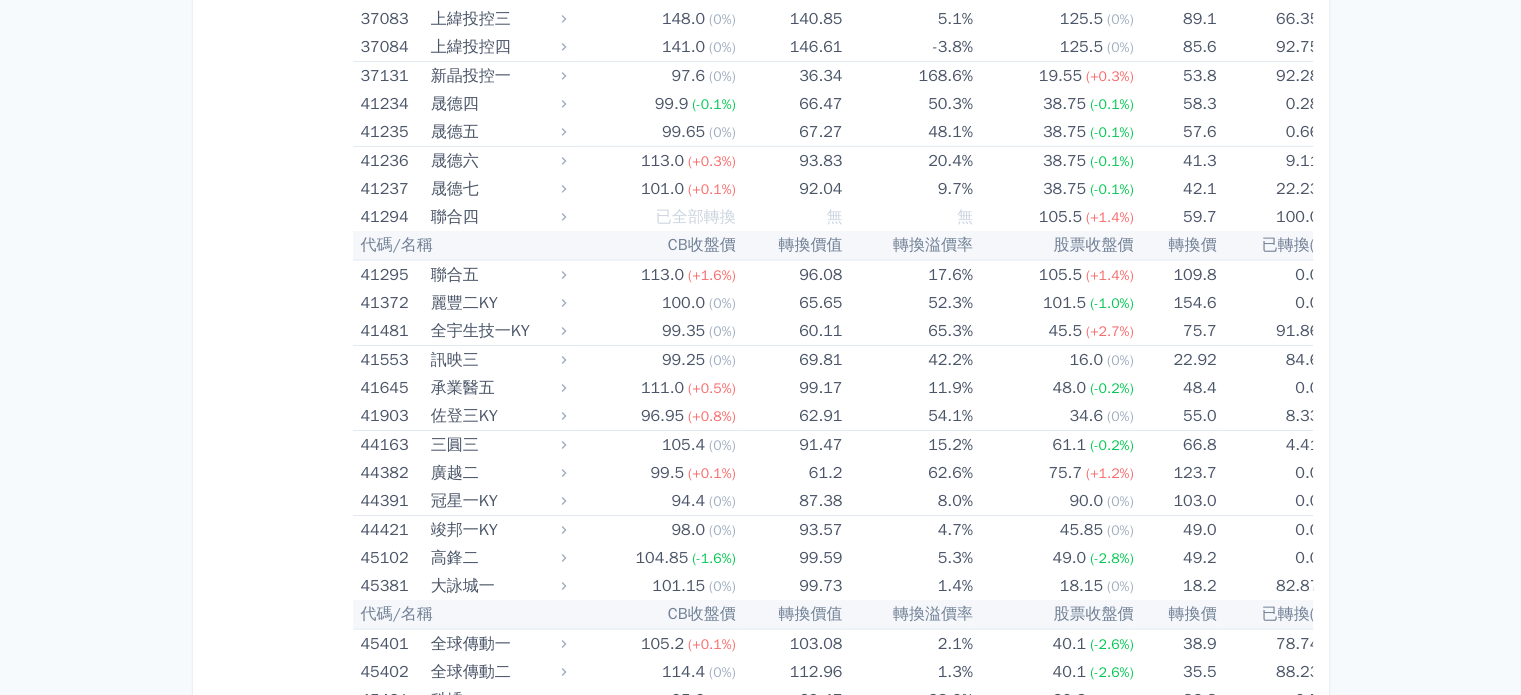 scroll, scrollTop: 7008, scrollLeft: 0, axis: vertical 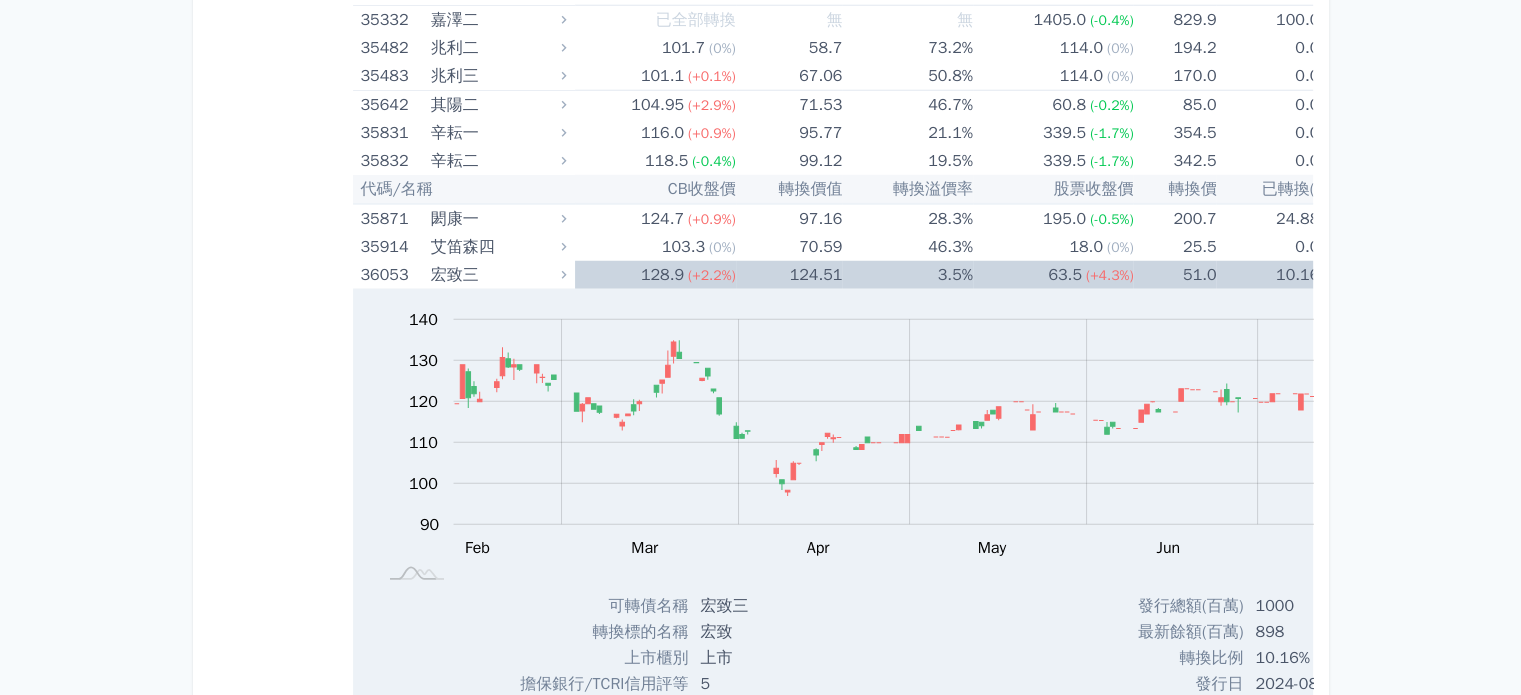 click on "37.7%" at bounding box center [907, -690] 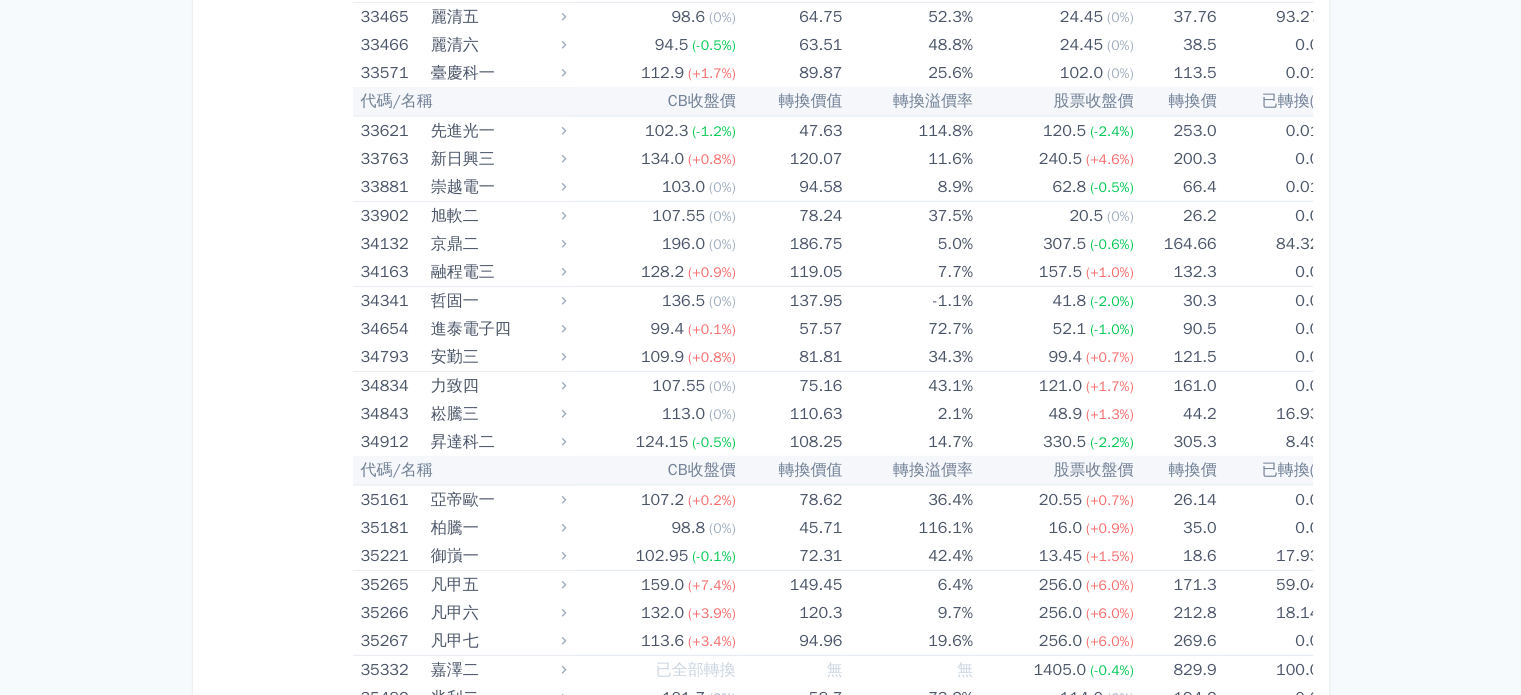 scroll, scrollTop: 5445, scrollLeft: 0, axis: vertical 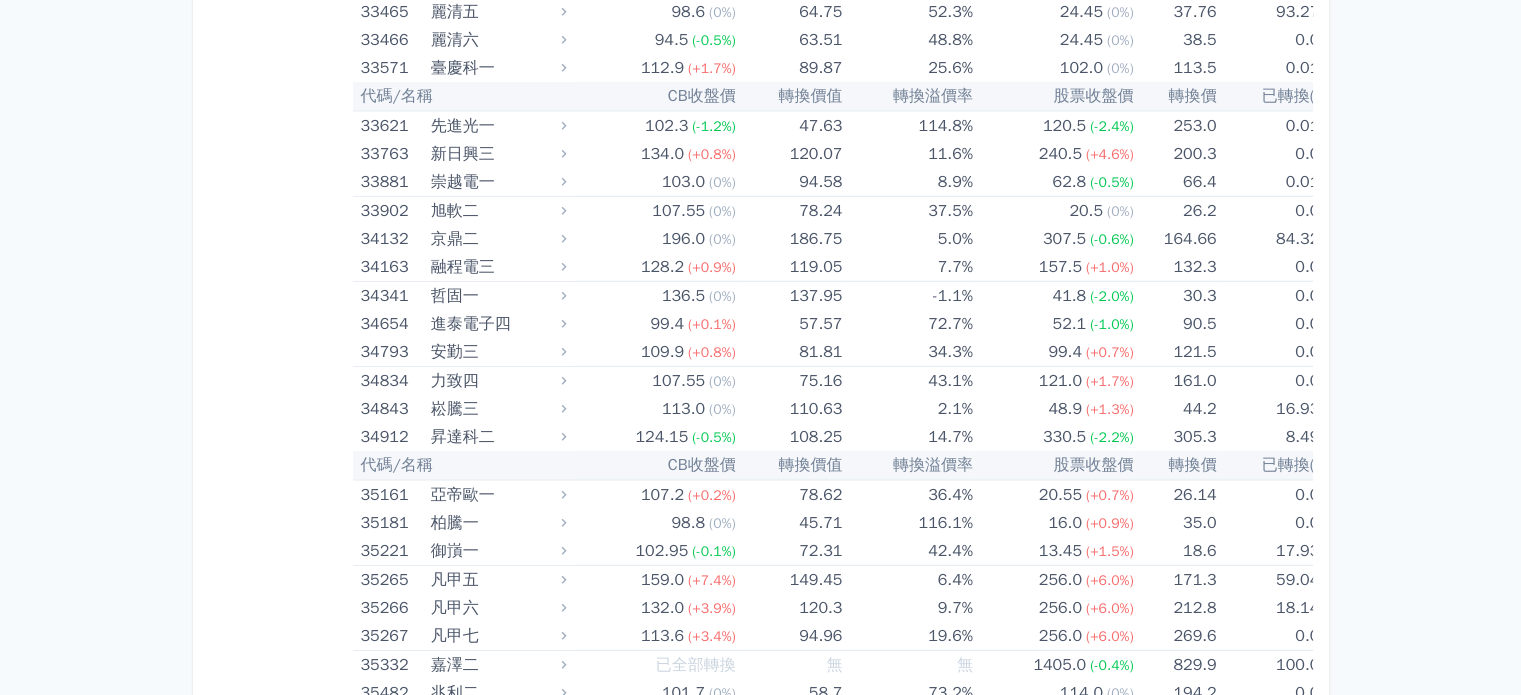 drag, startPoint x: 1142, startPoint y: 400, endPoint x: 1355, endPoint y: 280, distance: 244.47699 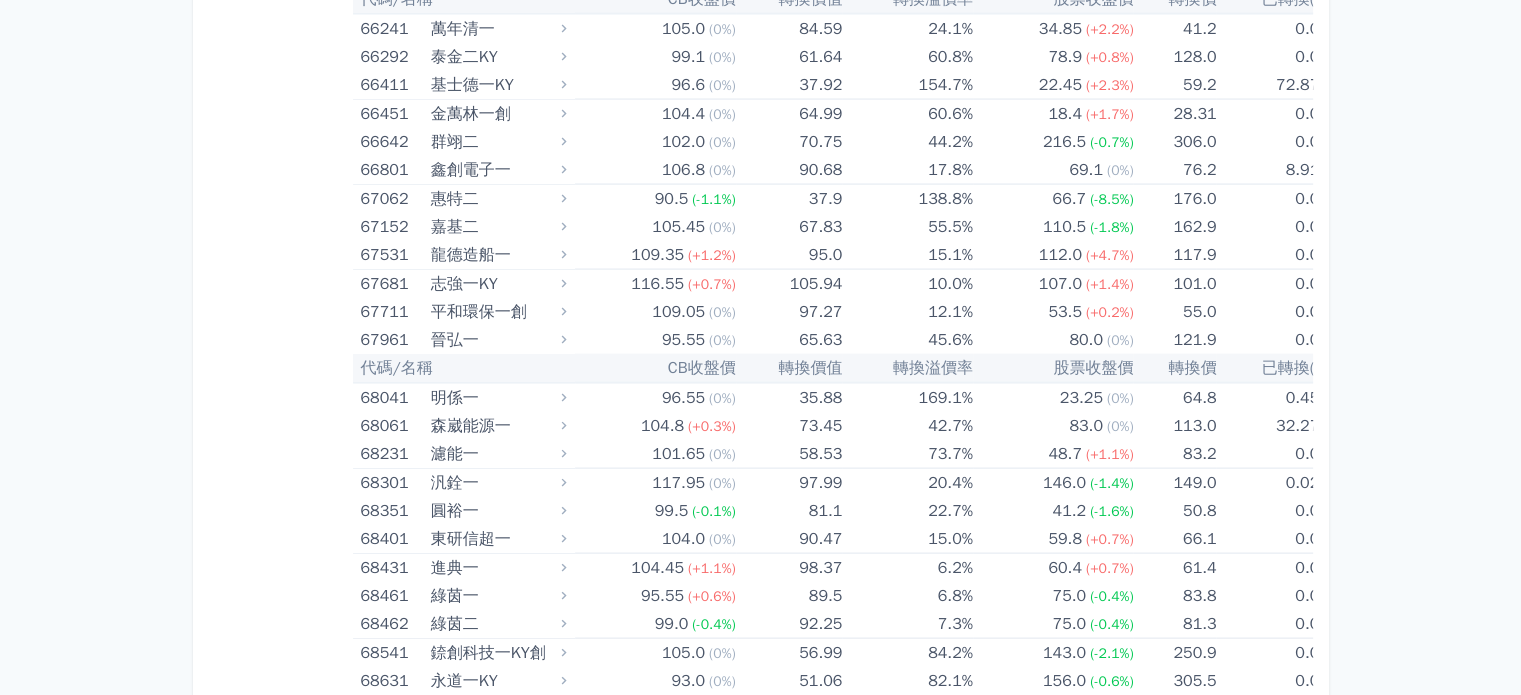 scroll, scrollTop: 11856, scrollLeft: 0, axis: vertical 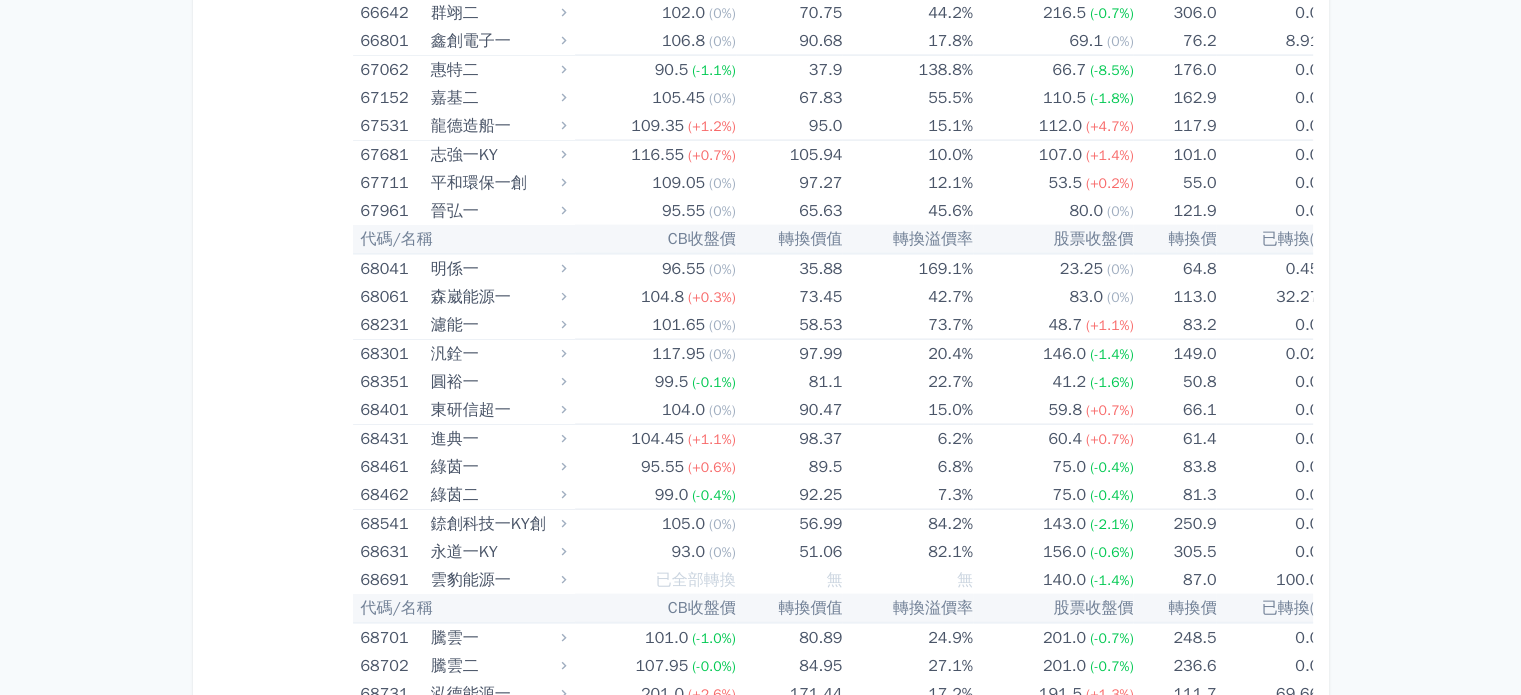click on "3.9%" at bounding box center [907, -1971] 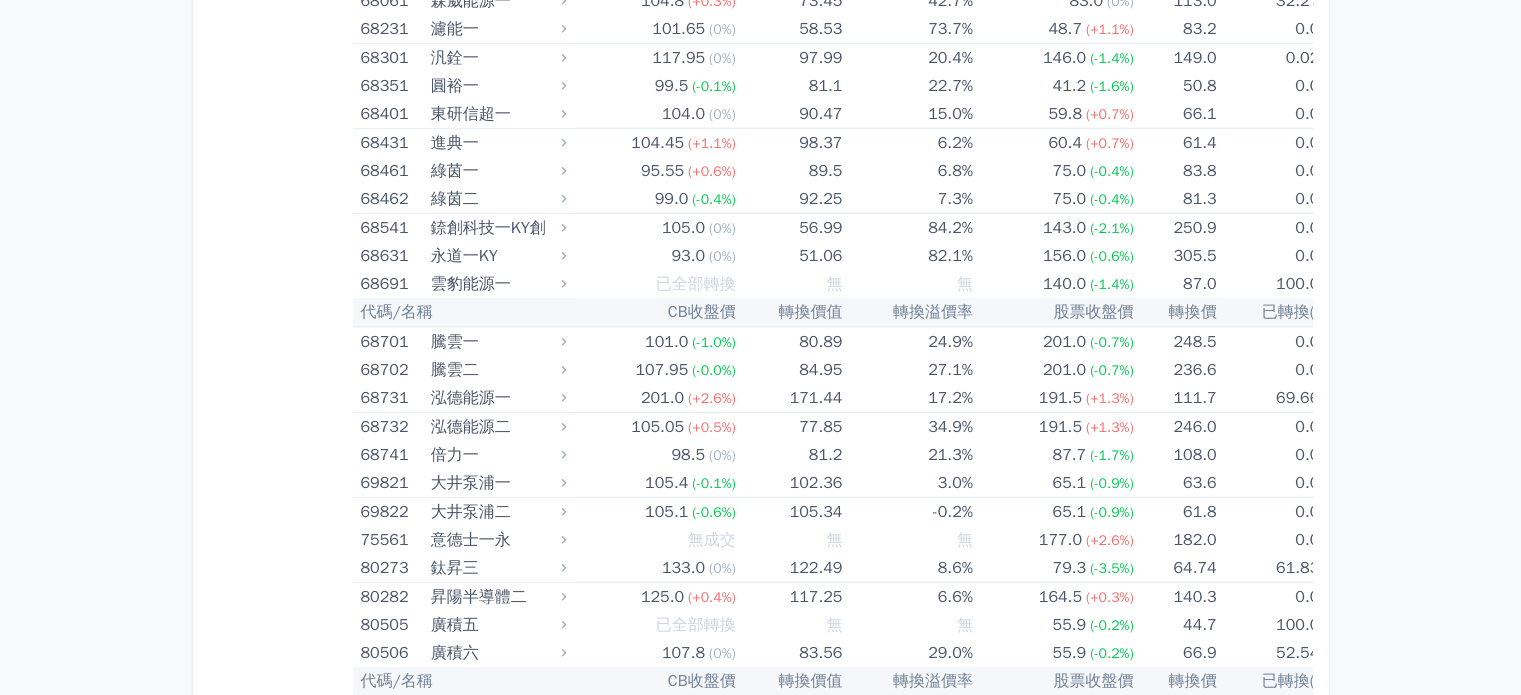 scroll, scrollTop: 12712, scrollLeft: 0, axis: vertical 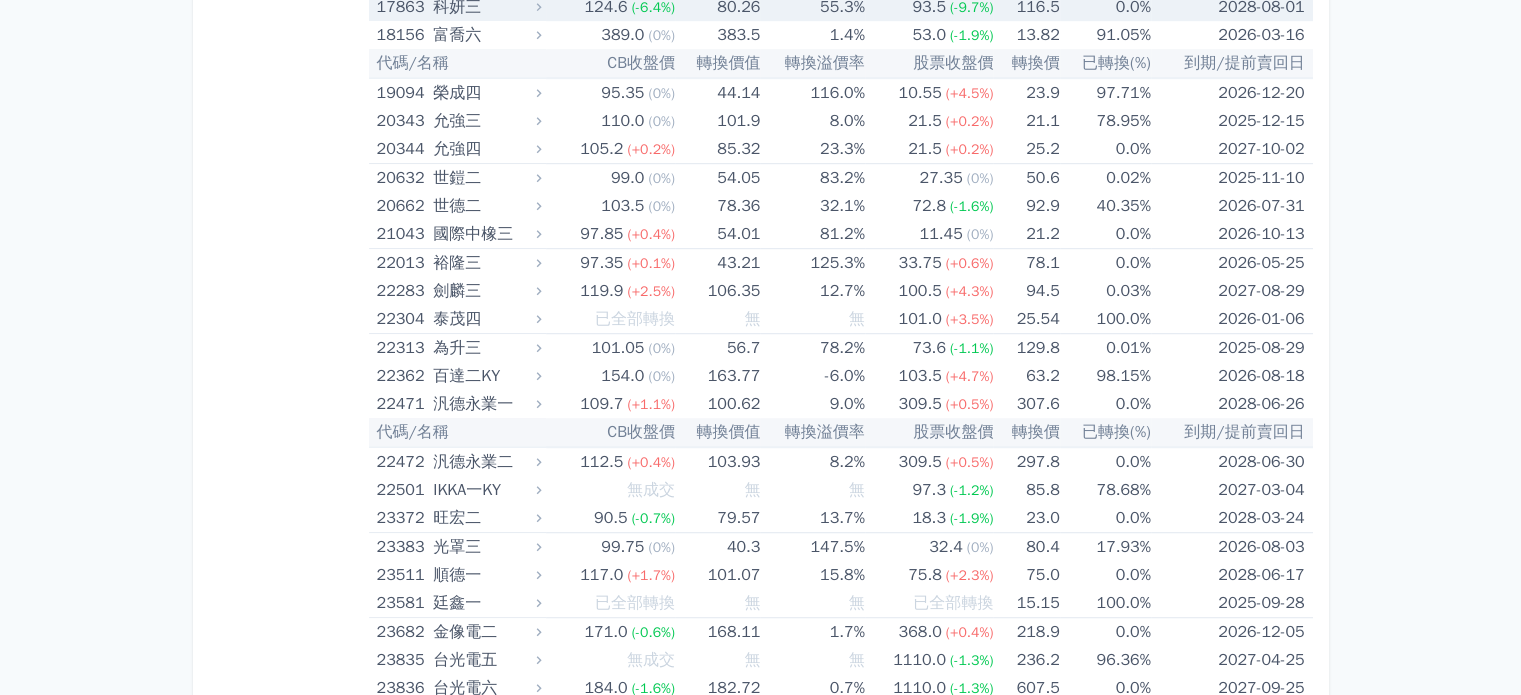 click on "55.3%" at bounding box center [812, 7] 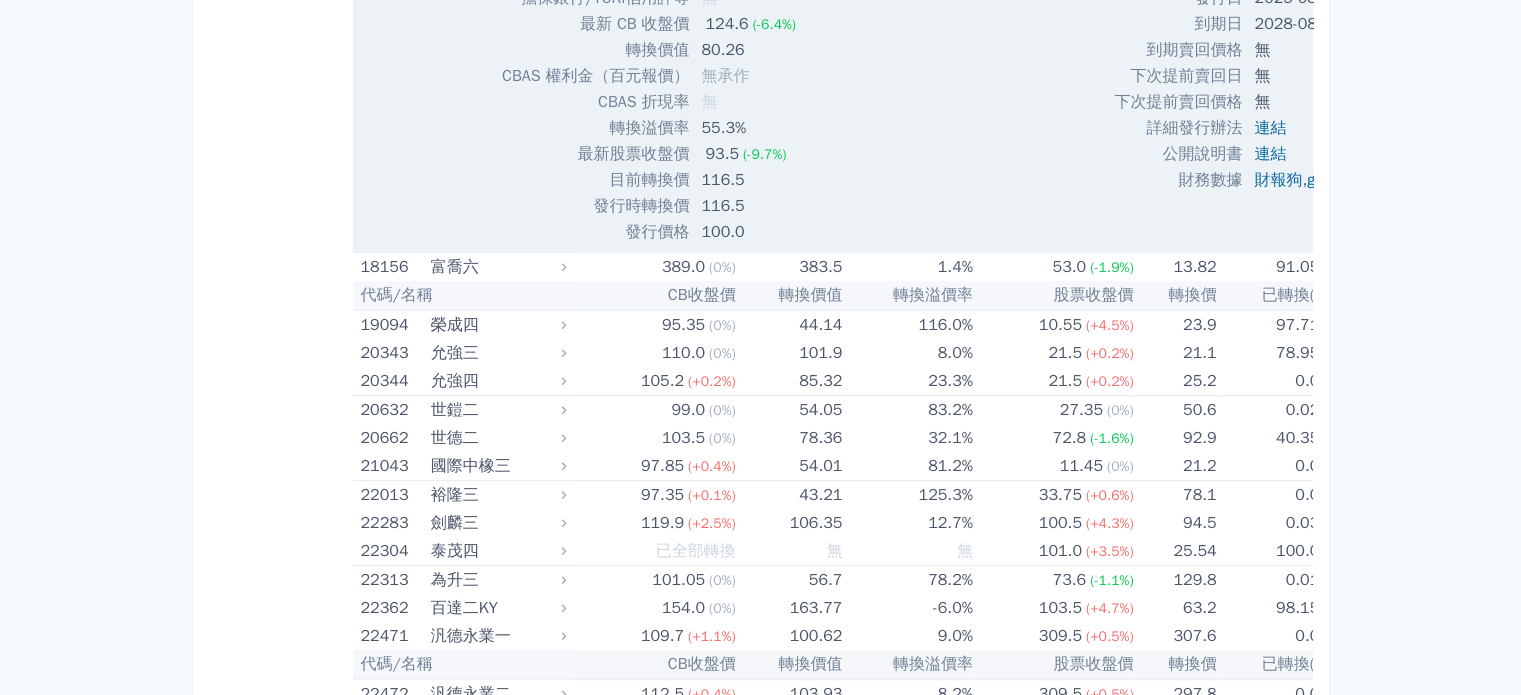 scroll, scrollTop: 1368, scrollLeft: 0, axis: vertical 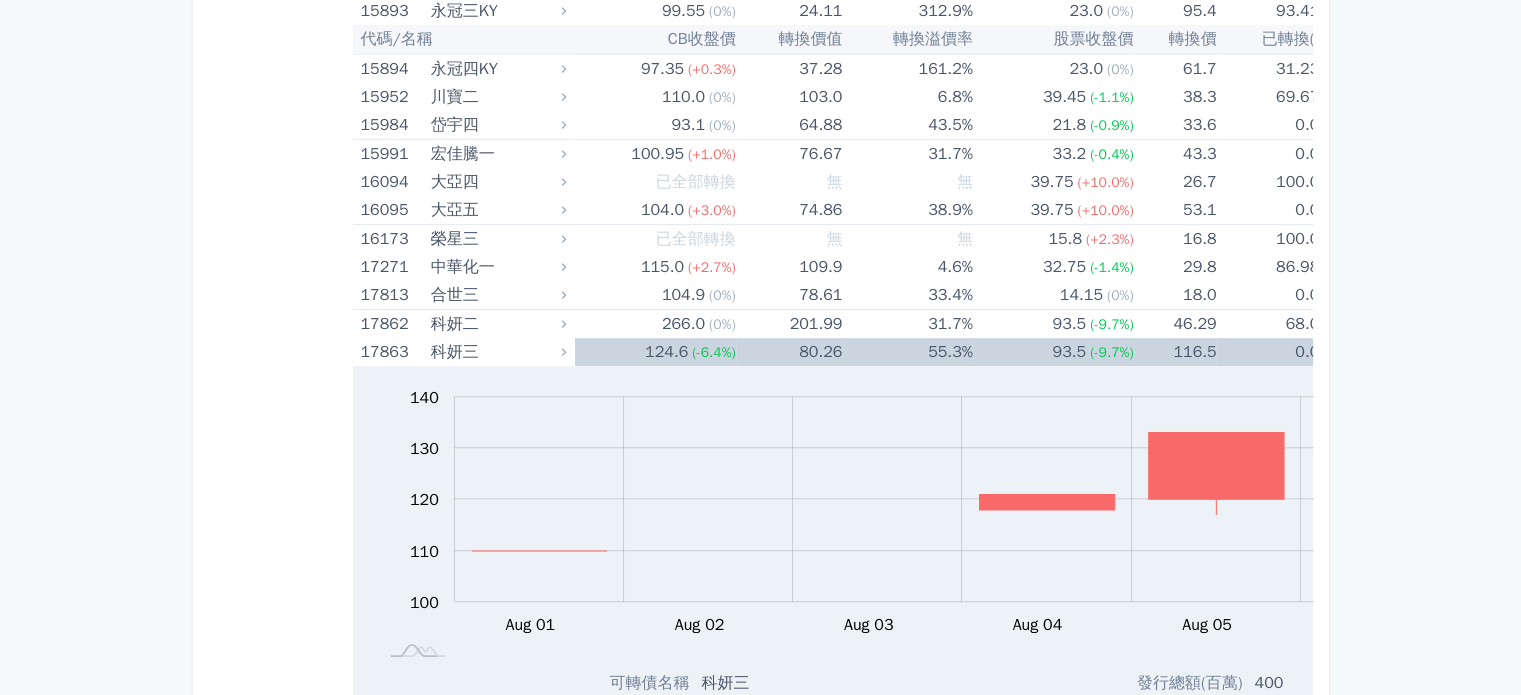 click on "28.7 (+10.0%)" at bounding box center (1053, -17) 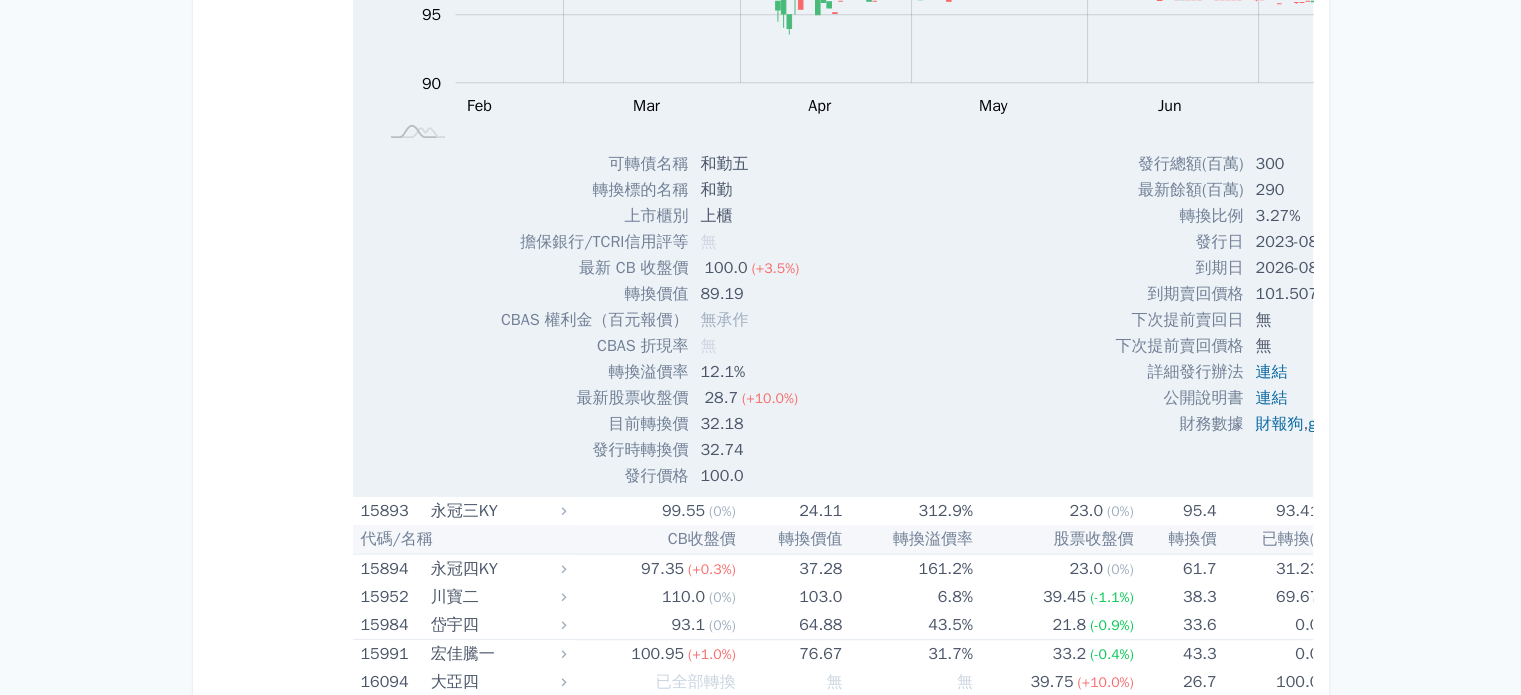 scroll, scrollTop: 1010, scrollLeft: 0, axis: vertical 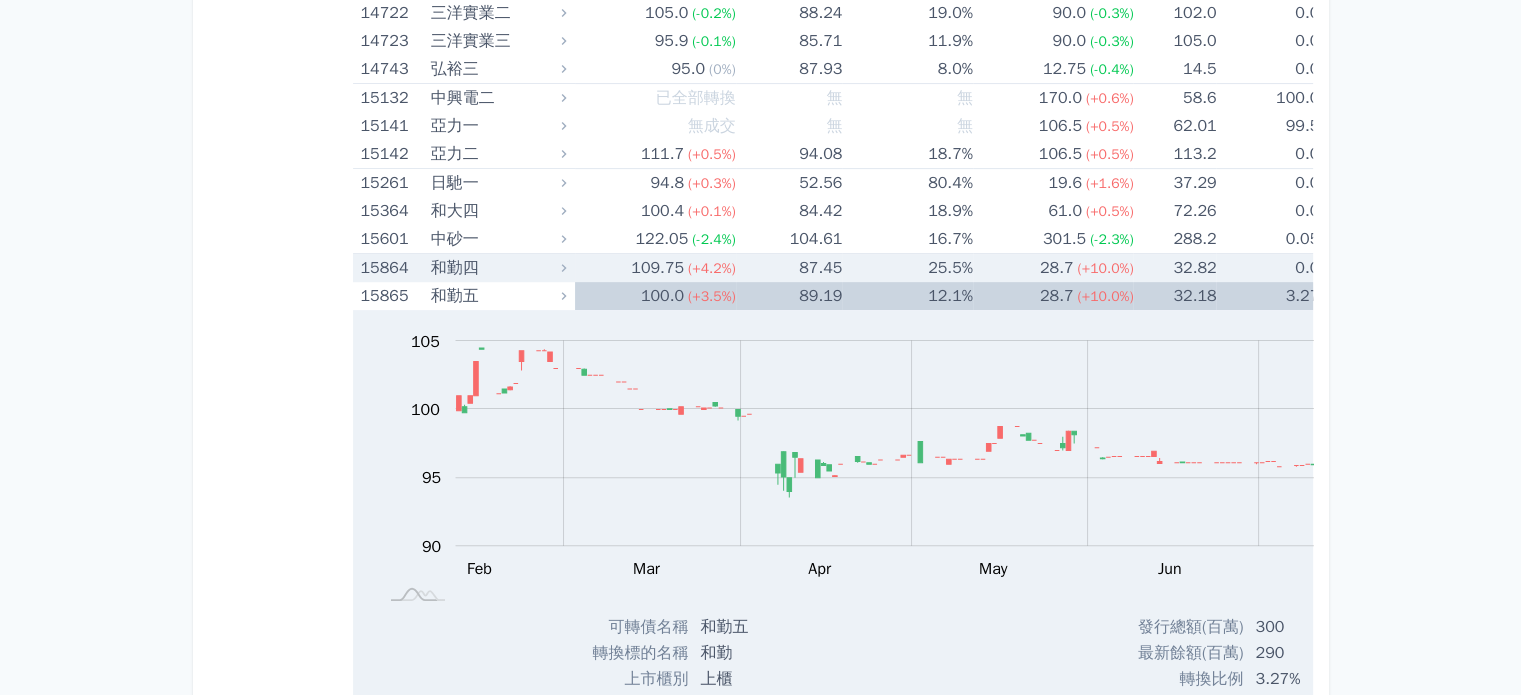 click on "25.5%" at bounding box center (907, 268) 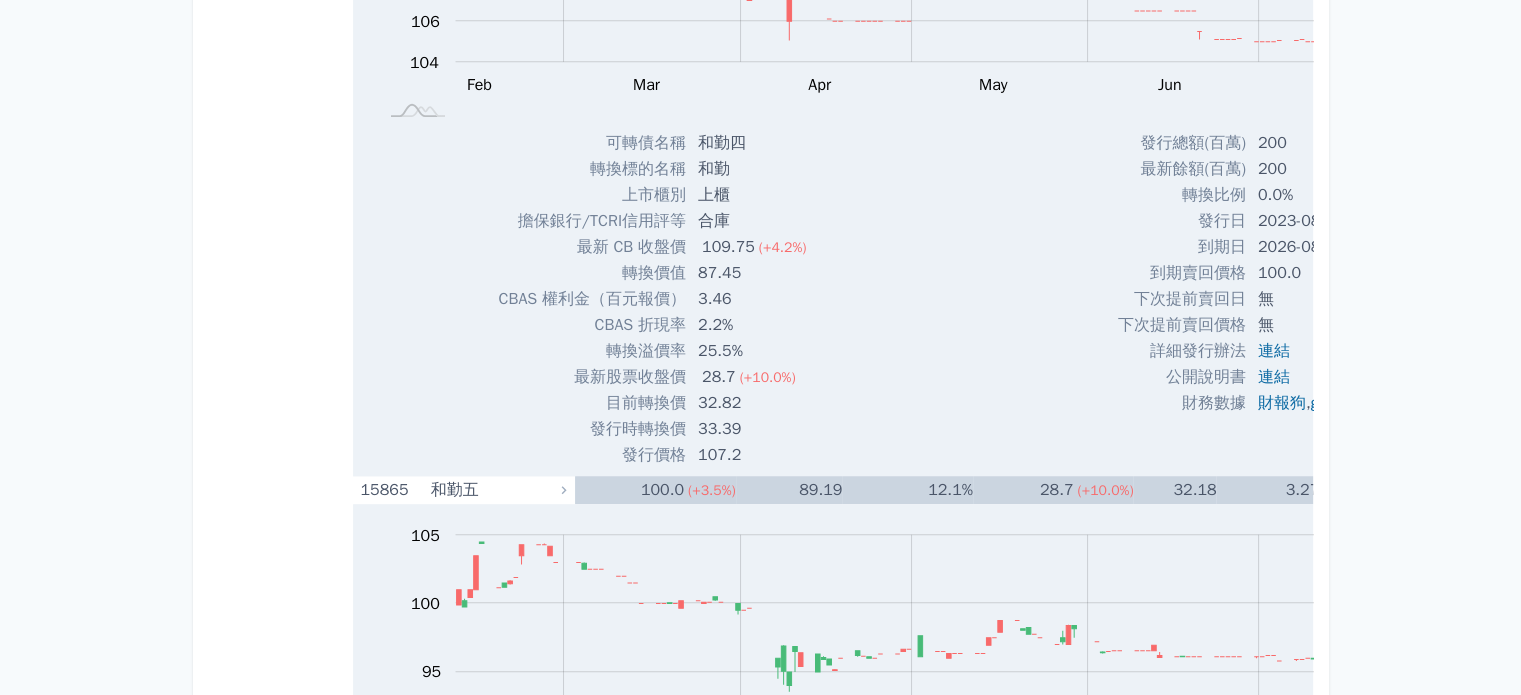 scroll, scrollTop: 1045, scrollLeft: 0, axis: vertical 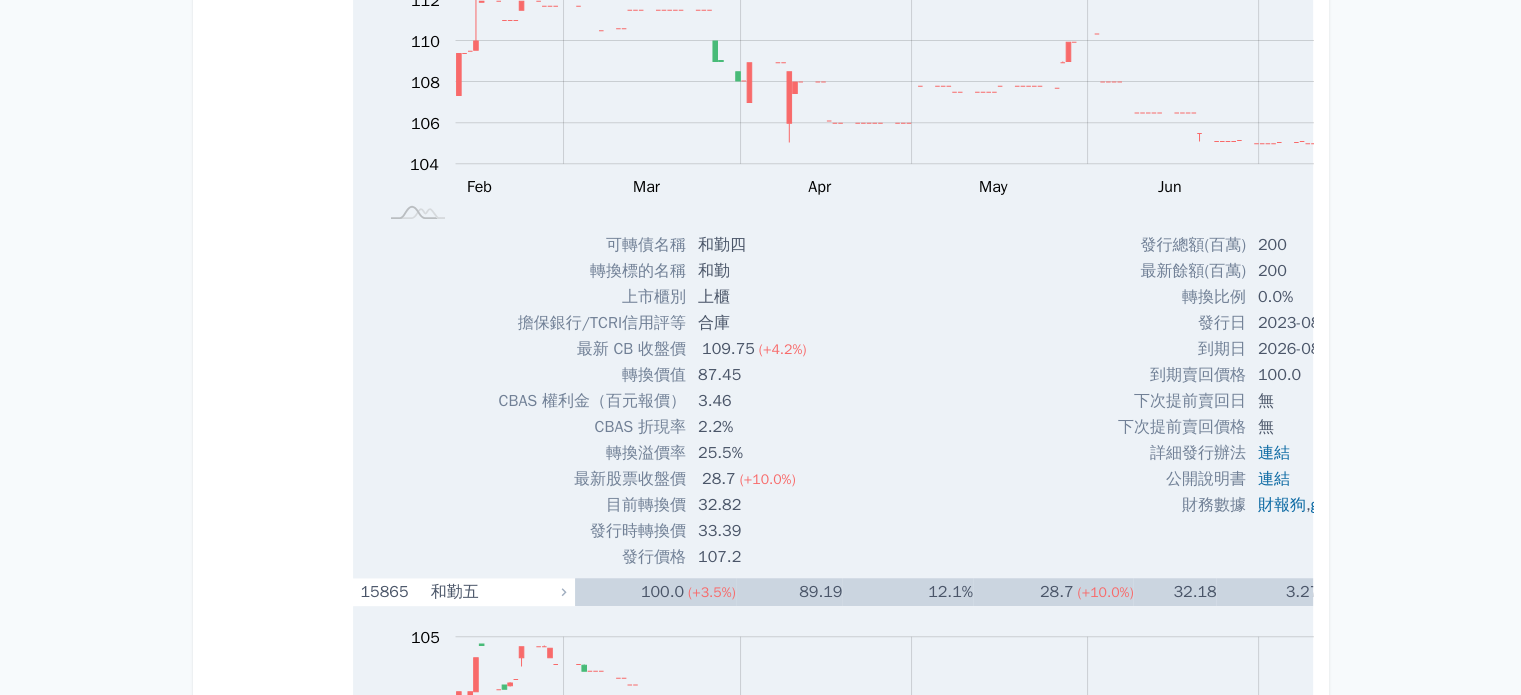 click on "2026-08-30" at bounding box center (1431, -86) 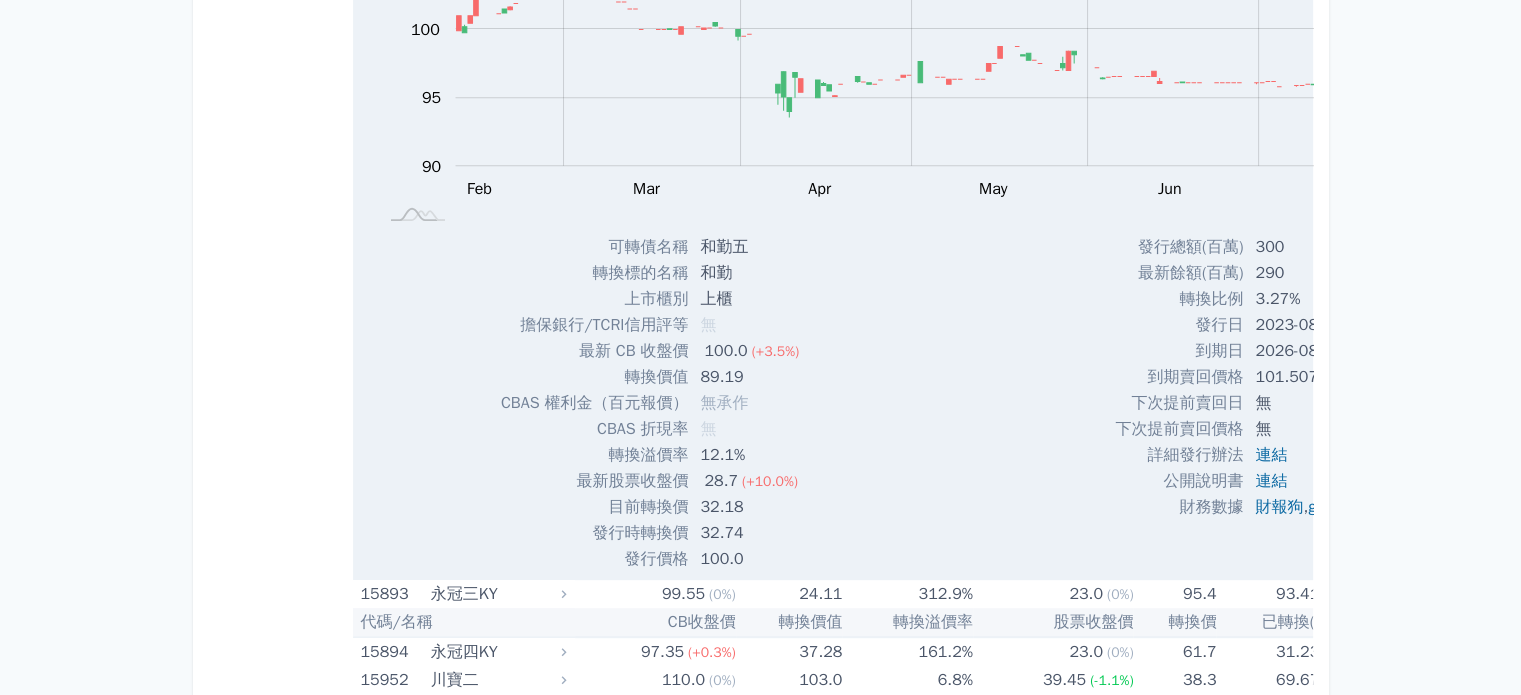 scroll, scrollTop: 865, scrollLeft: 0, axis: vertical 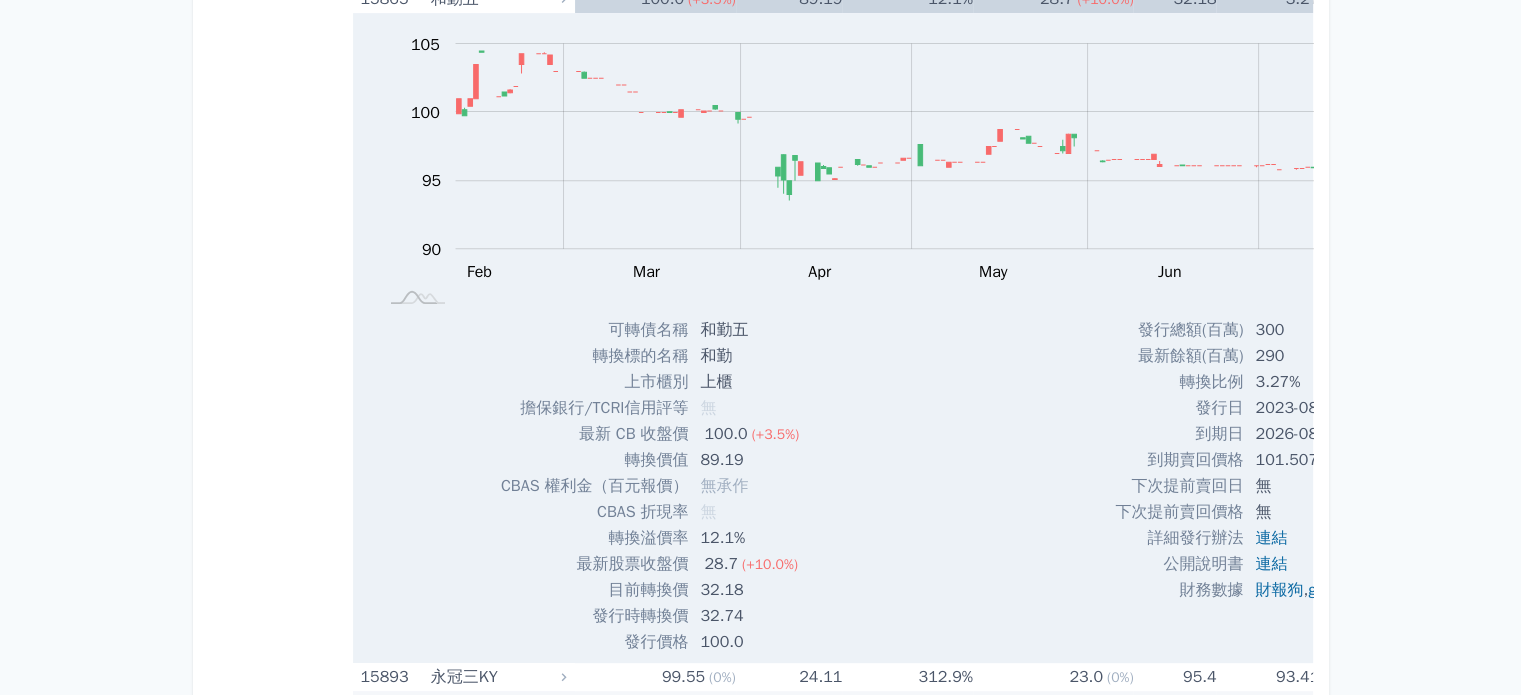 click on "25.5%" at bounding box center [907, -29] 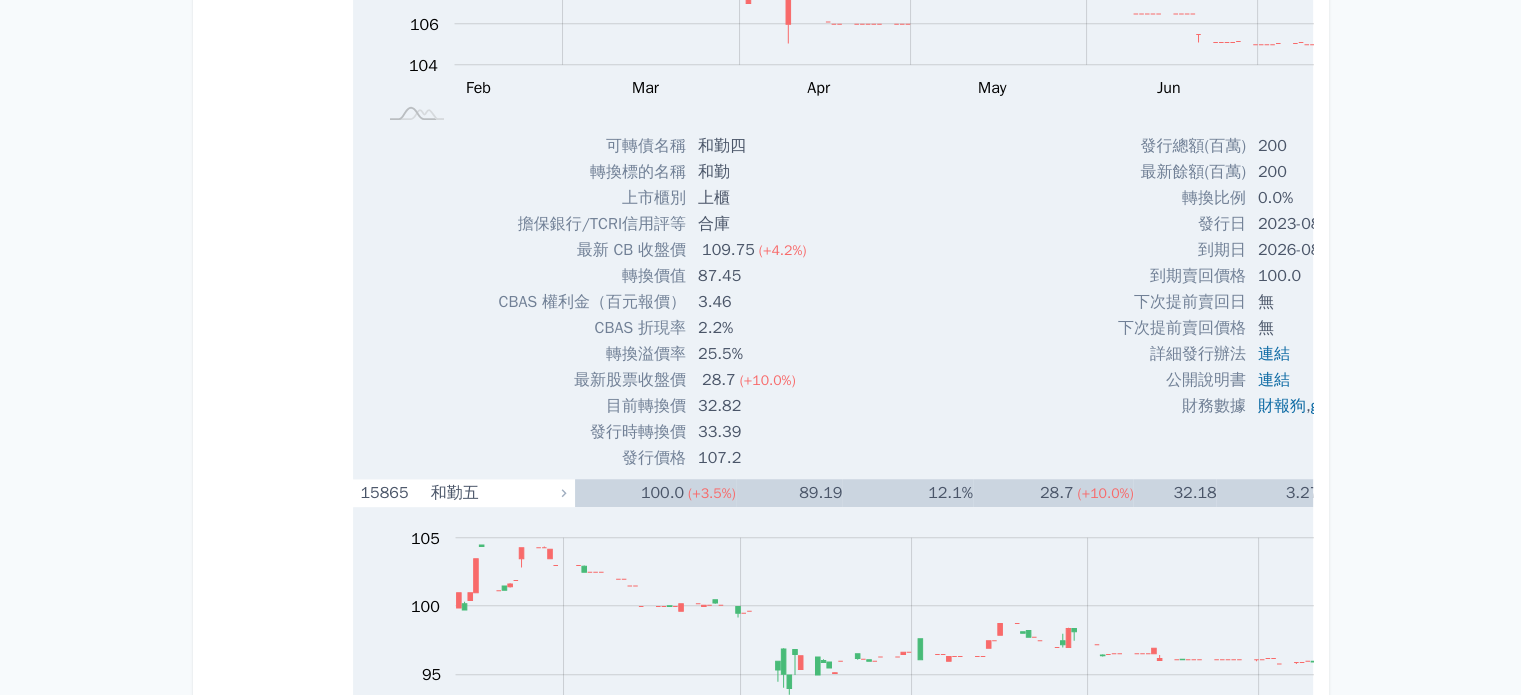 scroll, scrollTop: 871, scrollLeft: 0, axis: vertical 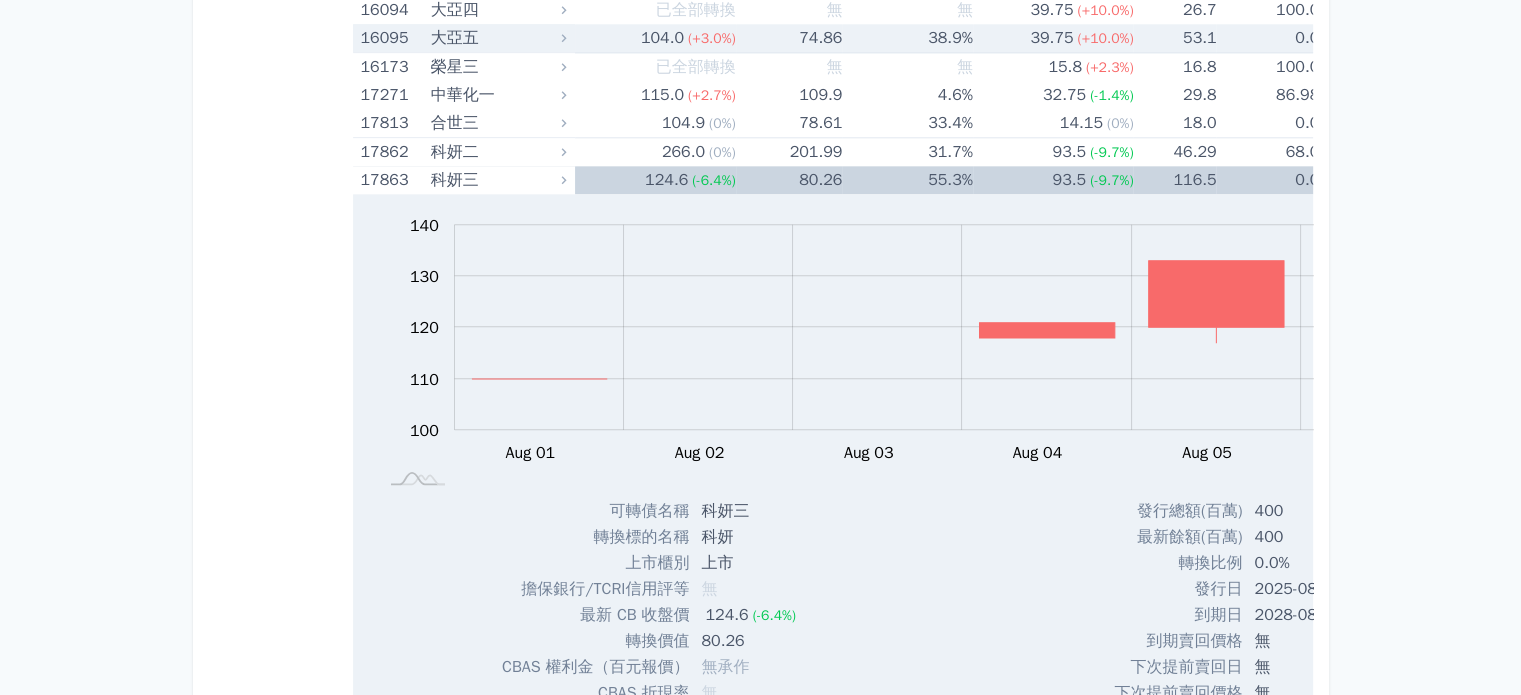 click on "39.75 (+10.0%)" at bounding box center [1053, 38] 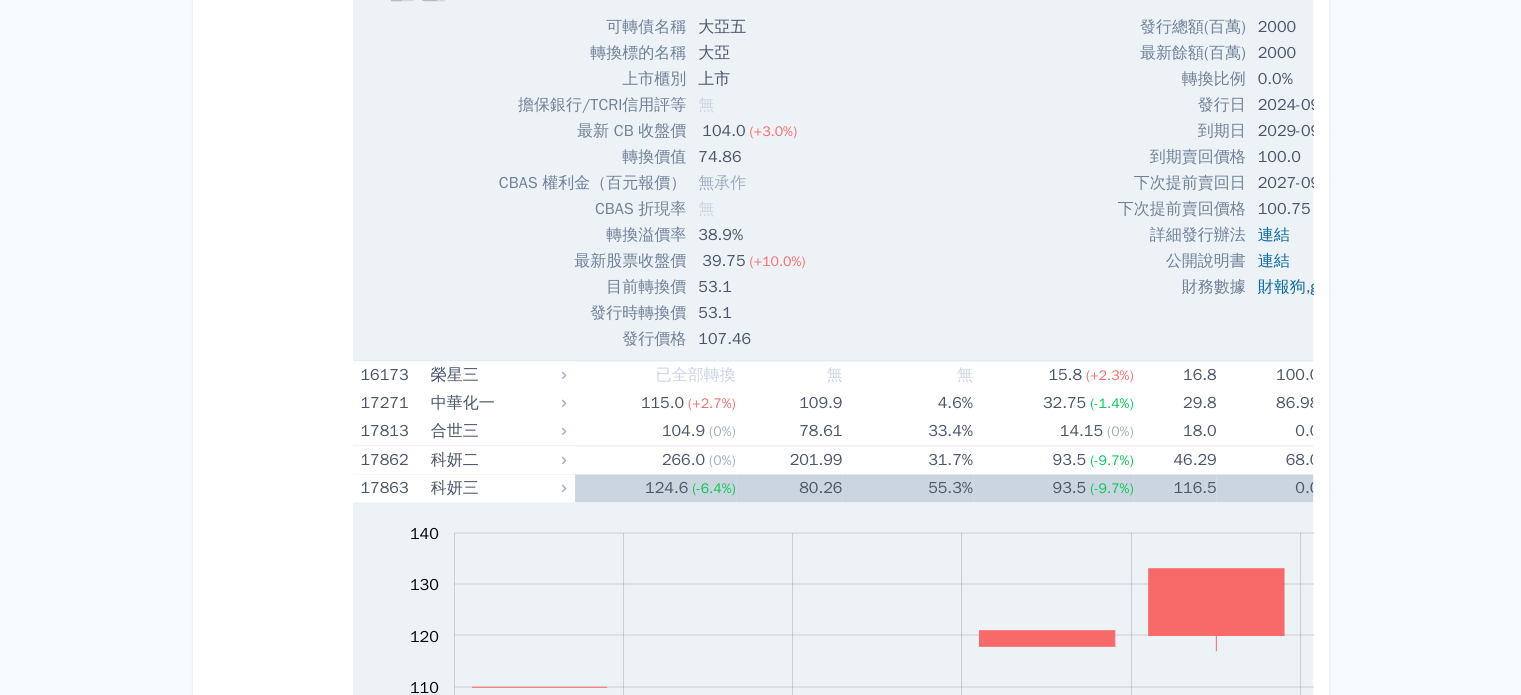 scroll, scrollTop: 2672, scrollLeft: 0, axis: vertical 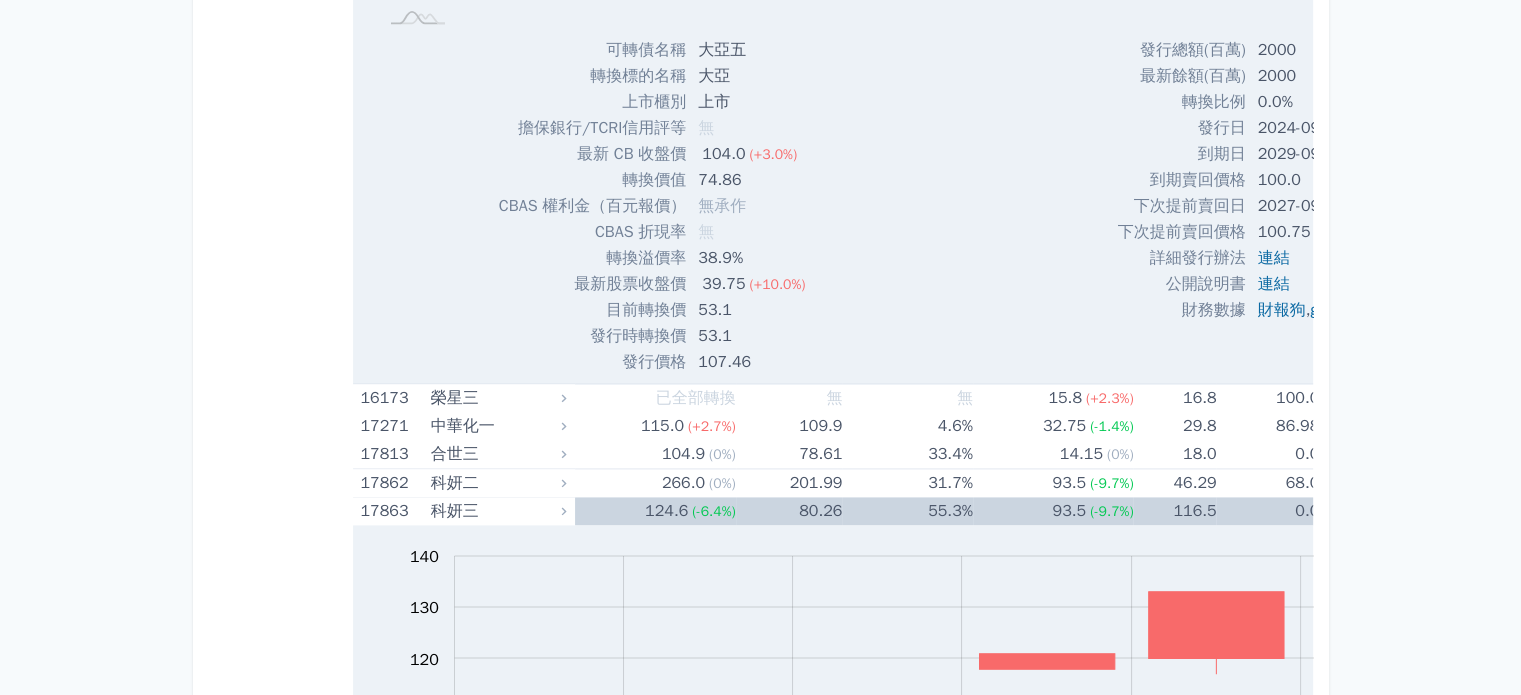 click on "38.9%" at bounding box center [907, -281] 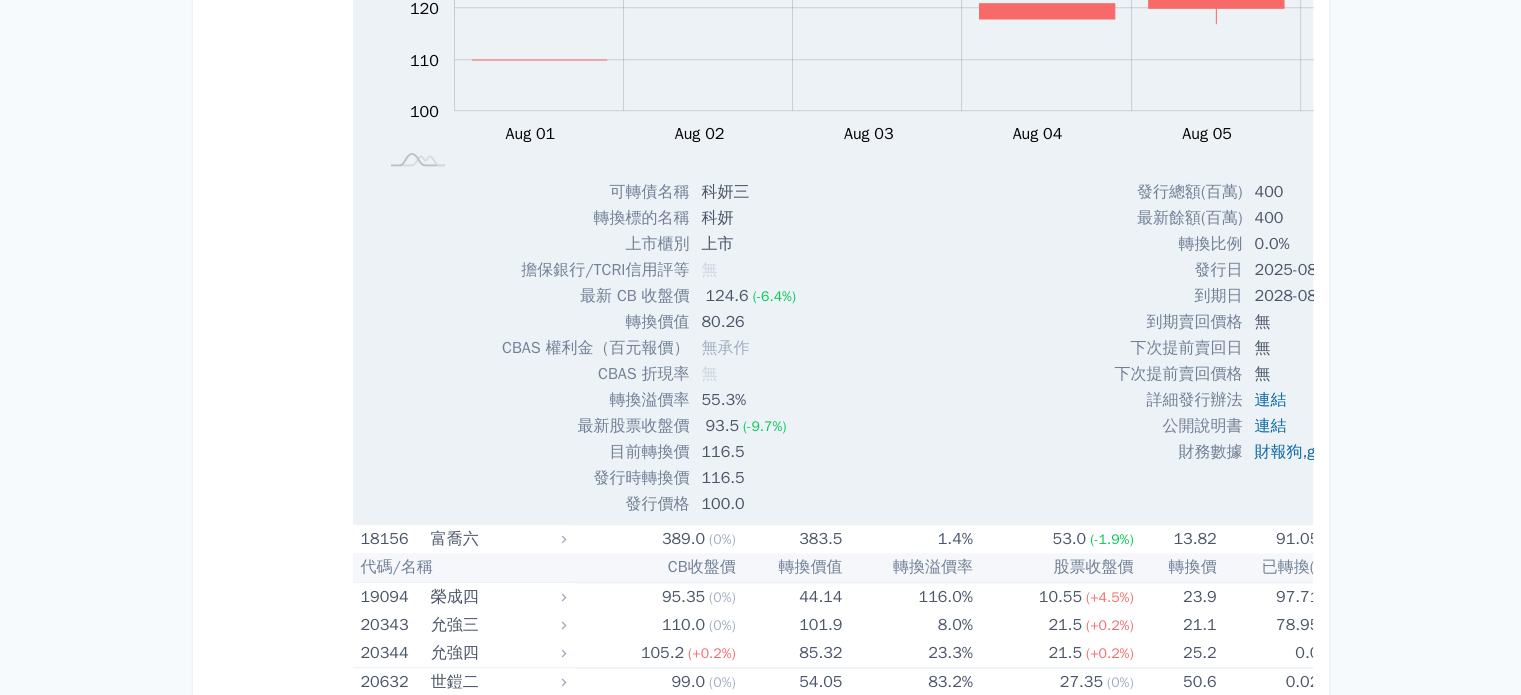 click on "0.0%" at bounding box center [1273, -139] 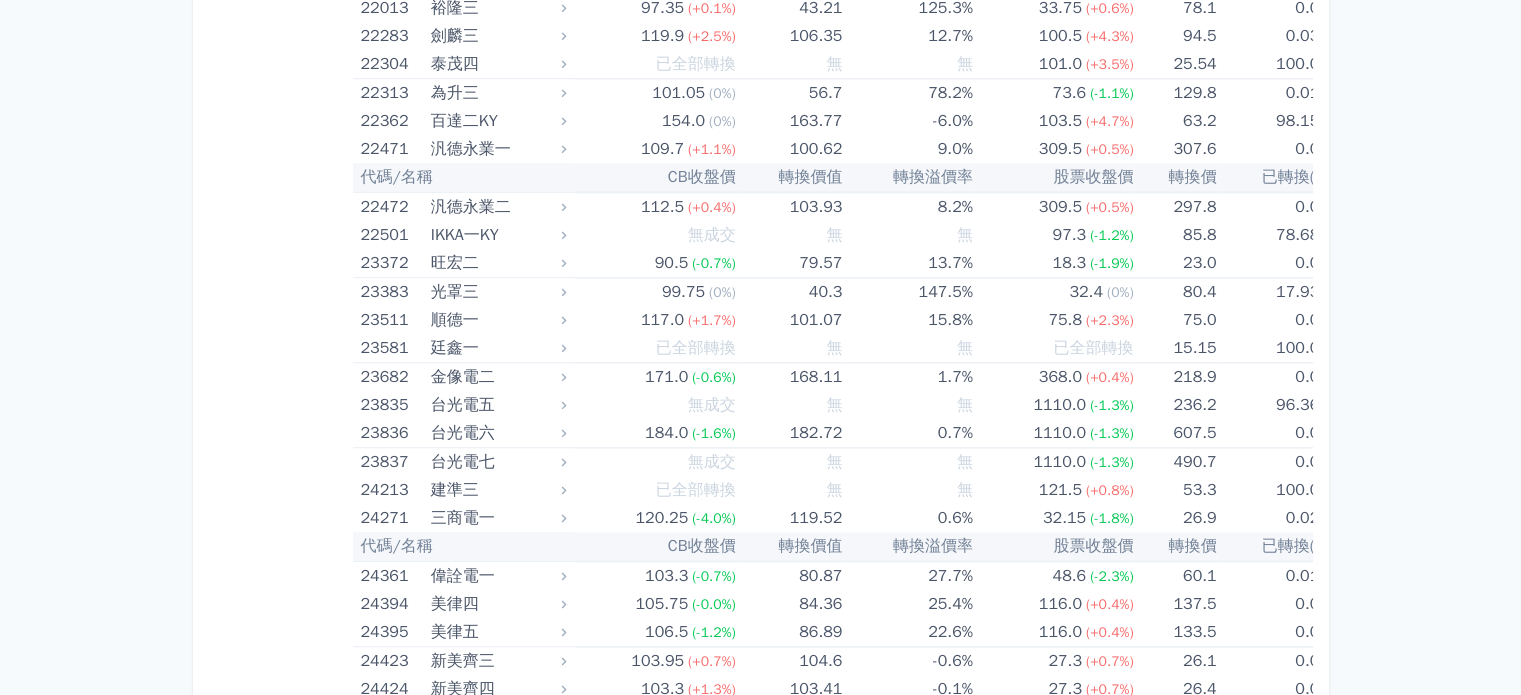 scroll, scrollTop: 2801, scrollLeft: 0, axis: vertical 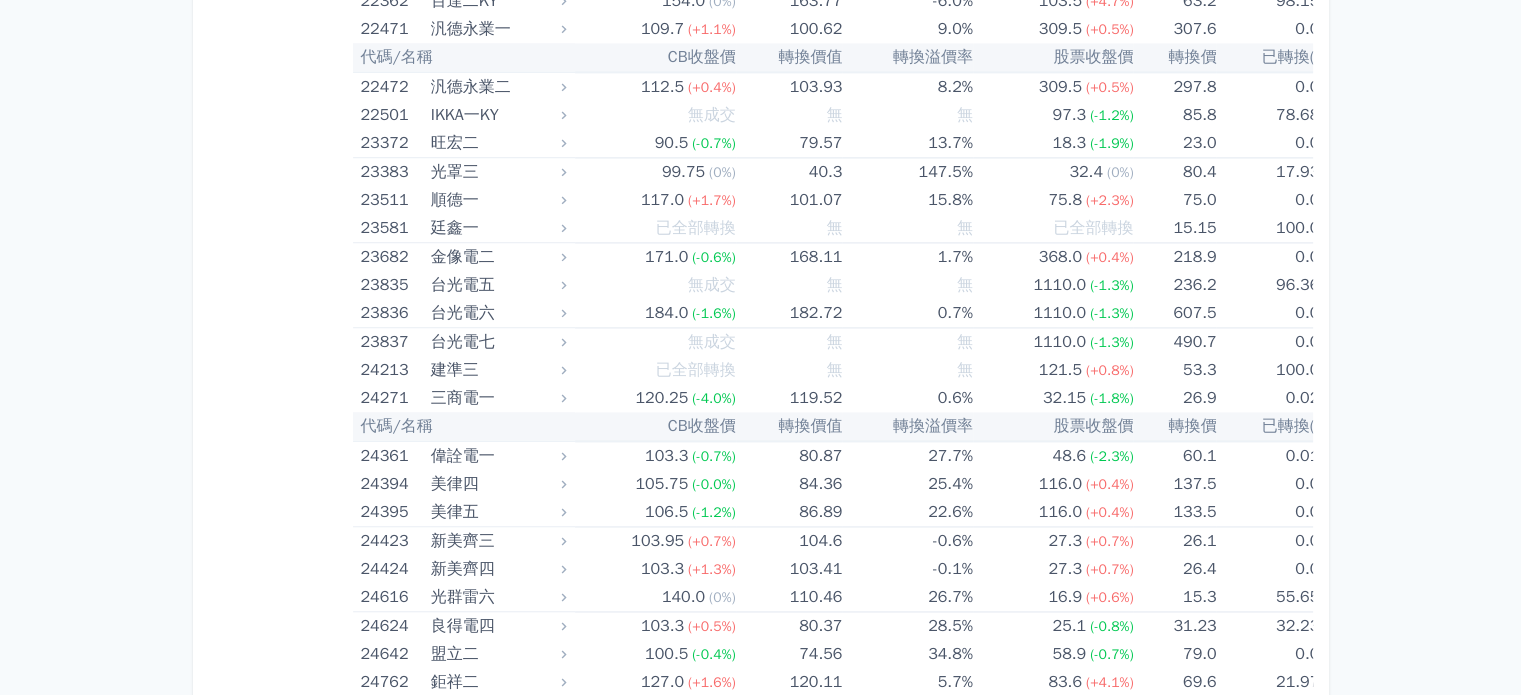 click on "100.5 (+4.3%)" at bounding box center (1053, -84) 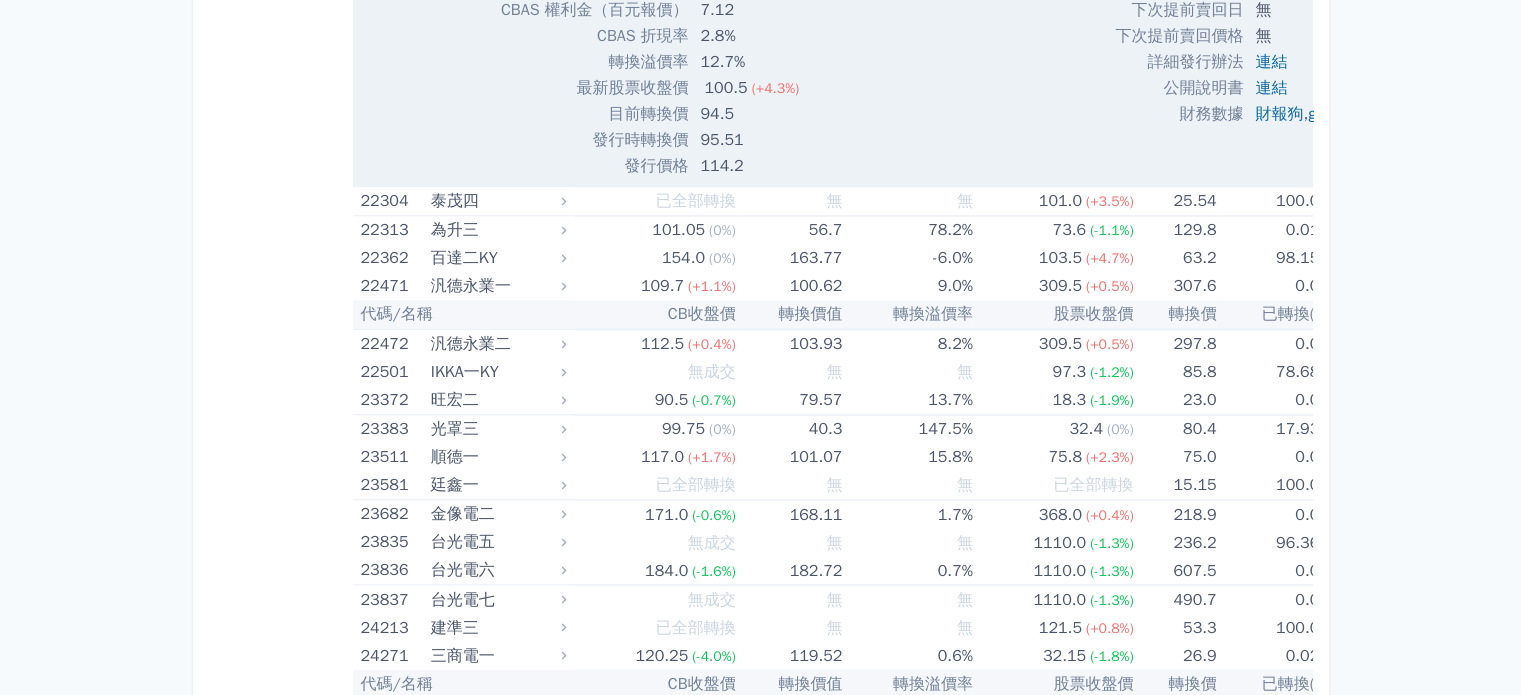 scroll, scrollTop: 3337, scrollLeft: 0, axis: vertical 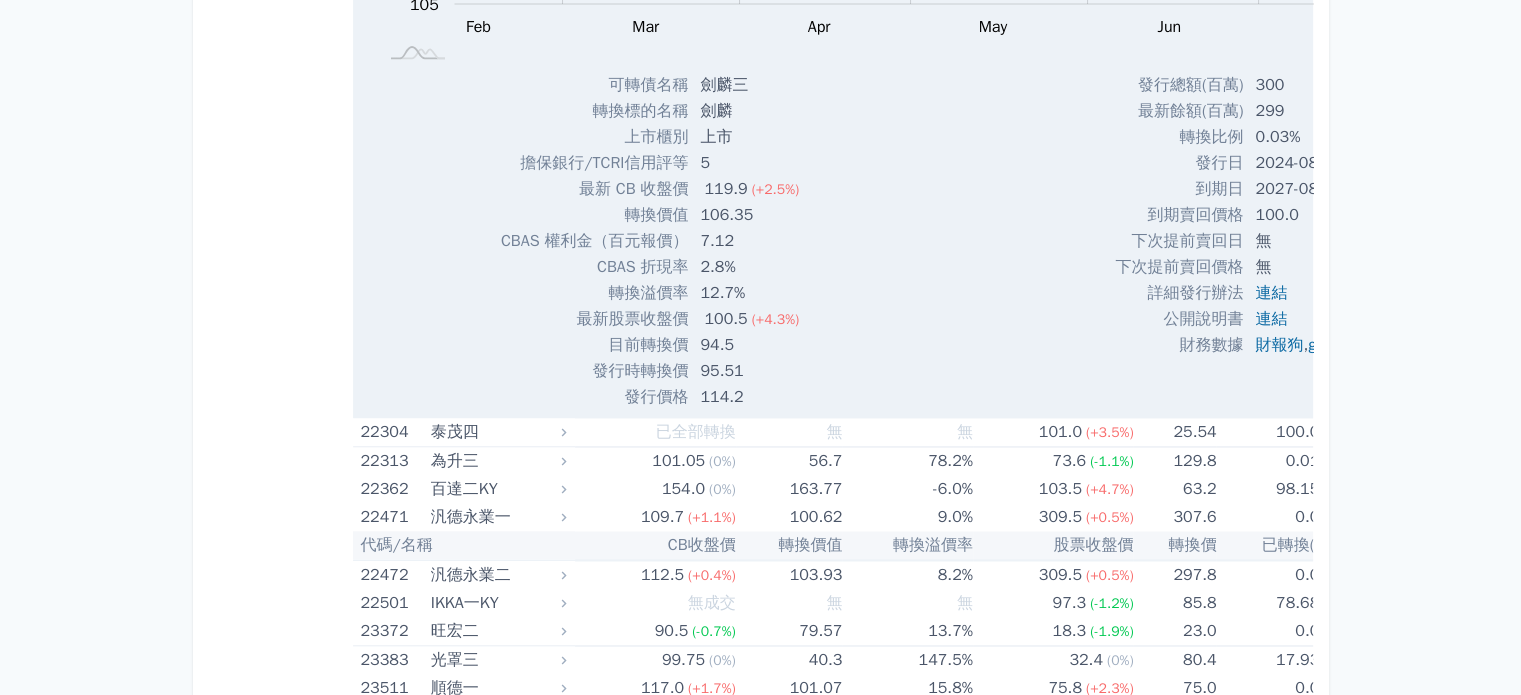 click on "100.5 (+4.3%)" at bounding box center [1053, -246] 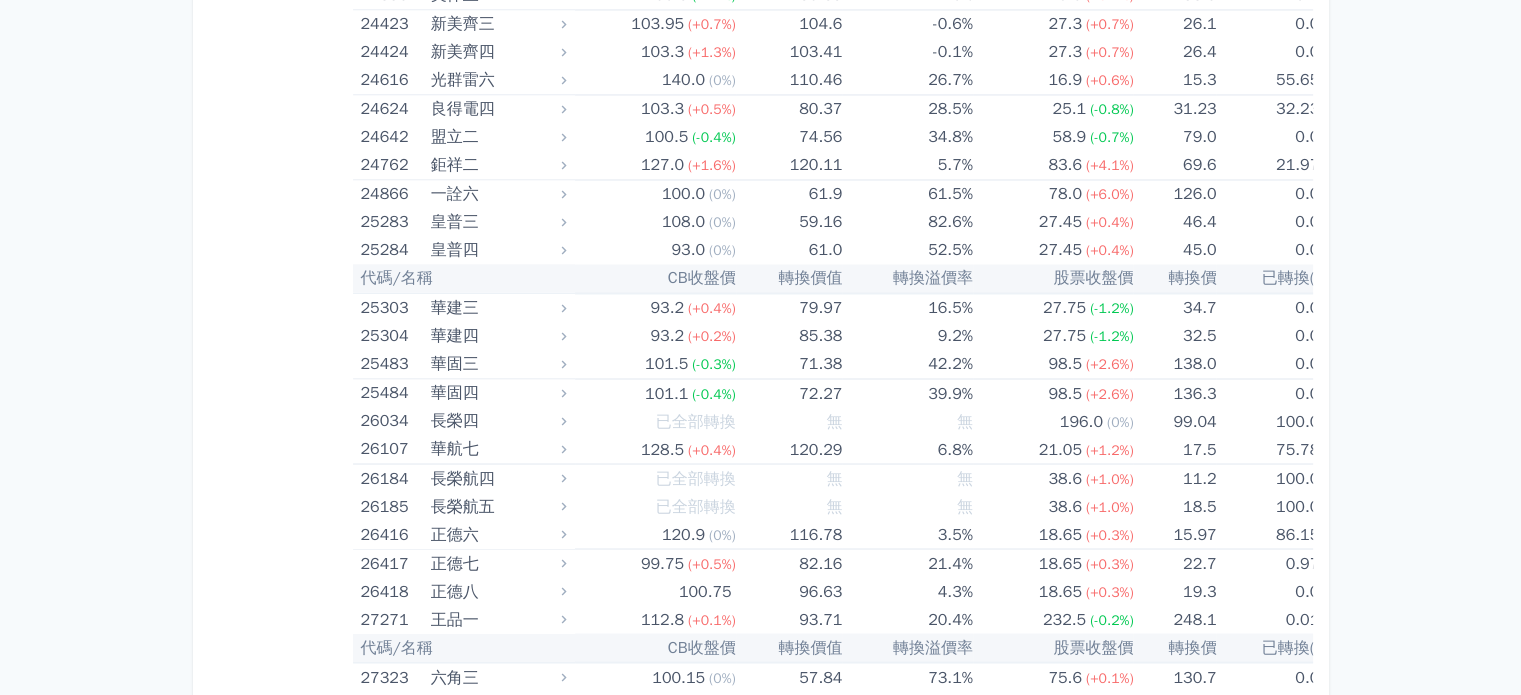 scroll, scrollTop: 3439, scrollLeft: 0, axis: vertical 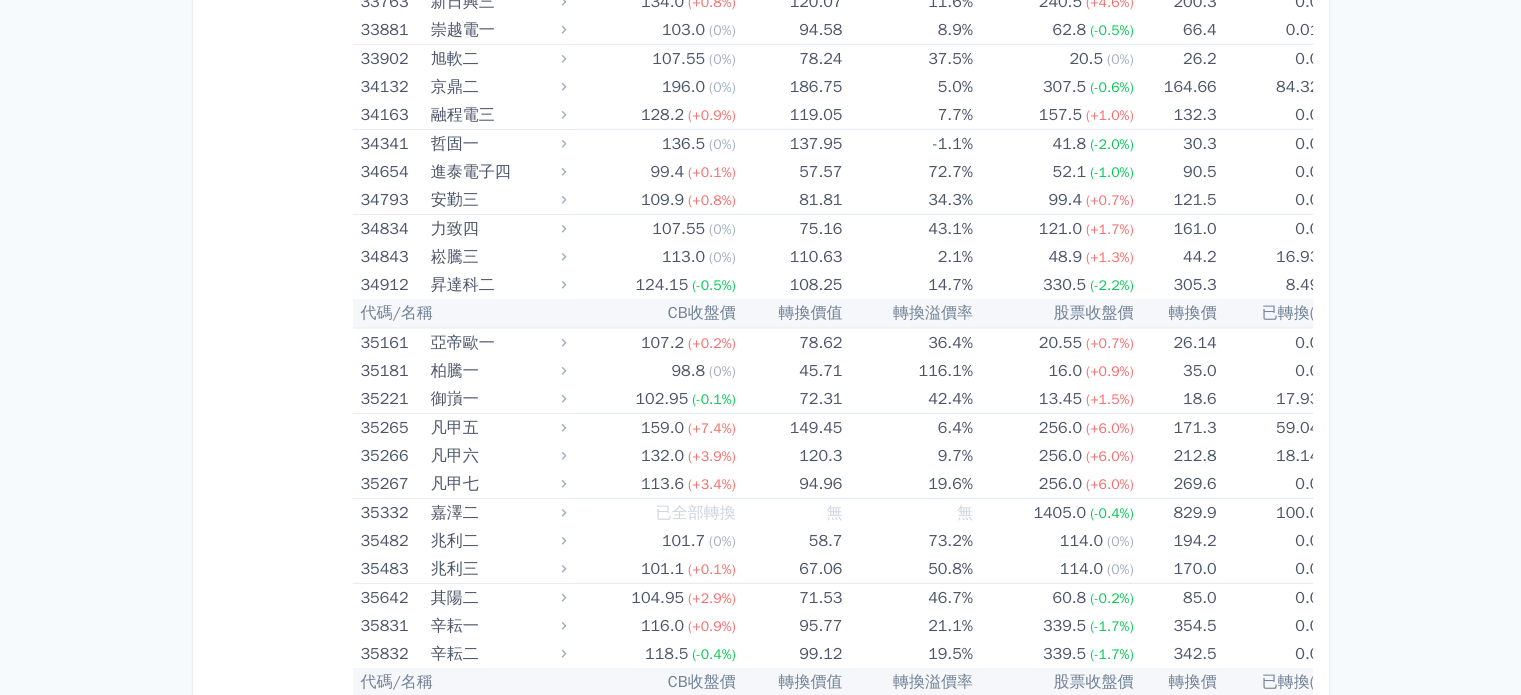 click on "179.5 (+4.4%)" at bounding box center (1053, -679) 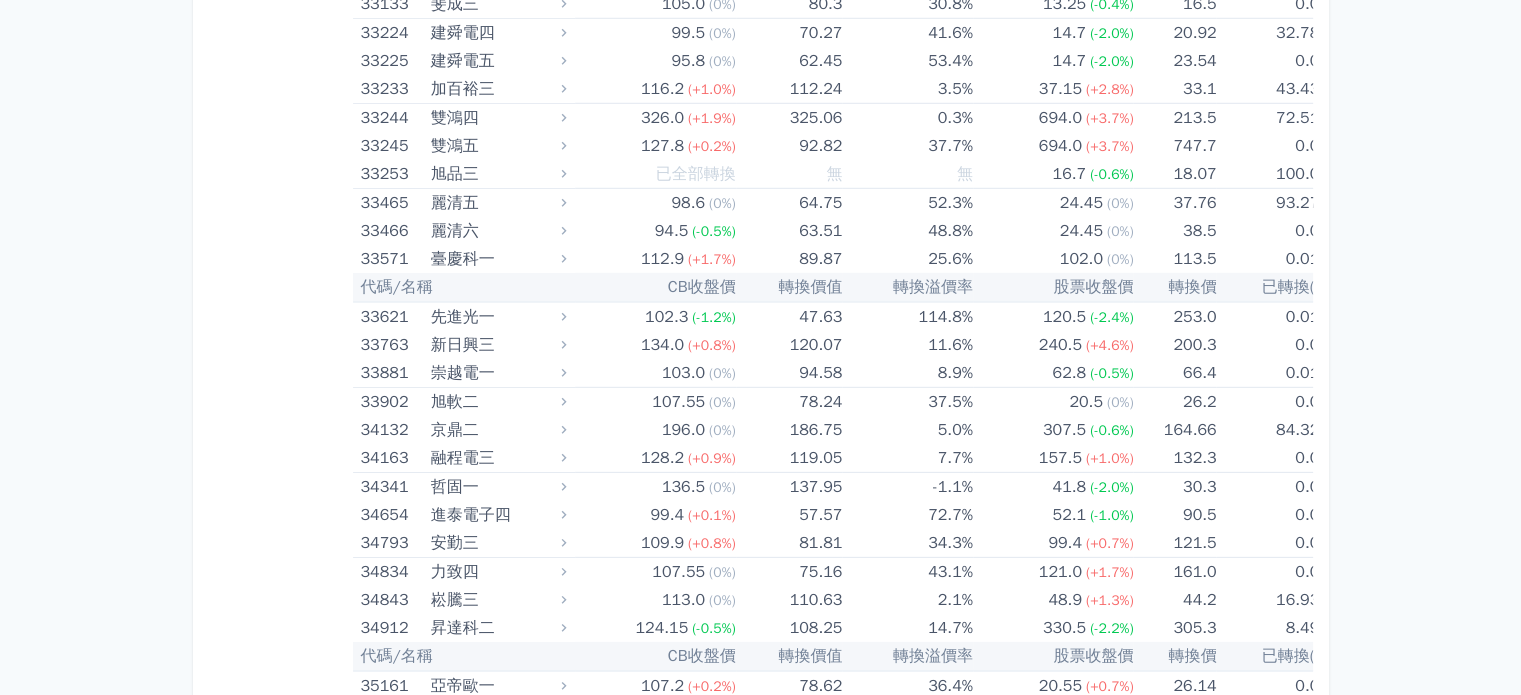 scroll, scrollTop: 5839, scrollLeft: 0, axis: vertical 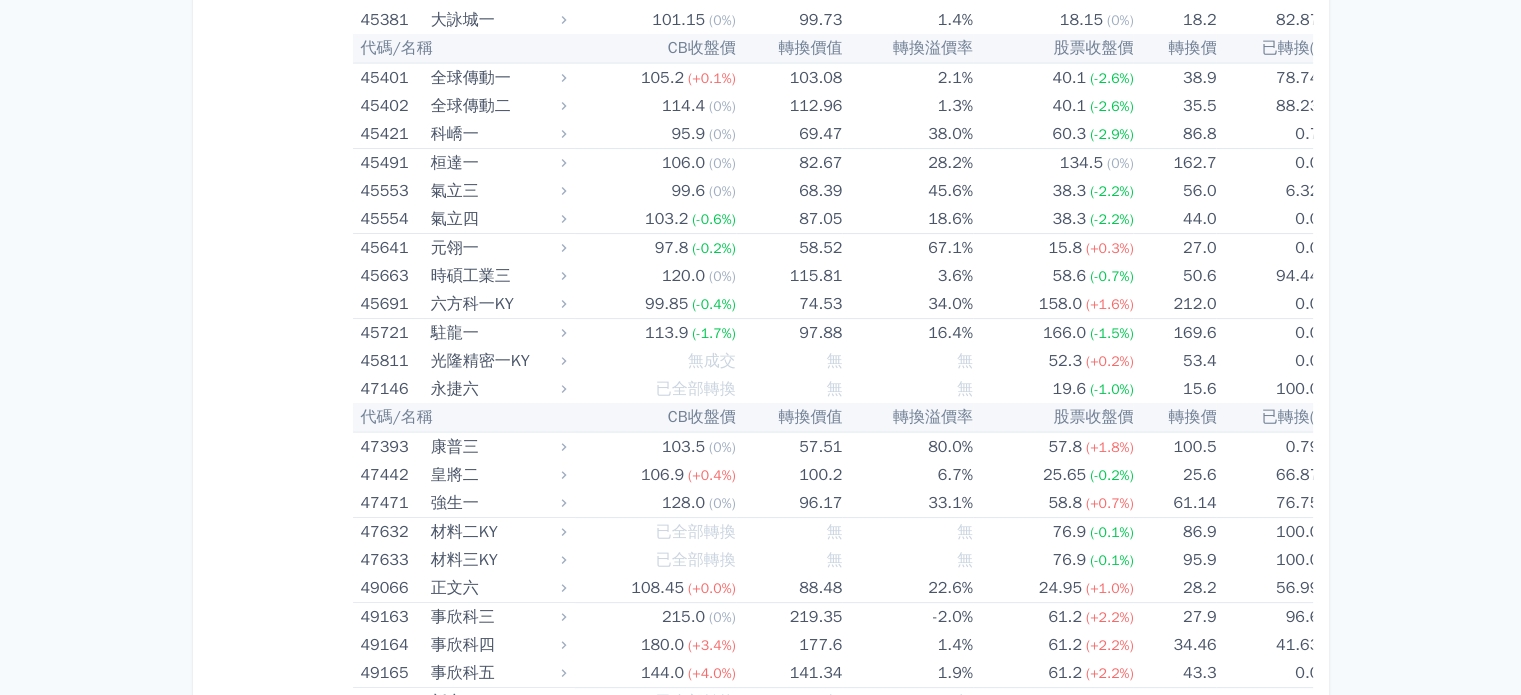 click on "3.5%" at bounding box center (907, -973) 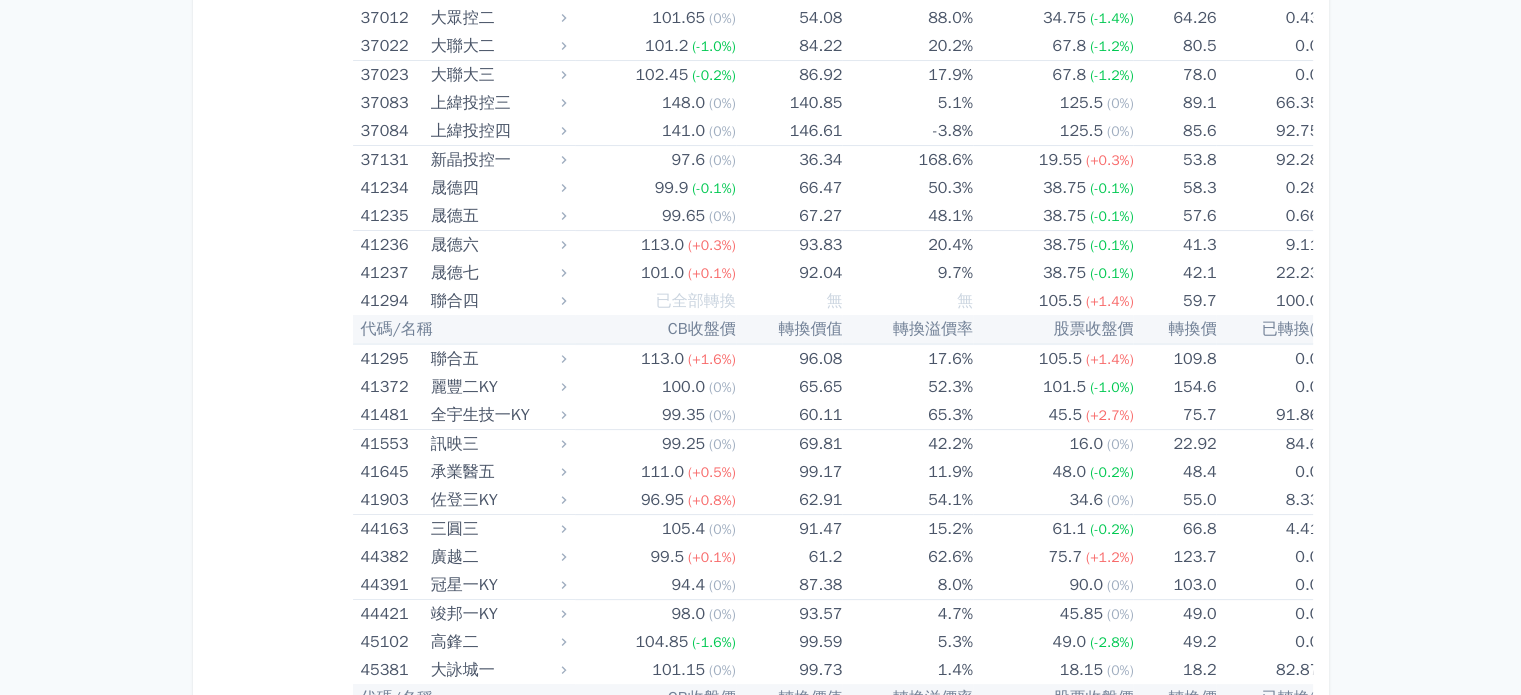 click on "3.5%" at bounding box center [907, -973] 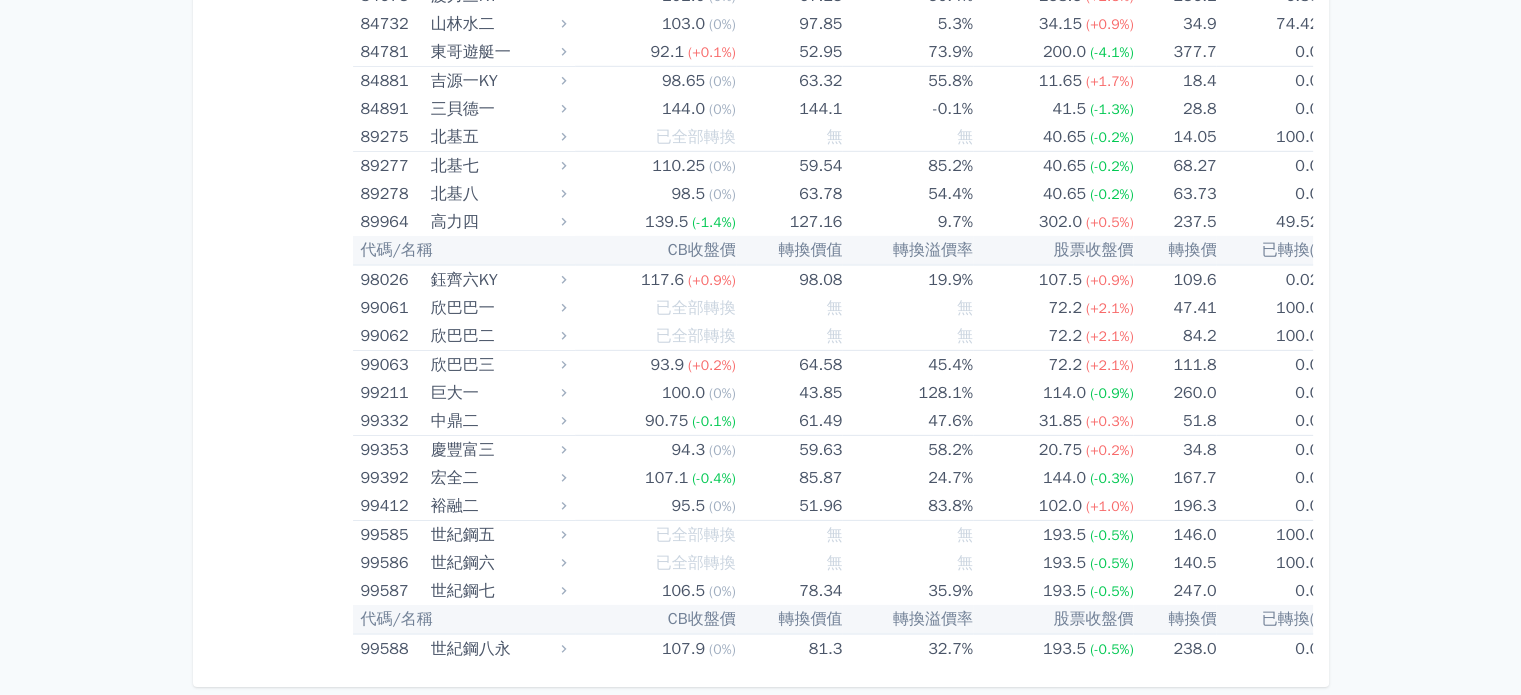 scroll, scrollTop: 7988, scrollLeft: 0, axis: vertical 